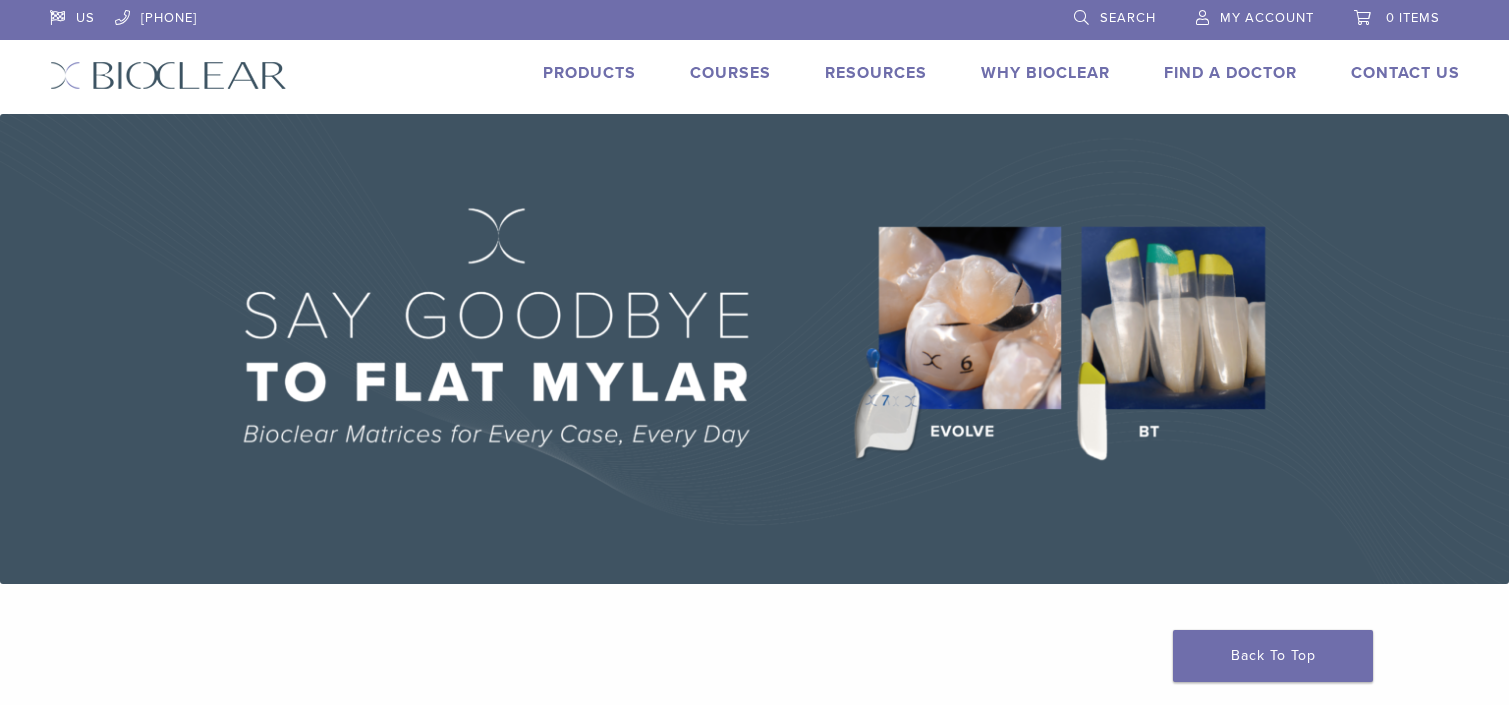 scroll, scrollTop: 0, scrollLeft: 0, axis: both 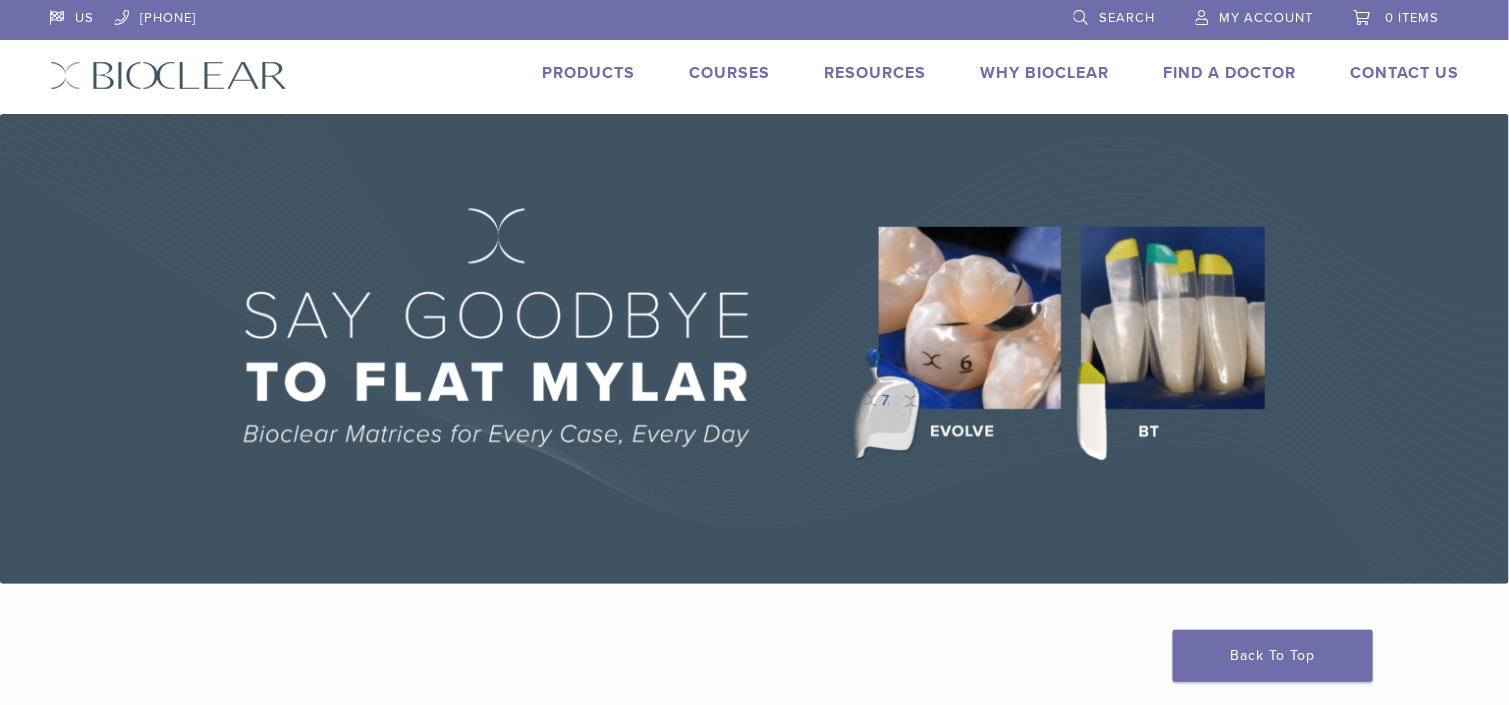 click on "My Account" at bounding box center (1267, 18) 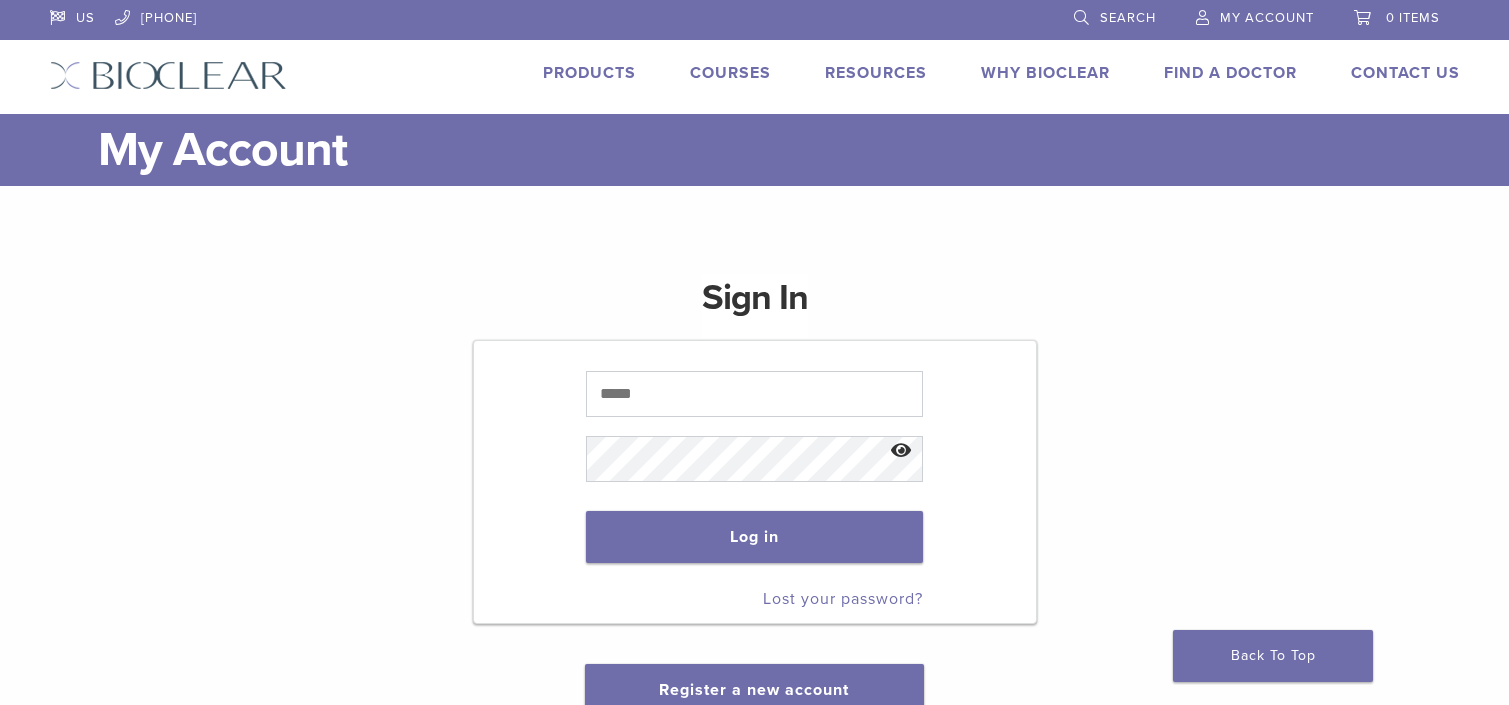 scroll, scrollTop: 0, scrollLeft: 0, axis: both 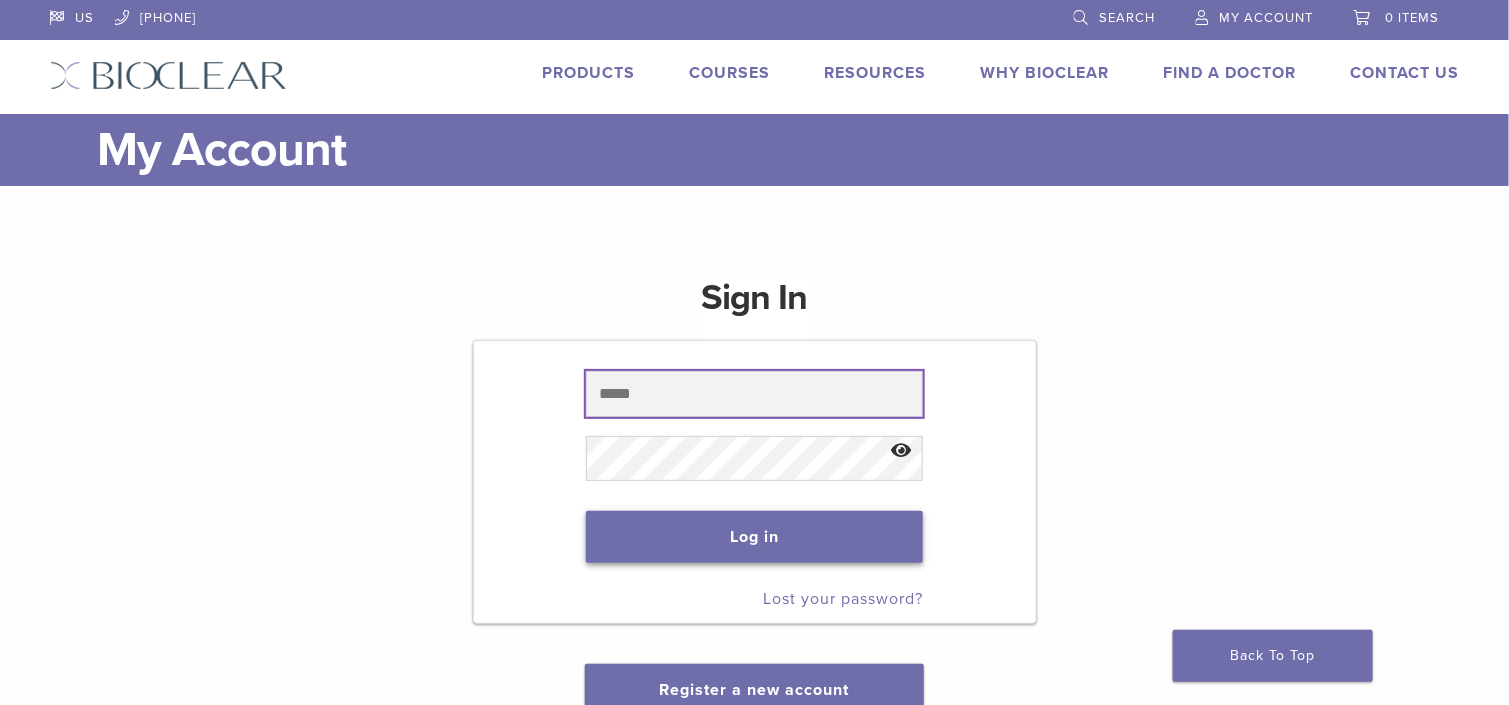 type on "**********" 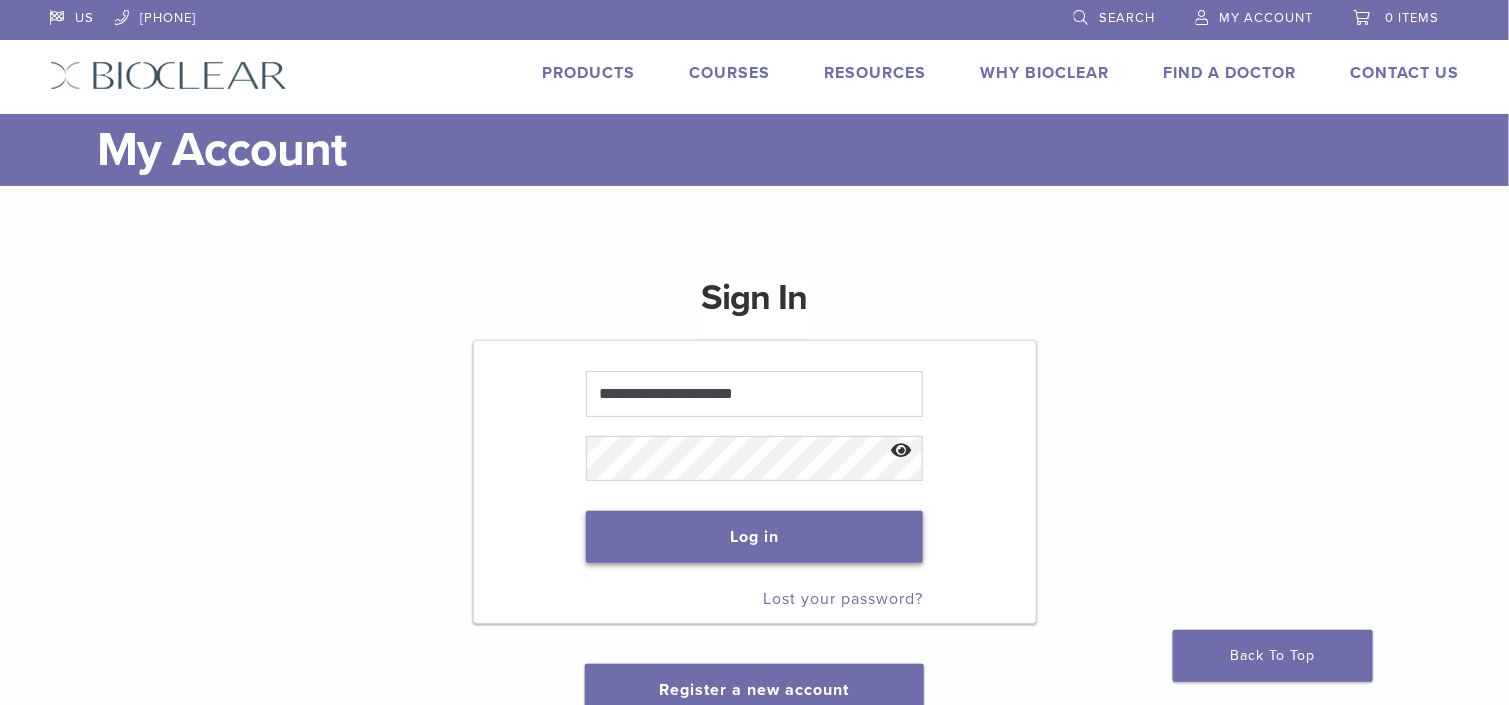 click on "Log in" at bounding box center [754, 537] 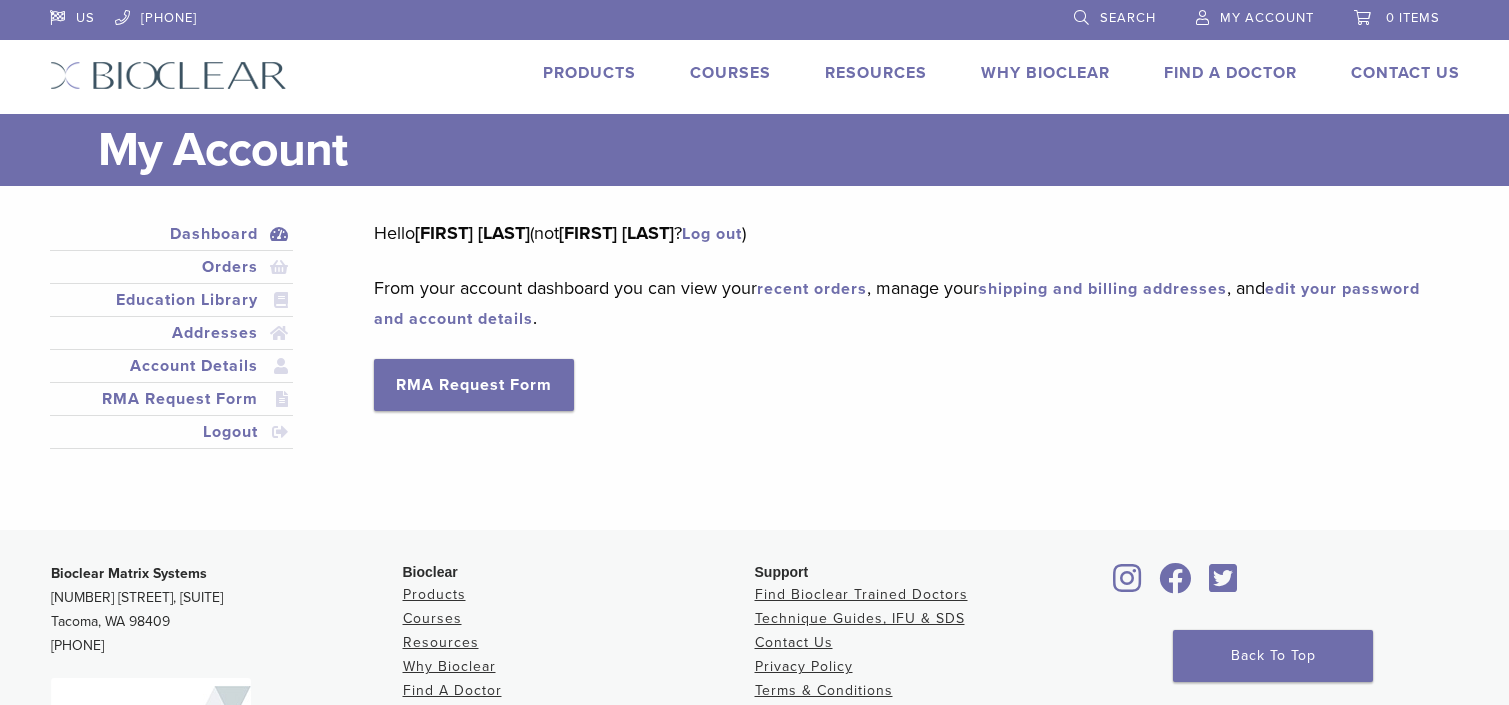 scroll, scrollTop: 0, scrollLeft: 0, axis: both 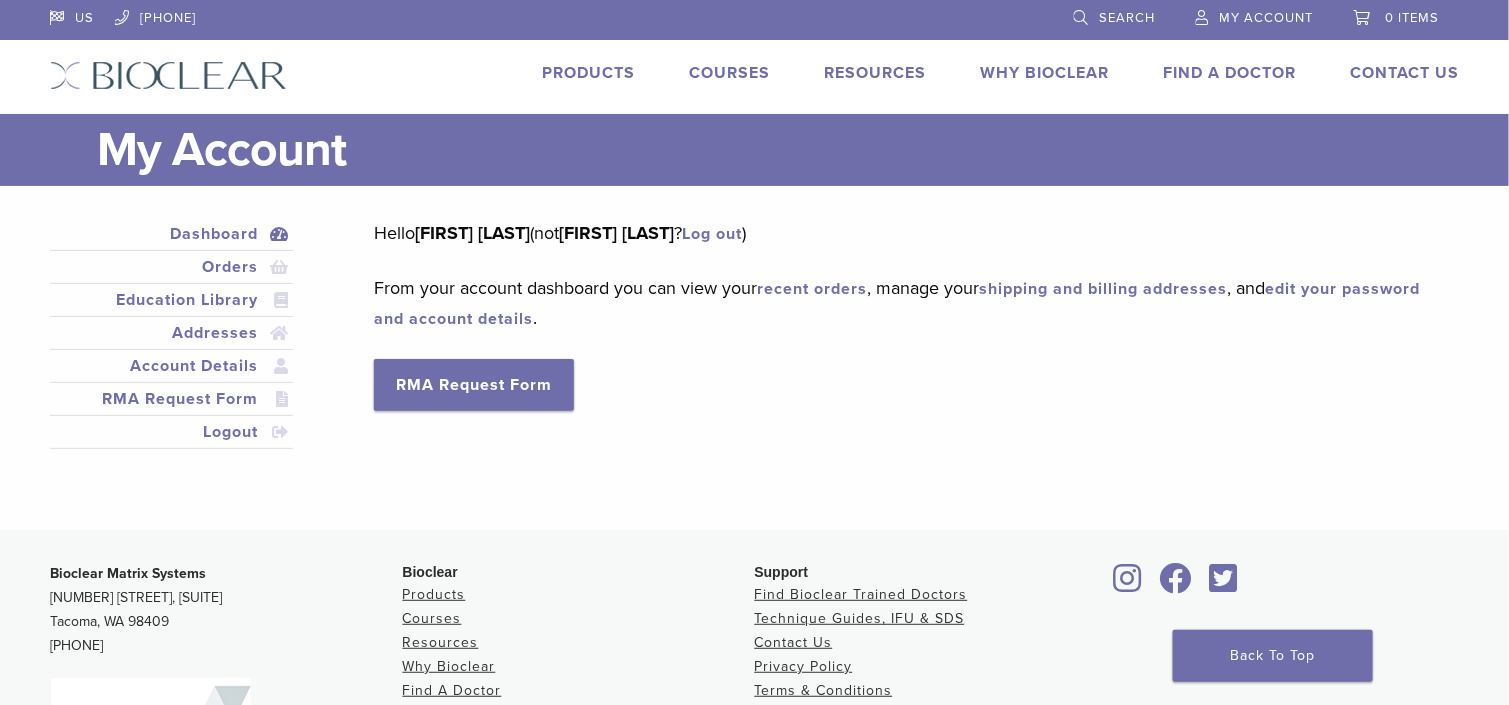 click on "Products" at bounding box center [589, 73] 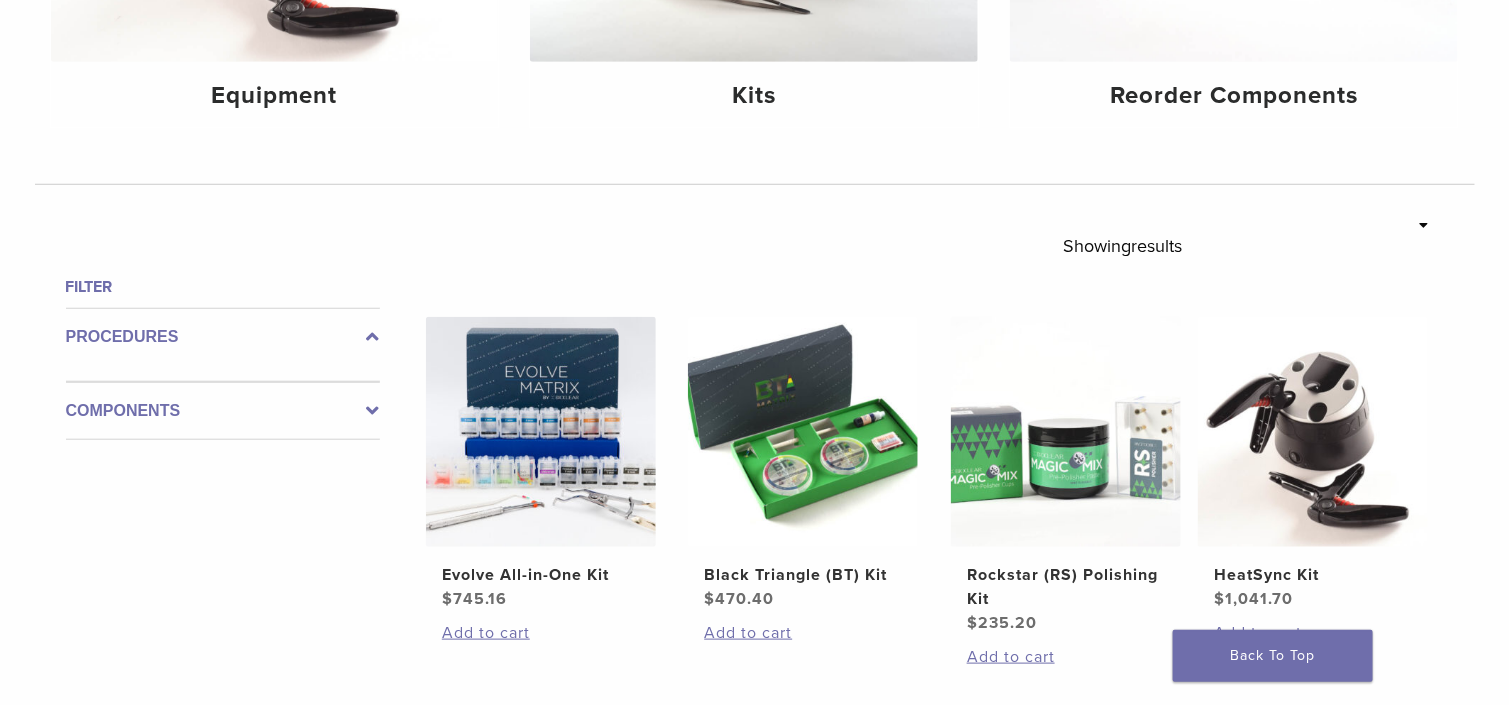 scroll, scrollTop: 200, scrollLeft: 0, axis: vertical 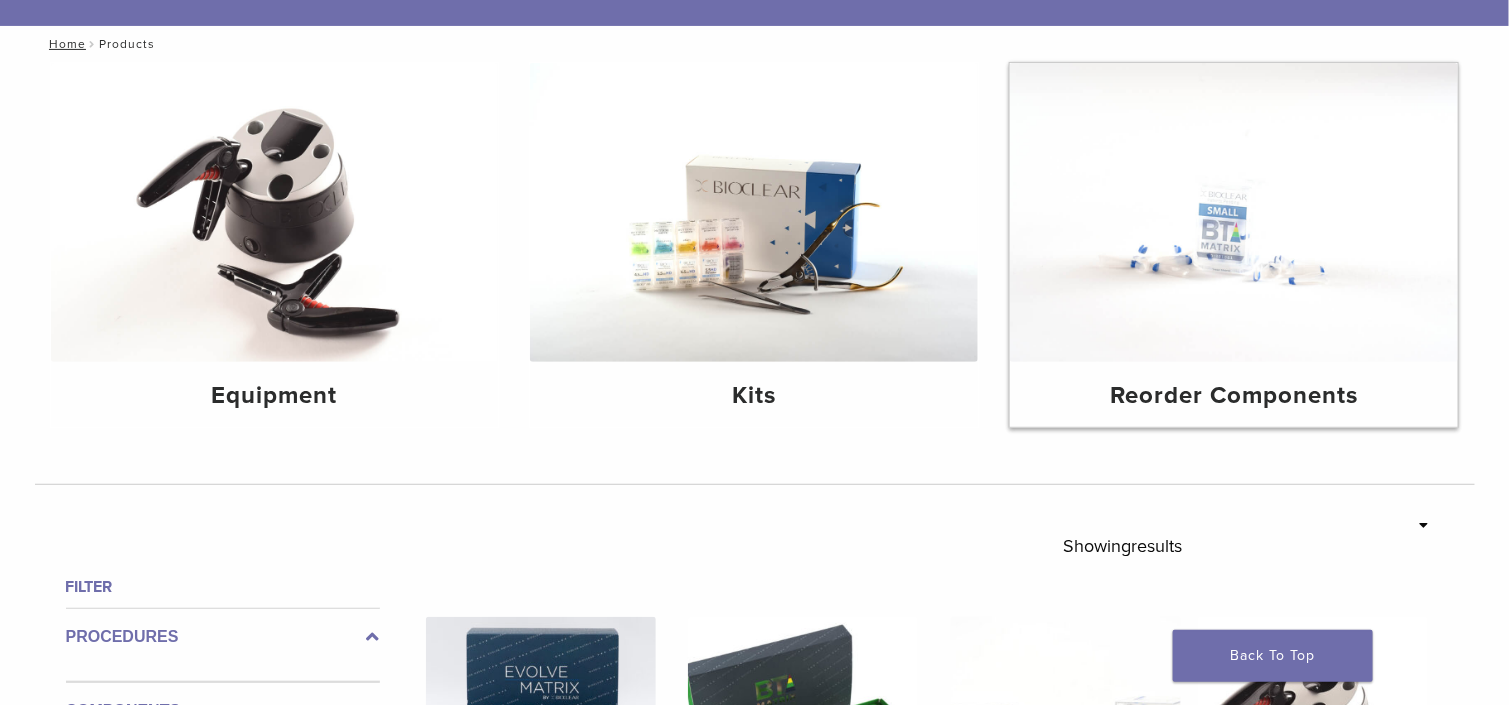 click at bounding box center (1234, 212) 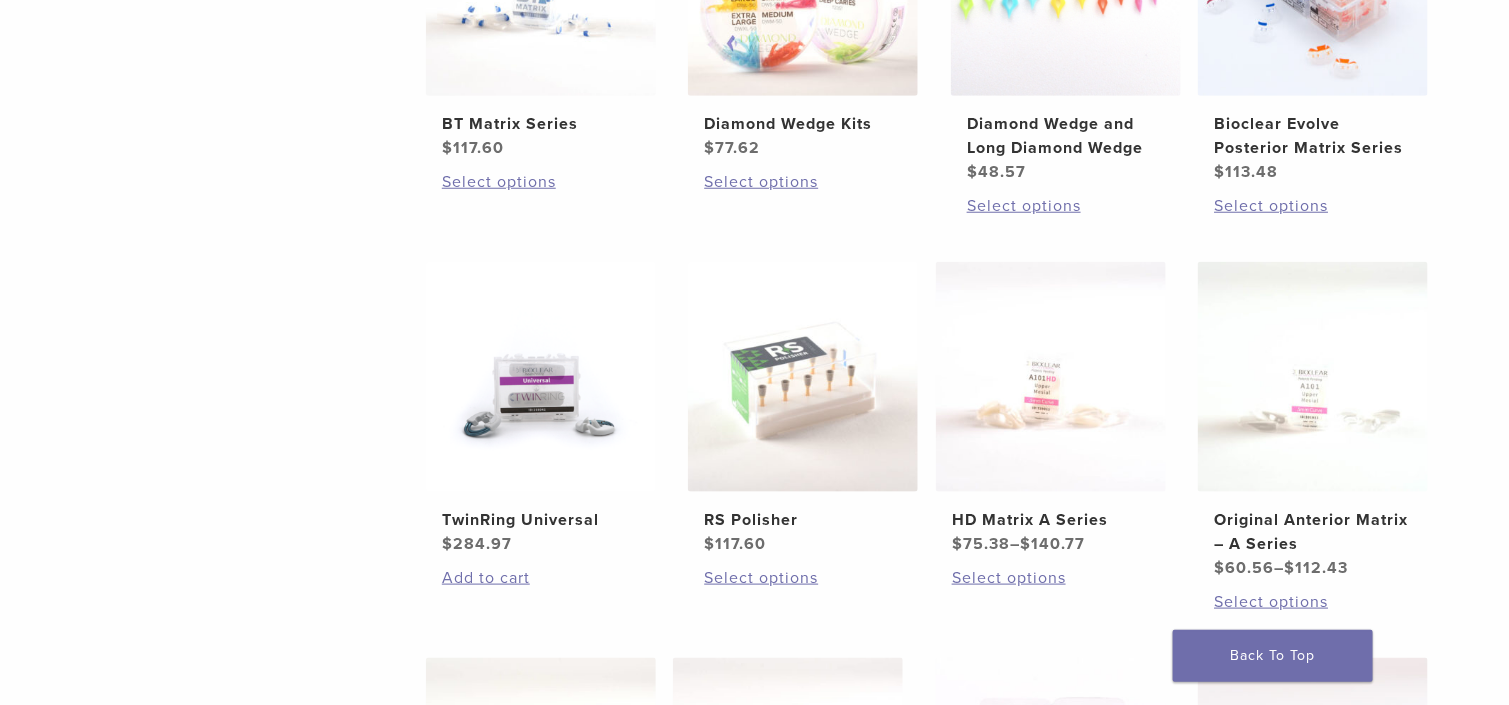 scroll, scrollTop: 700, scrollLeft: 0, axis: vertical 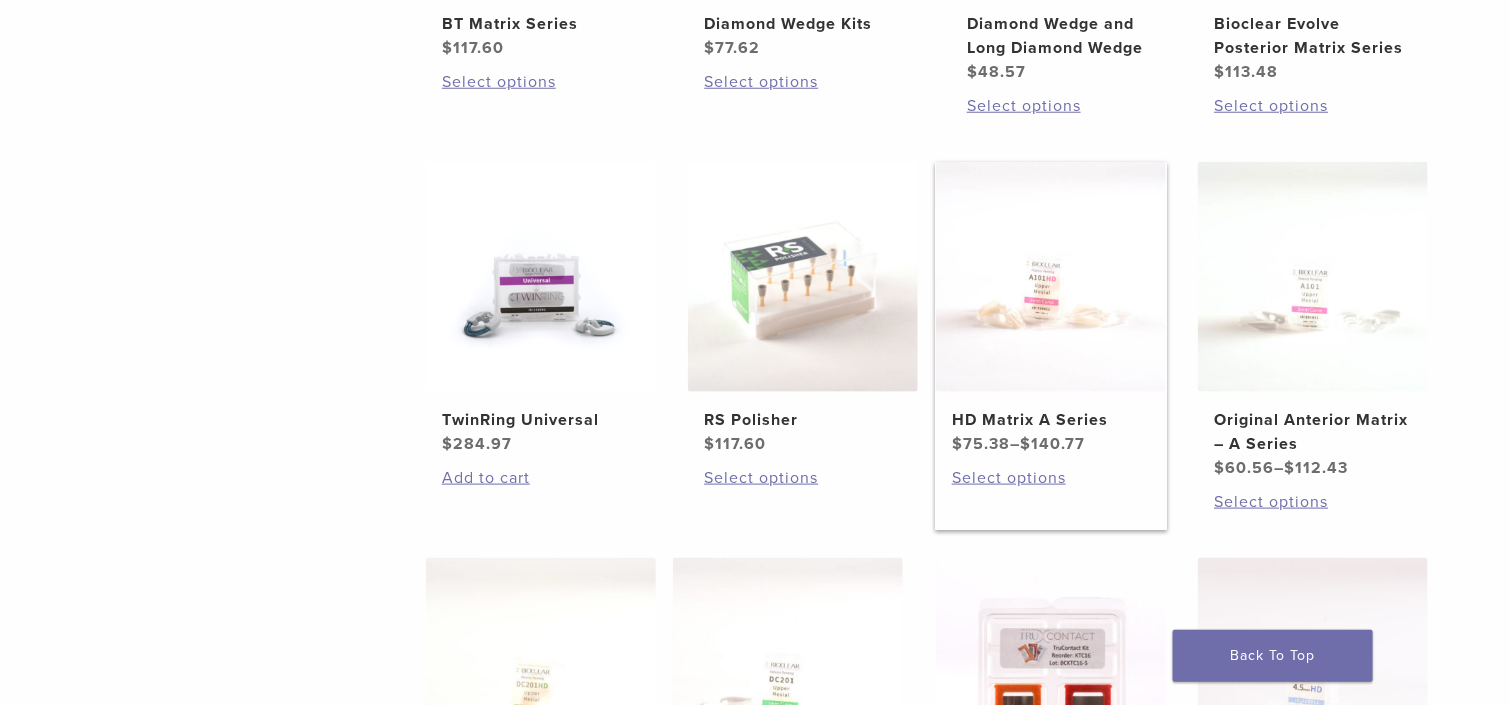 click on "HD Matrix A Series
$ 75.38  –  $ 140.77" at bounding box center (1051, 309) 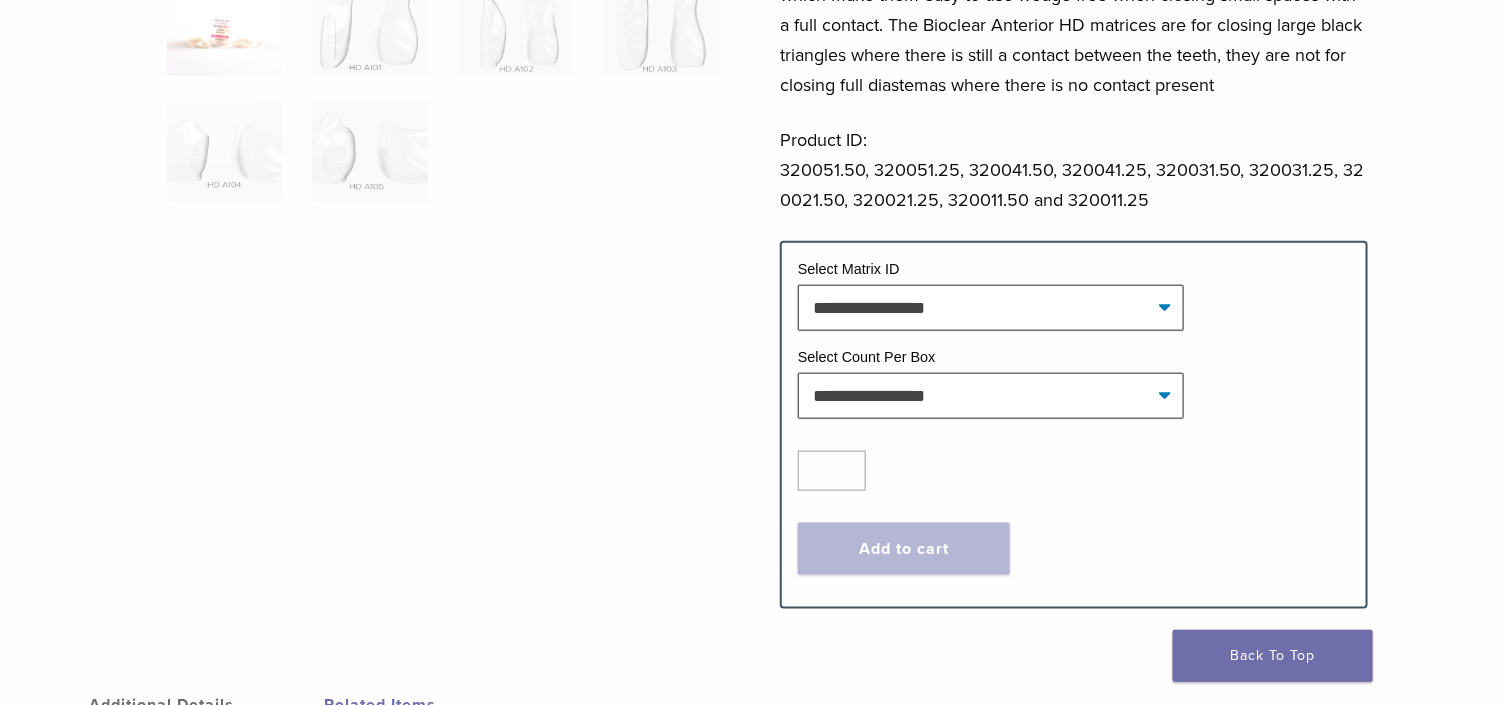 scroll, scrollTop: 700, scrollLeft: 0, axis: vertical 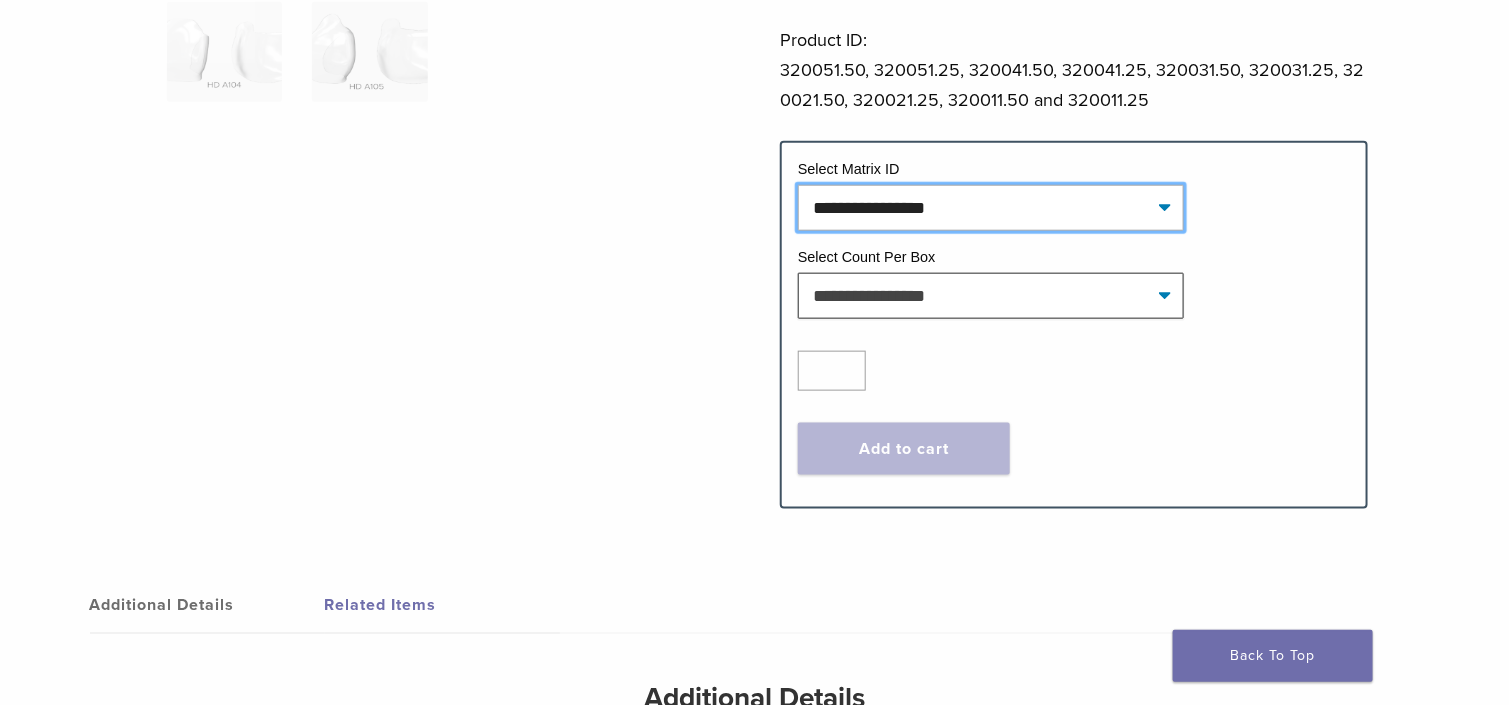 click on "**********" 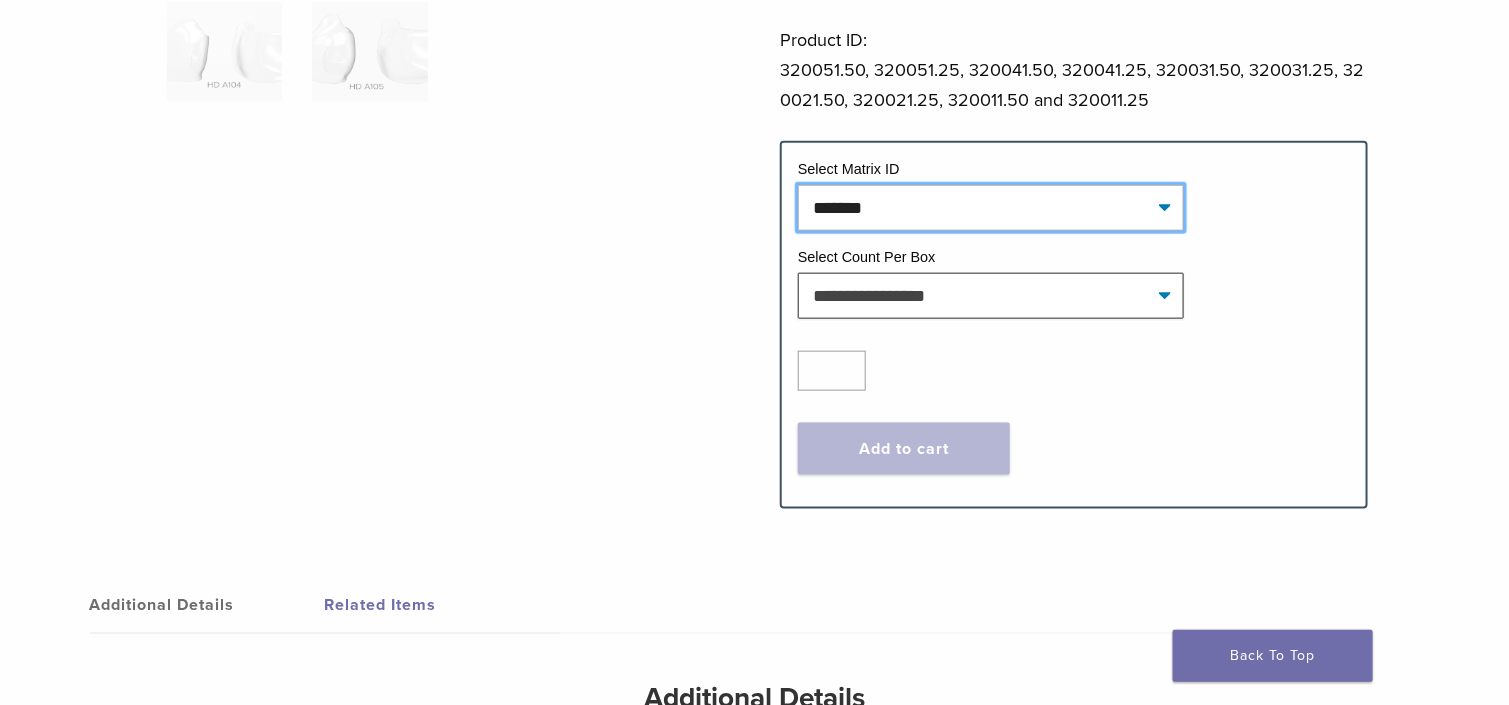 click on "**********" 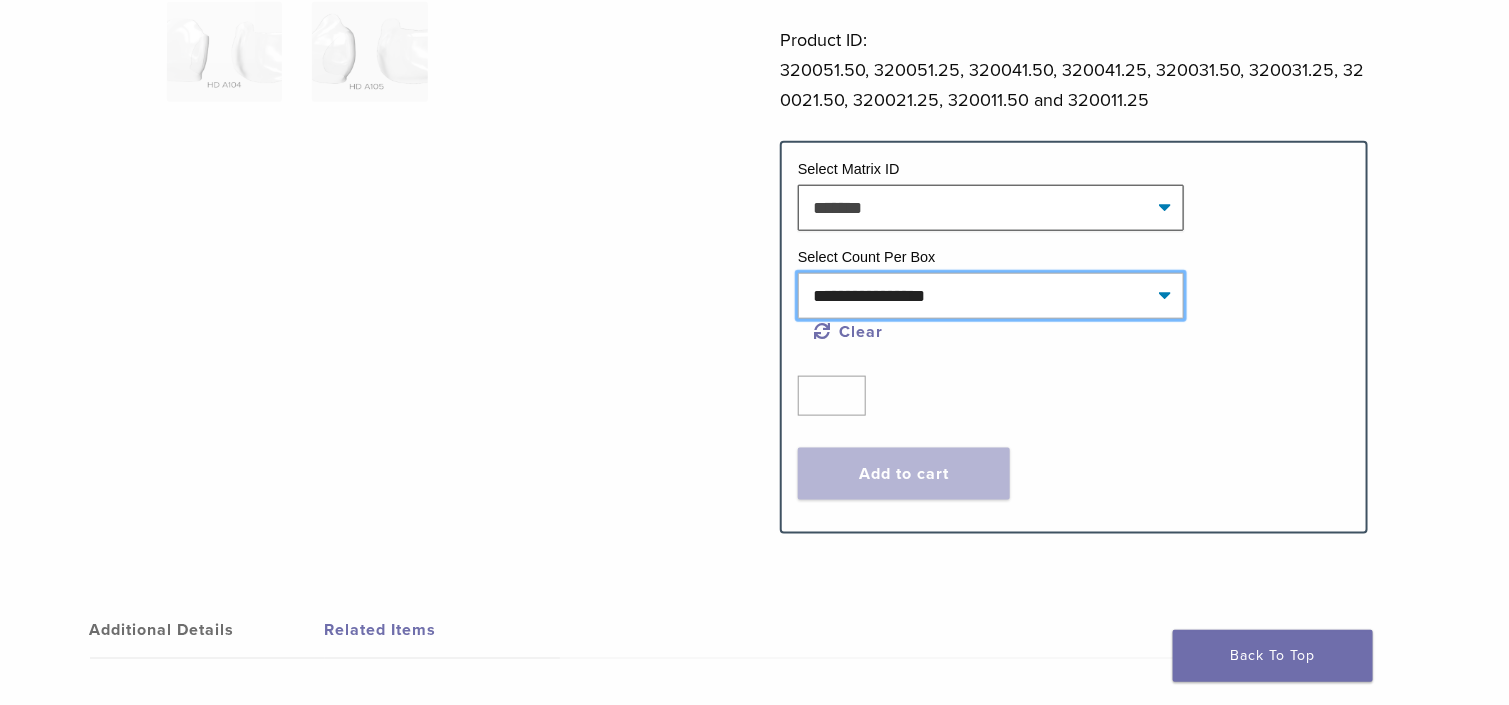click on "**********" 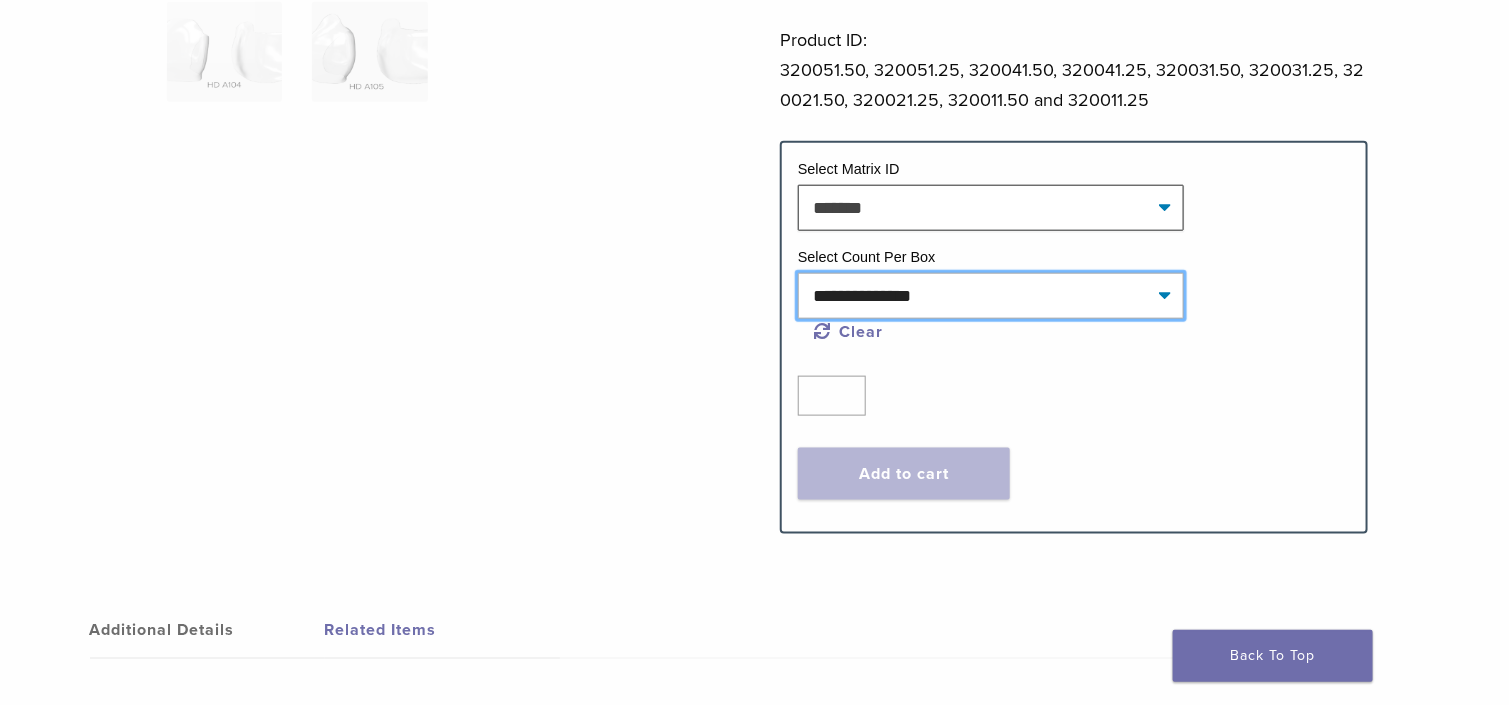 click on "**********" 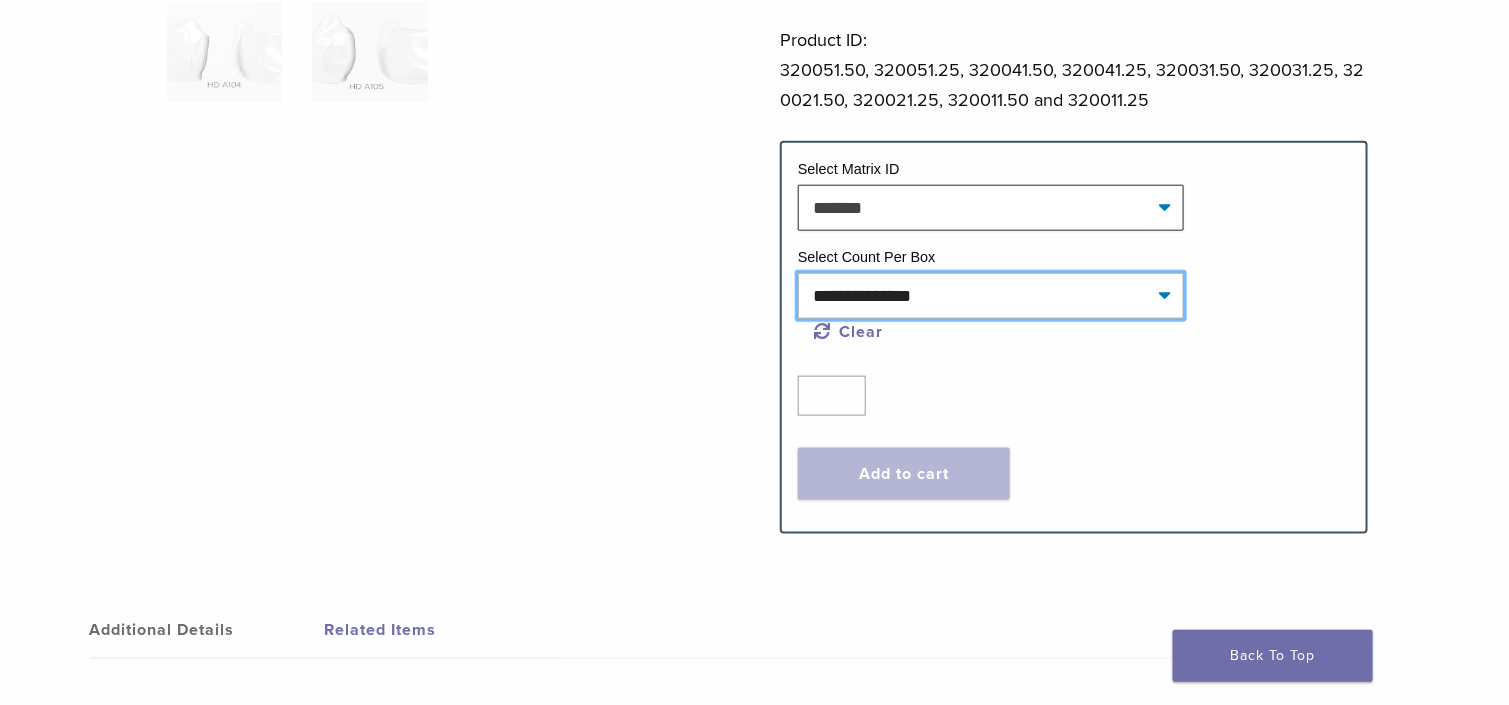 select on "*******" 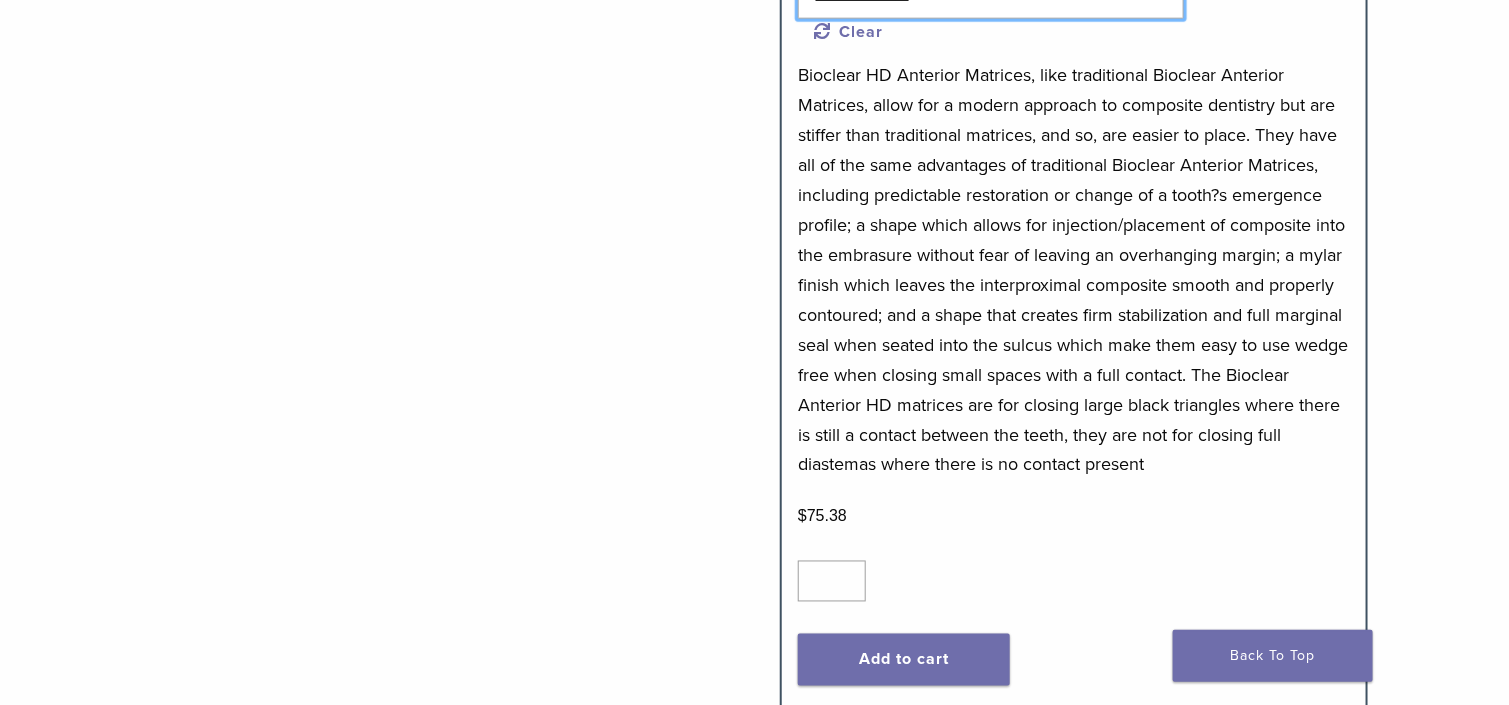 scroll, scrollTop: 1200, scrollLeft: 0, axis: vertical 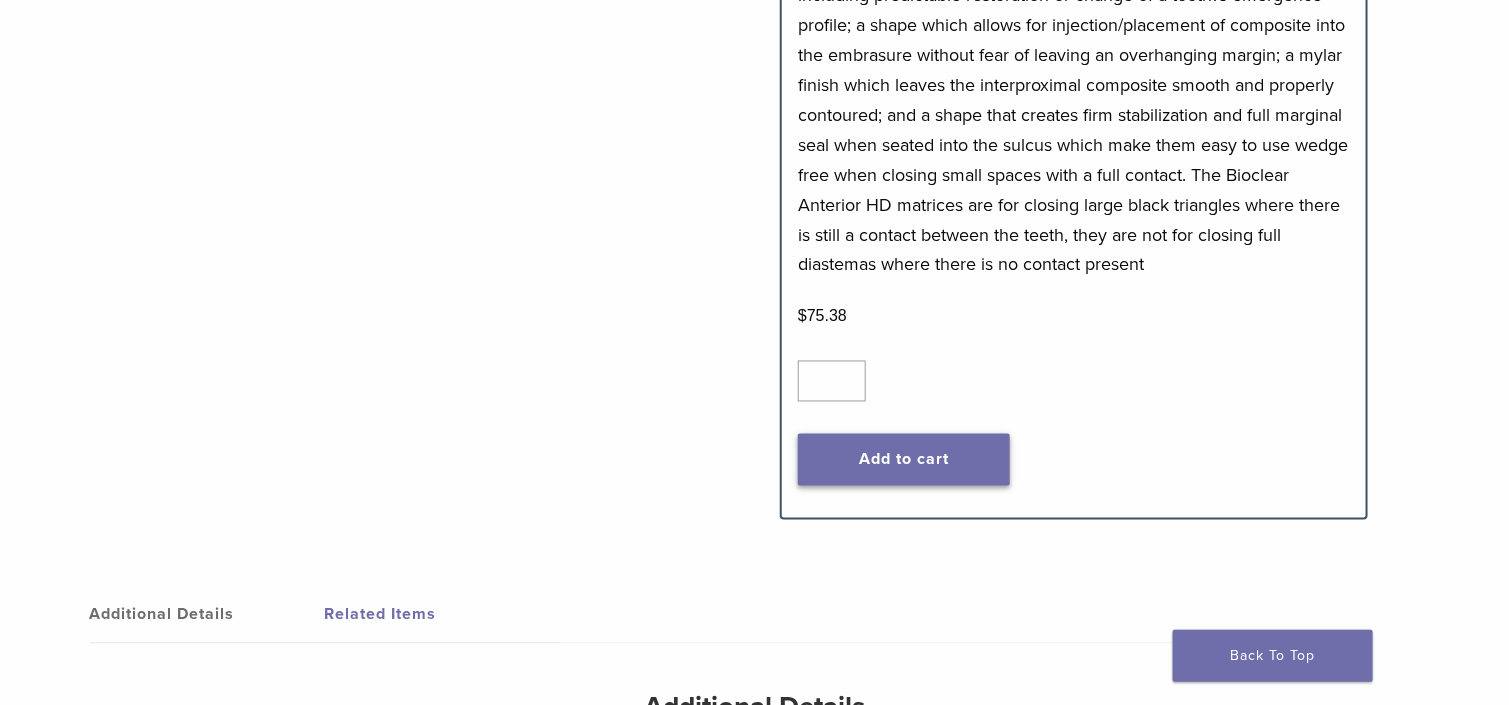 click on "Add to cart" 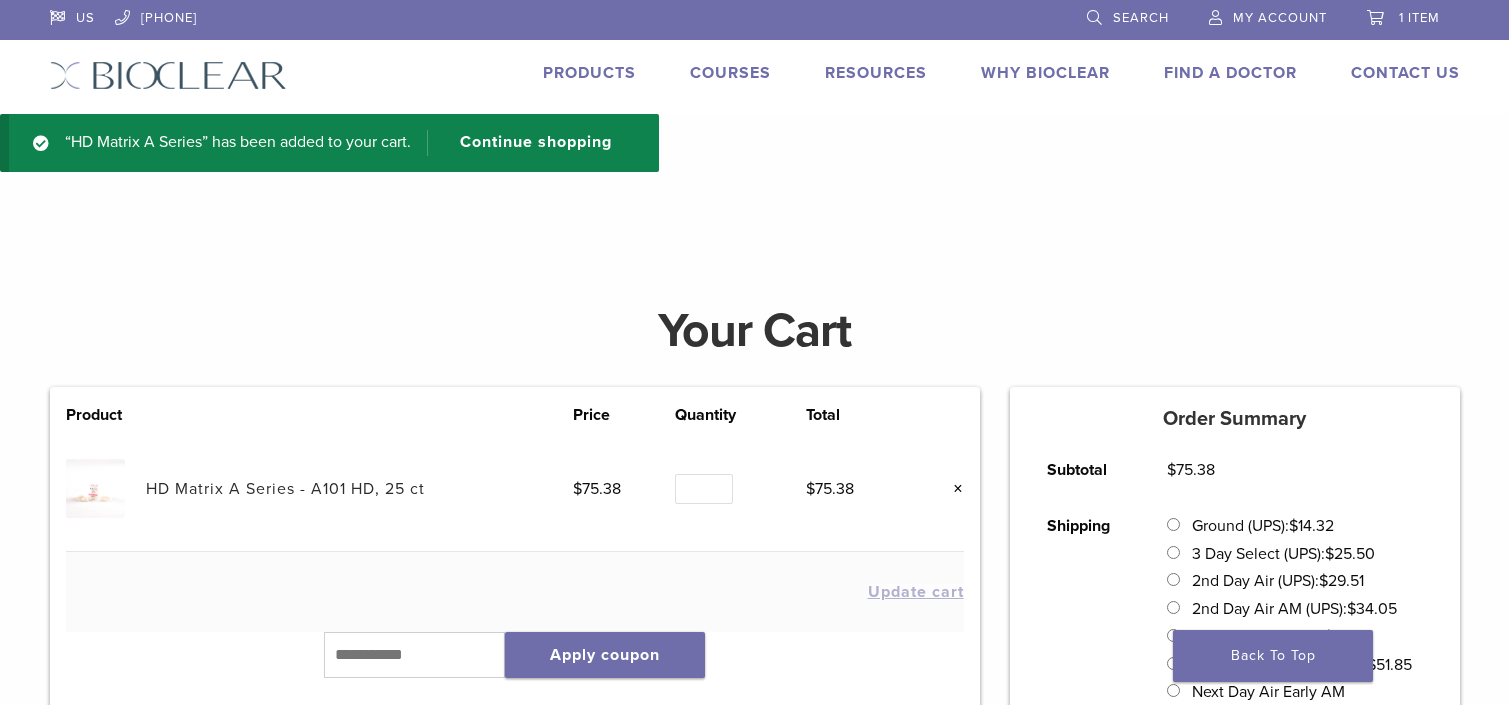 scroll, scrollTop: 0, scrollLeft: 0, axis: both 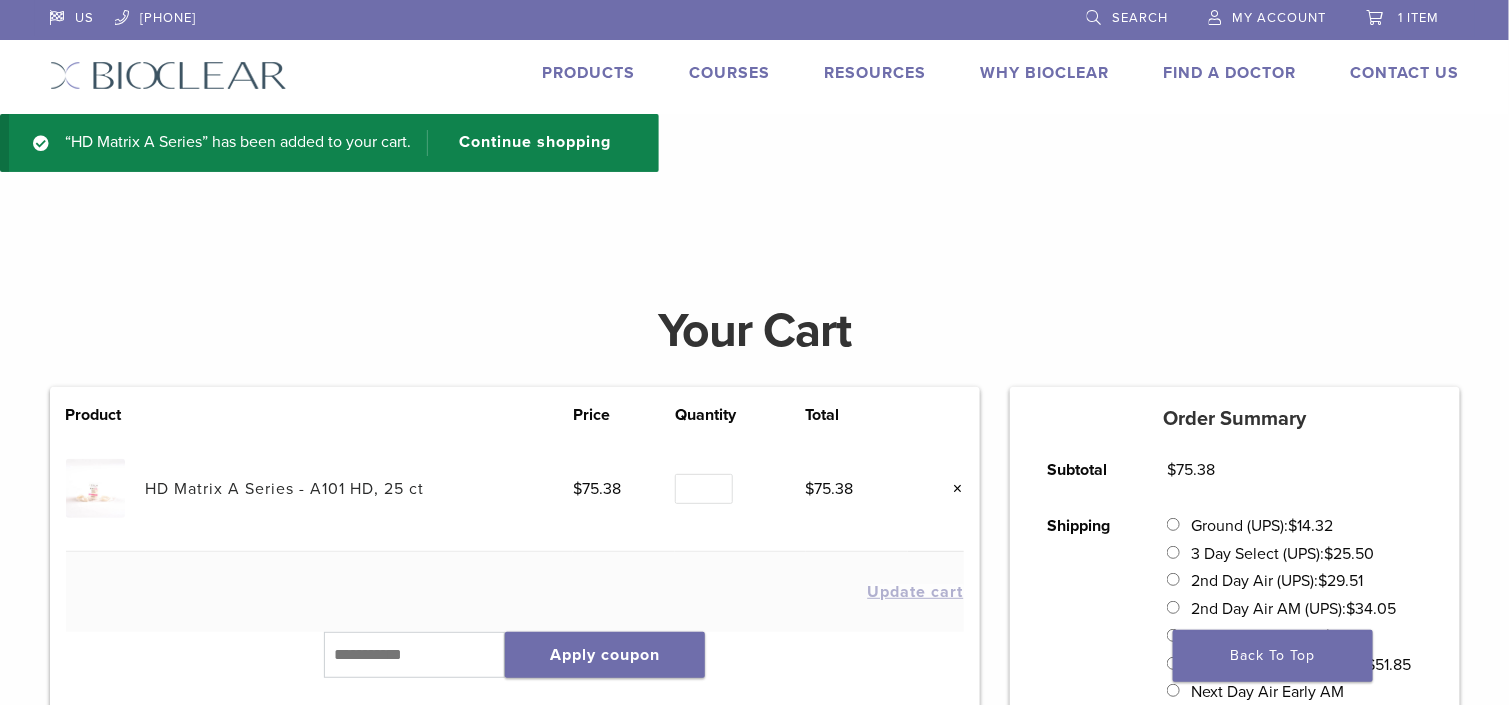 click on "Products" at bounding box center [589, 73] 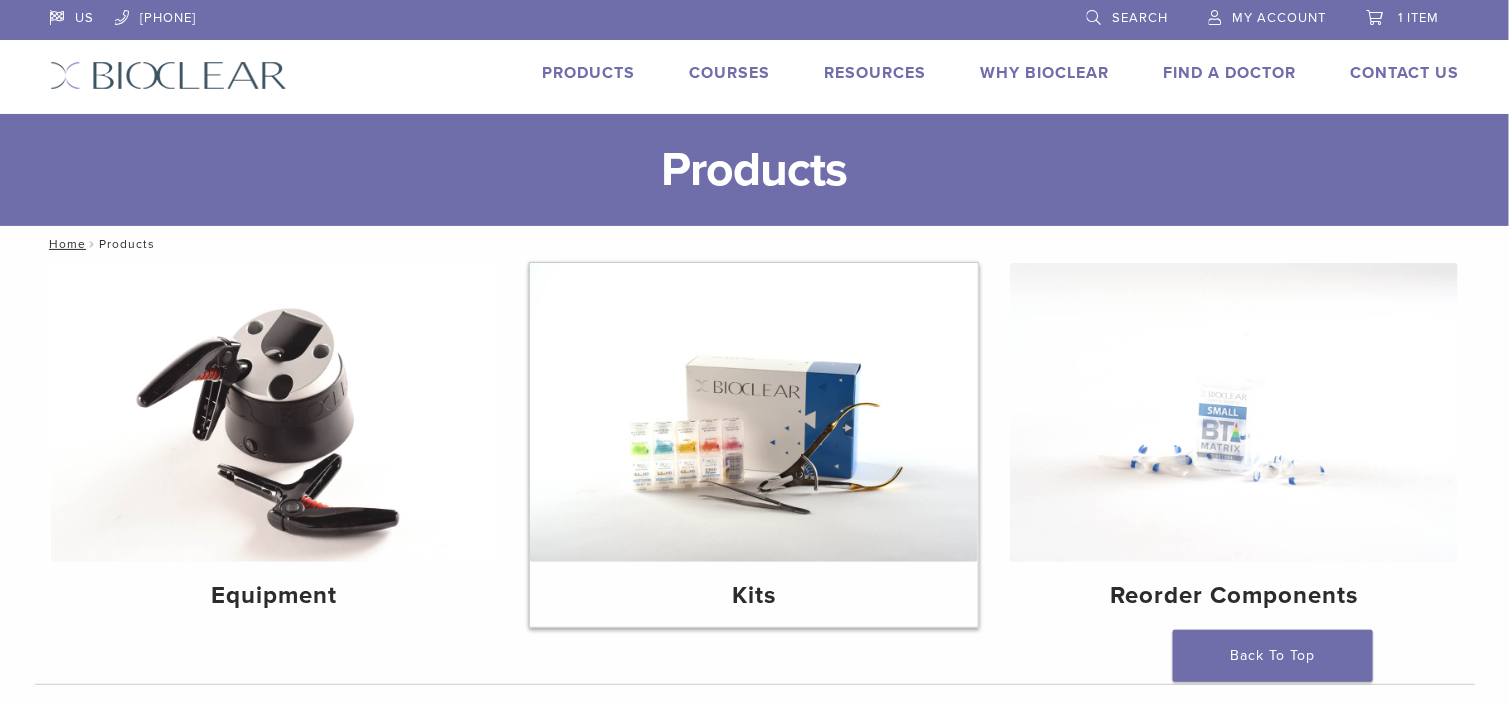 scroll, scrollTop: 300, scrollLeft: 0, axis: vertical 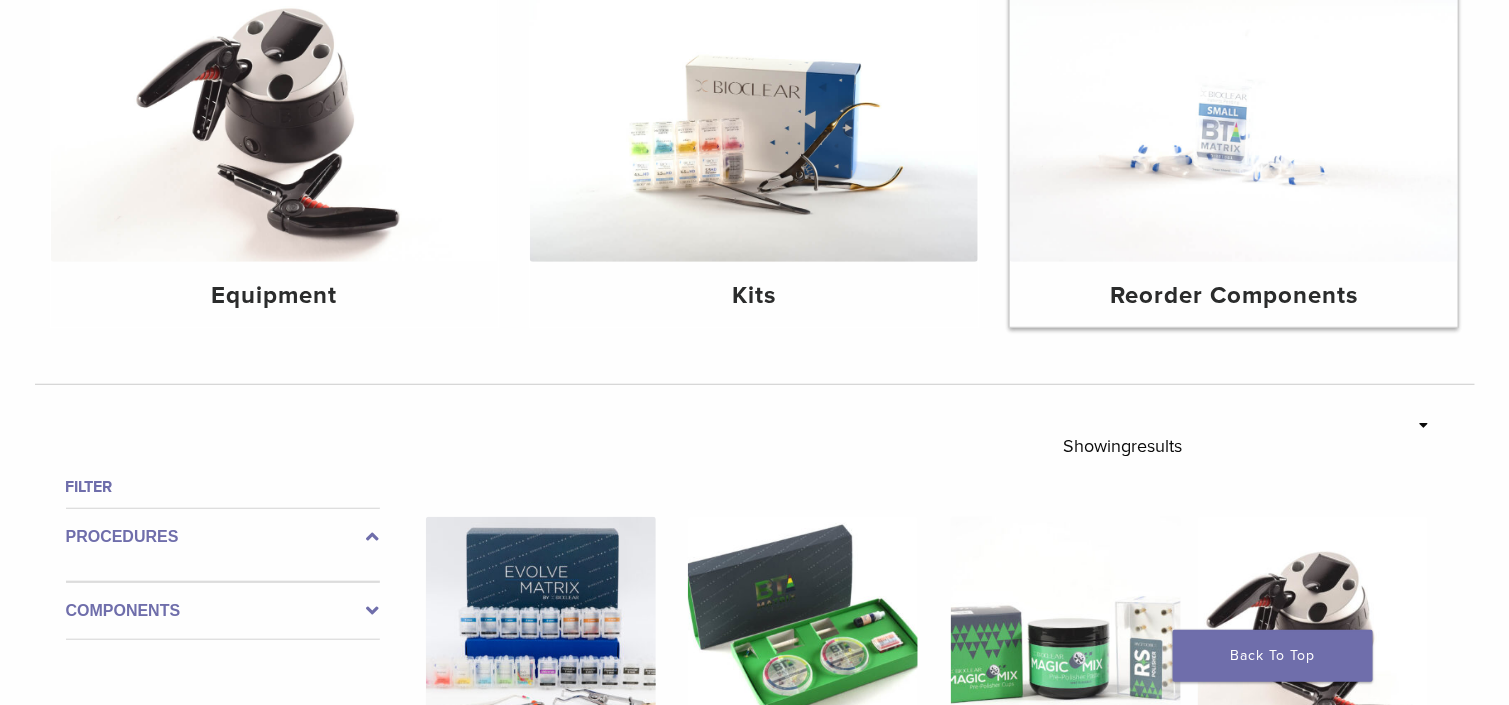 click at bounding box center (1234, 112) 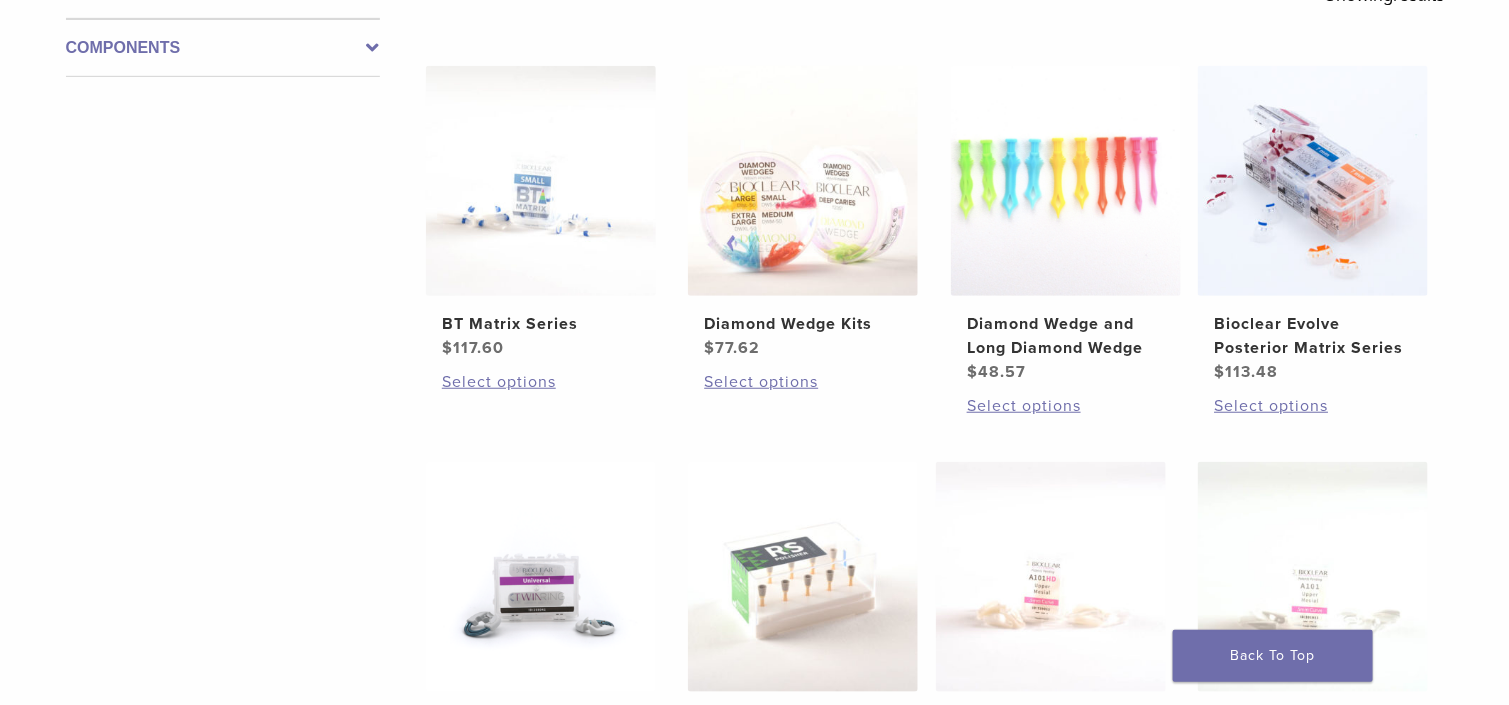 scroll, scrollTop: 600, scrollLeft: 0, axis: vertical 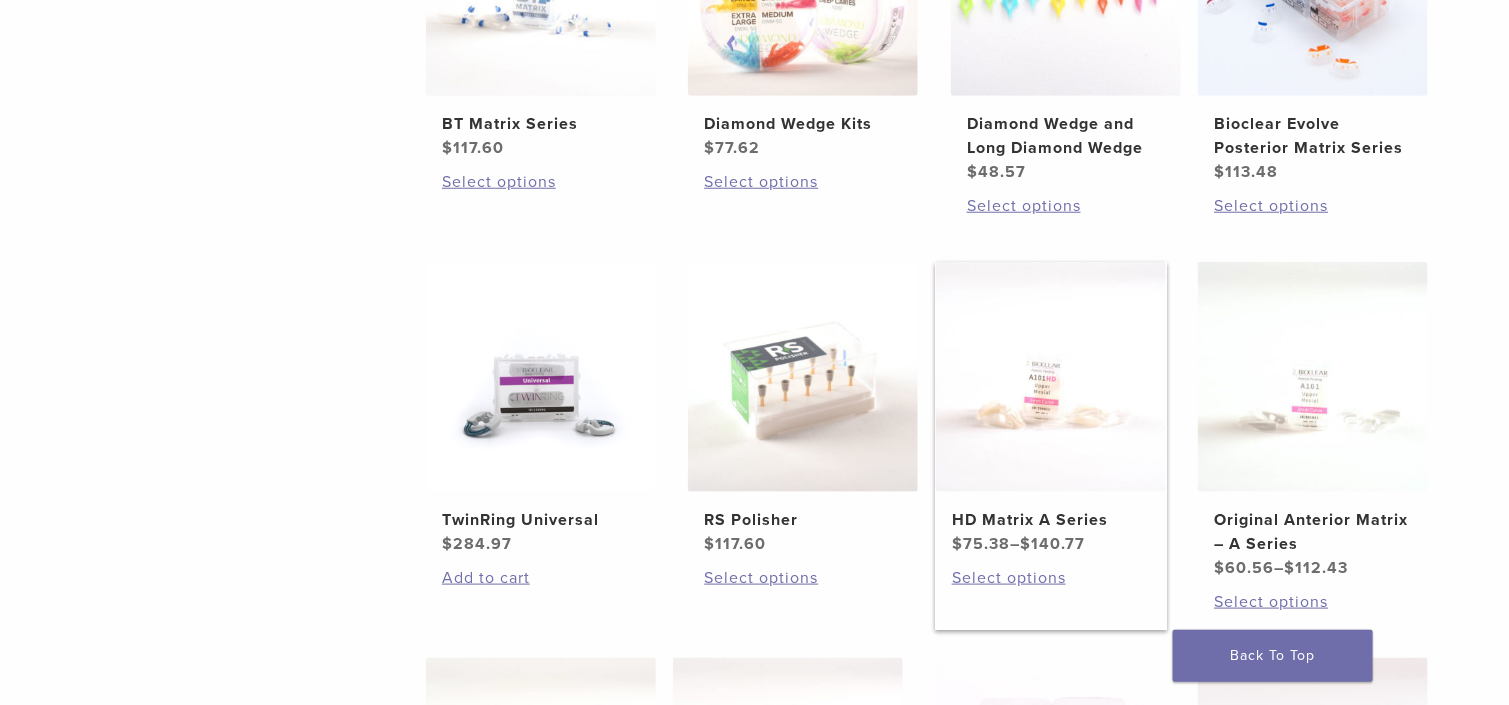 click at bounding box center (1051, 377) 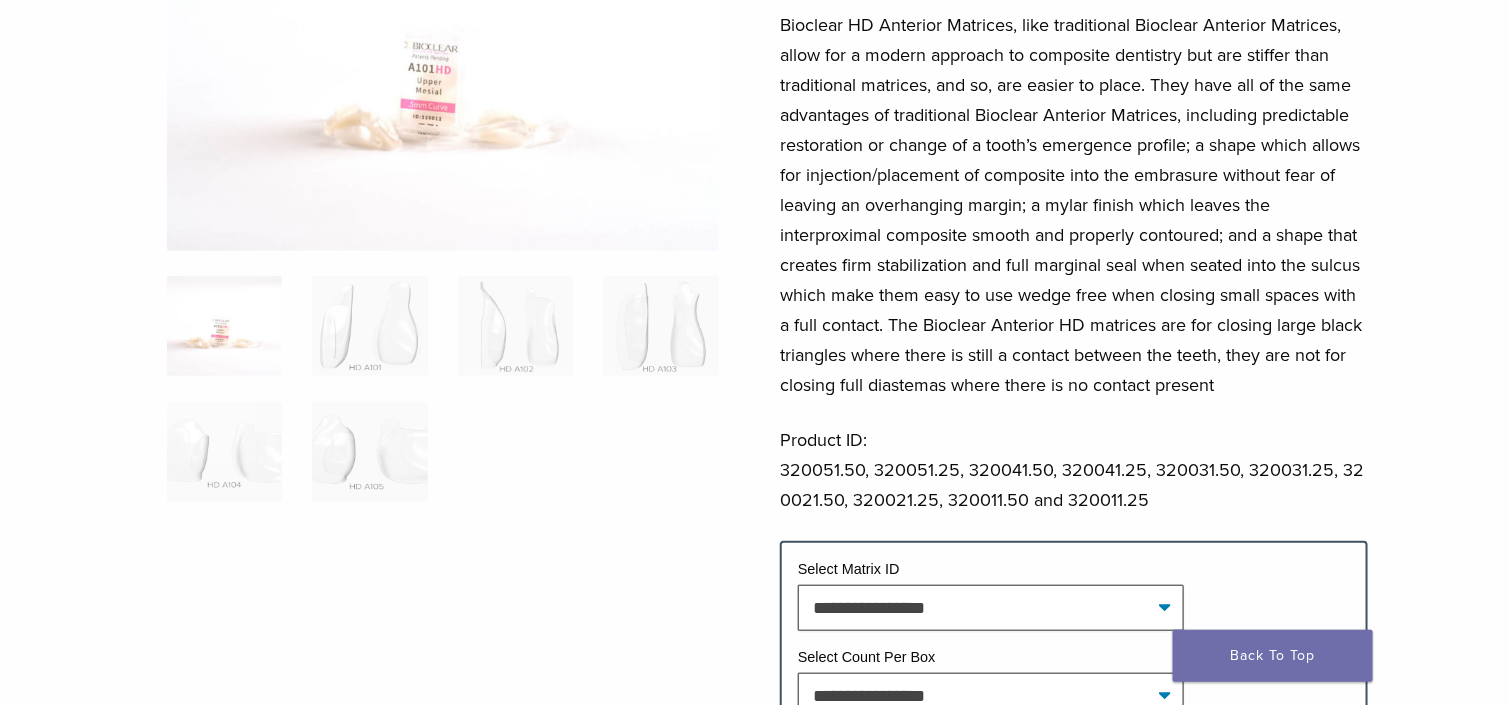 scroll, scrollTop: 400, scrollLeft: 0, axis: vertical 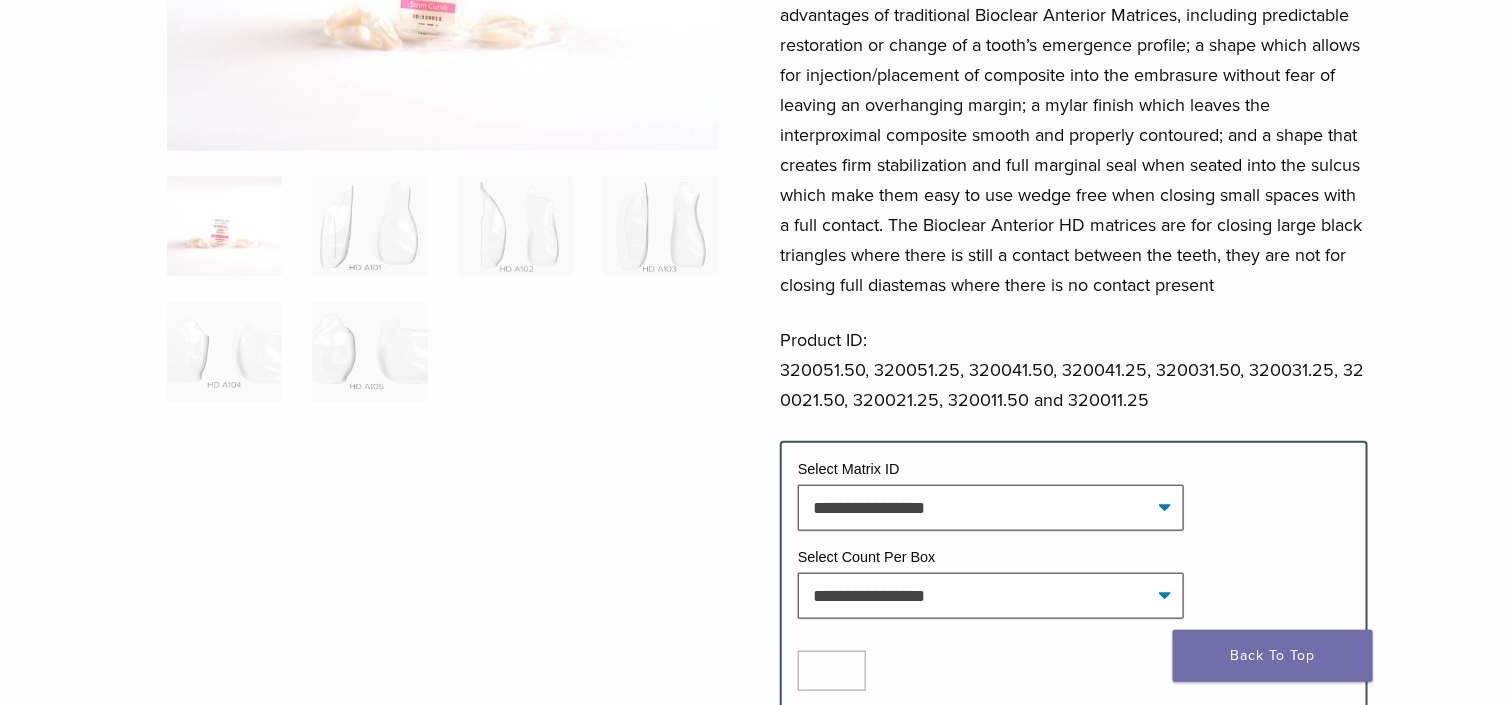 click on "Select Matrix ID" 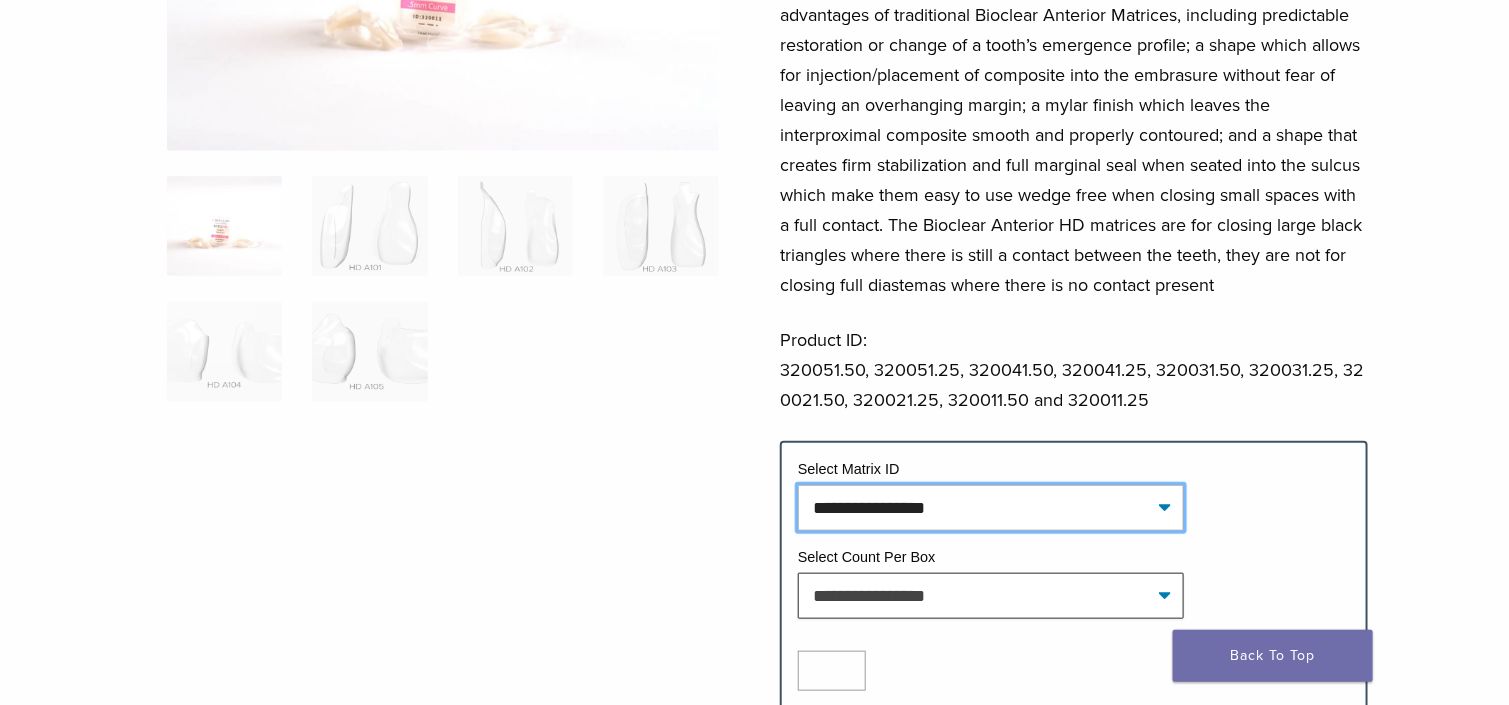 click on "**********" 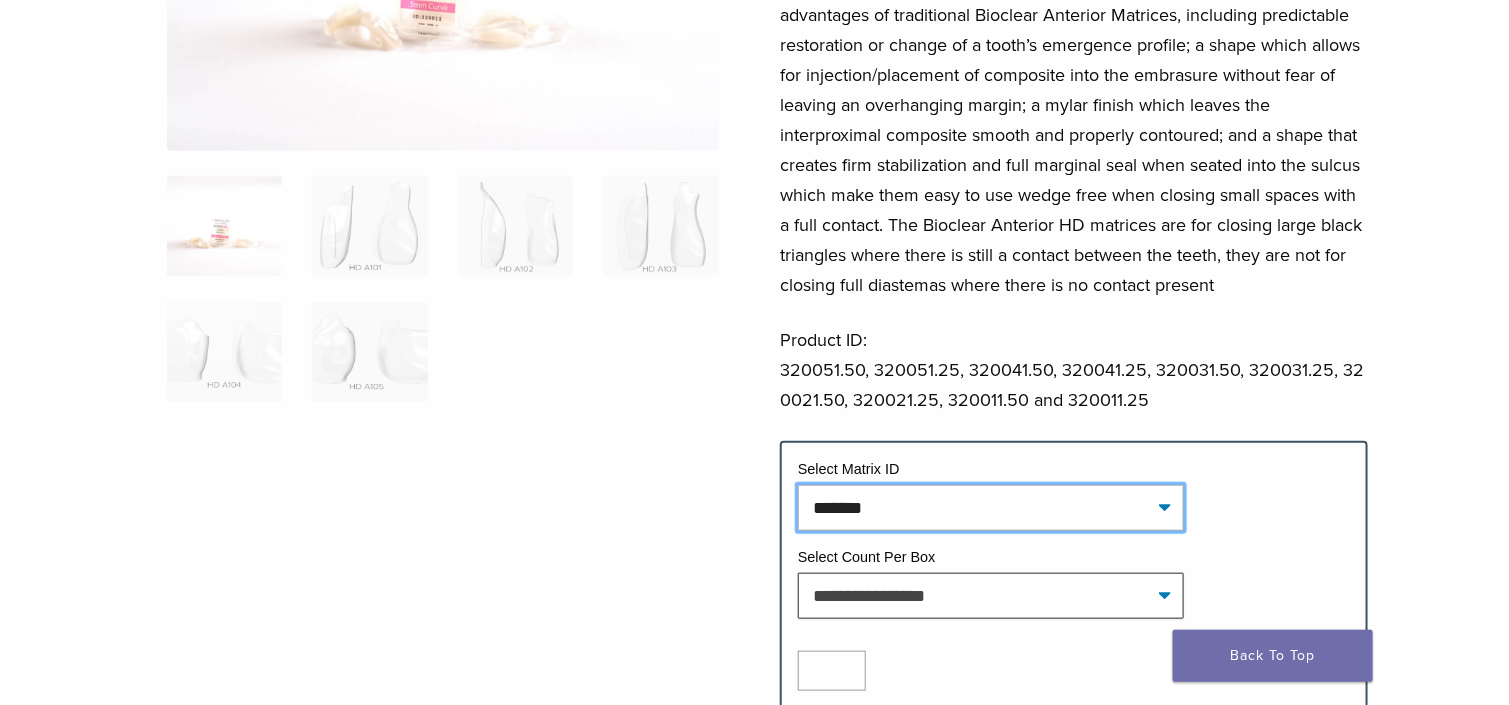 click on "**********" 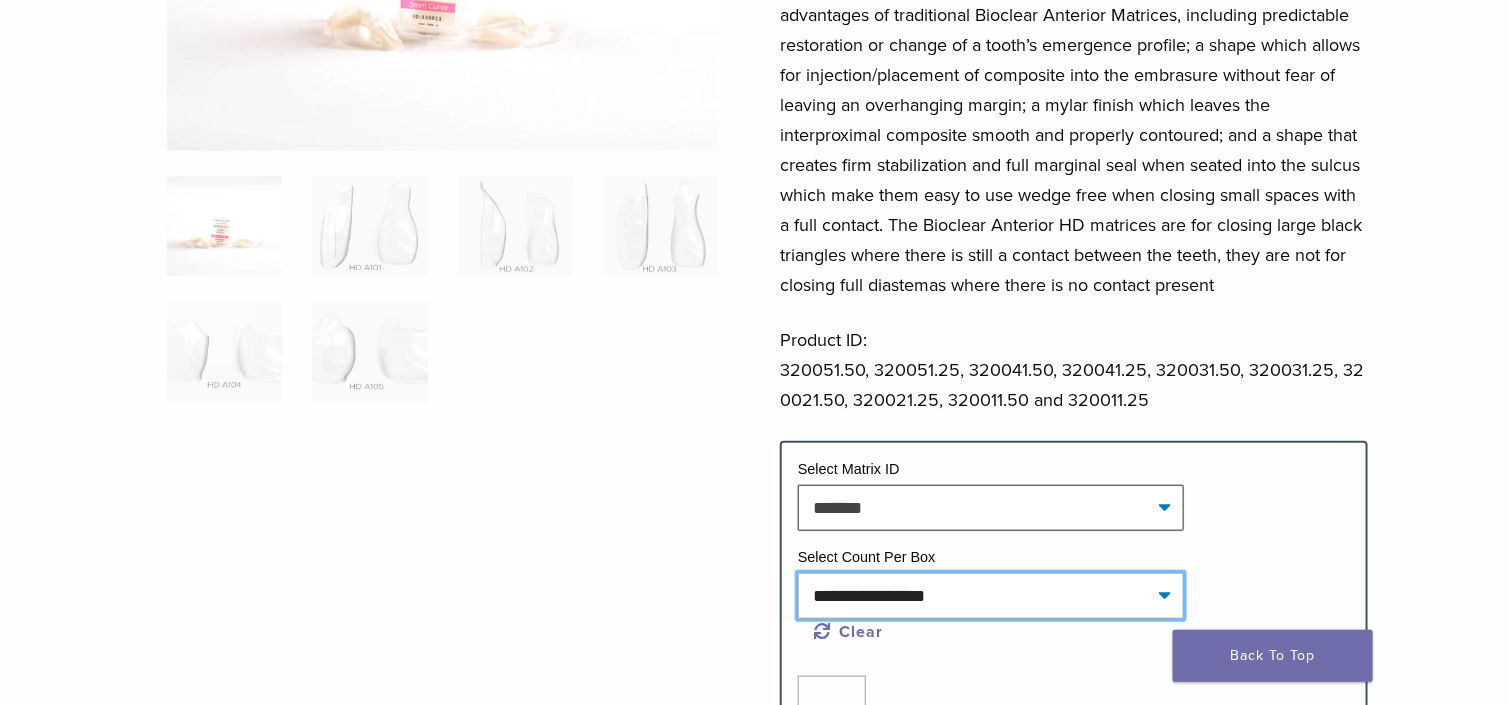 click on "**********" 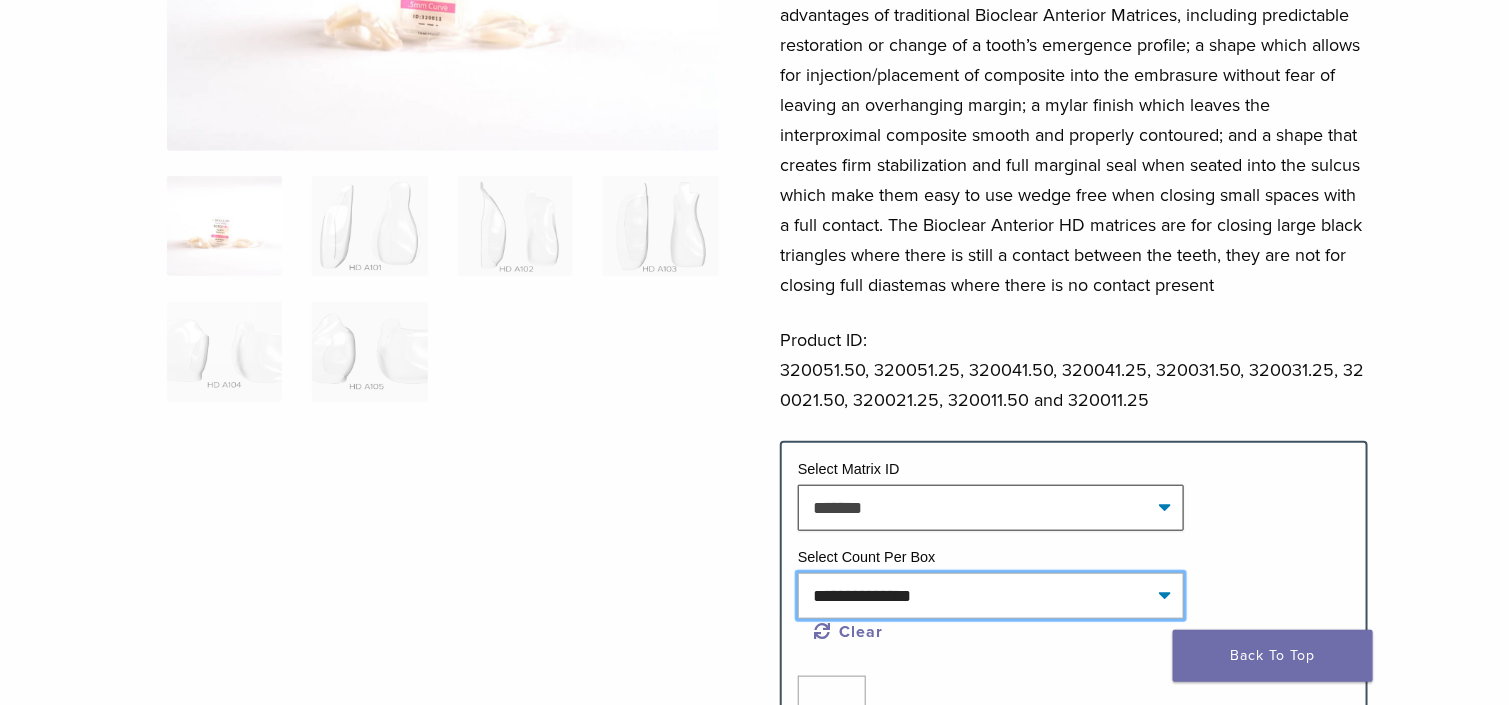 click on "**********" 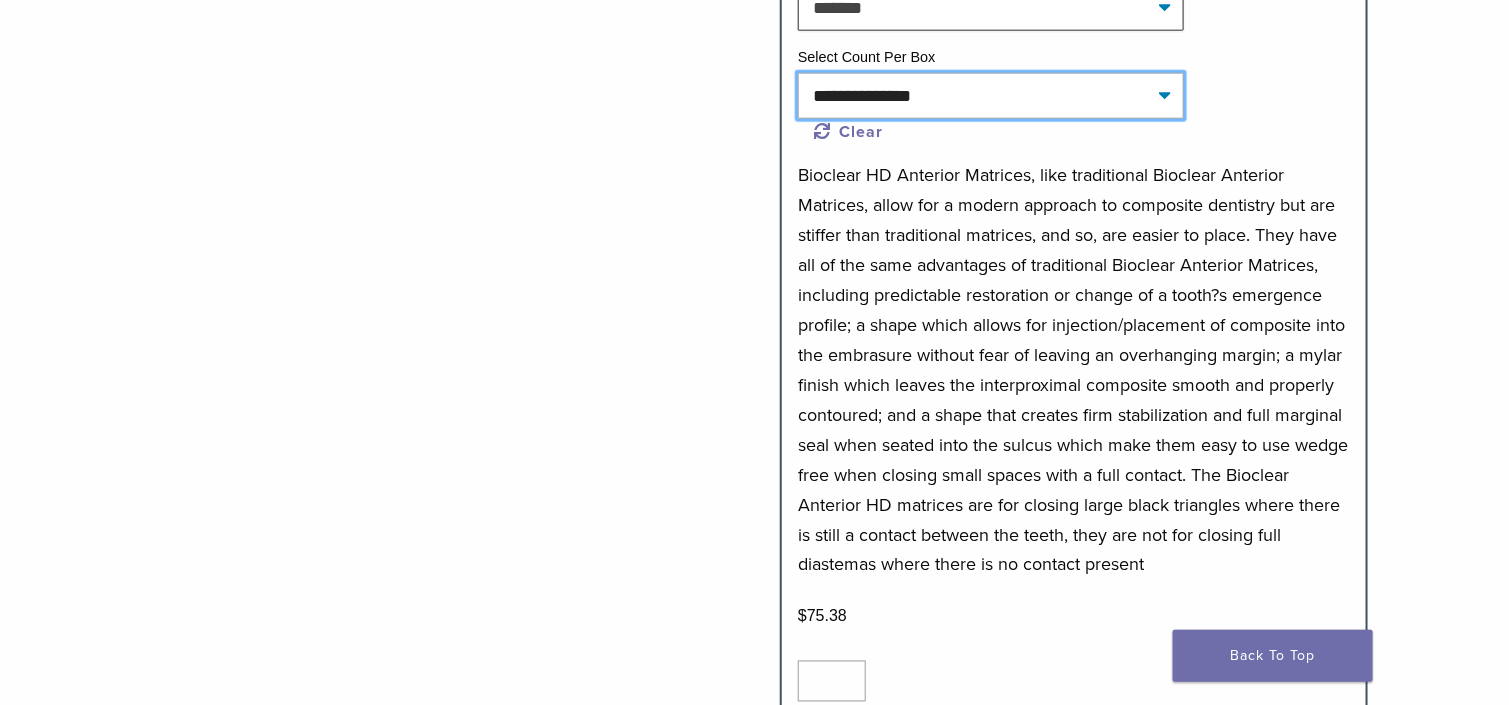 scroll, scrollTop: 1000, scrollLeft: 0, axis: vertical 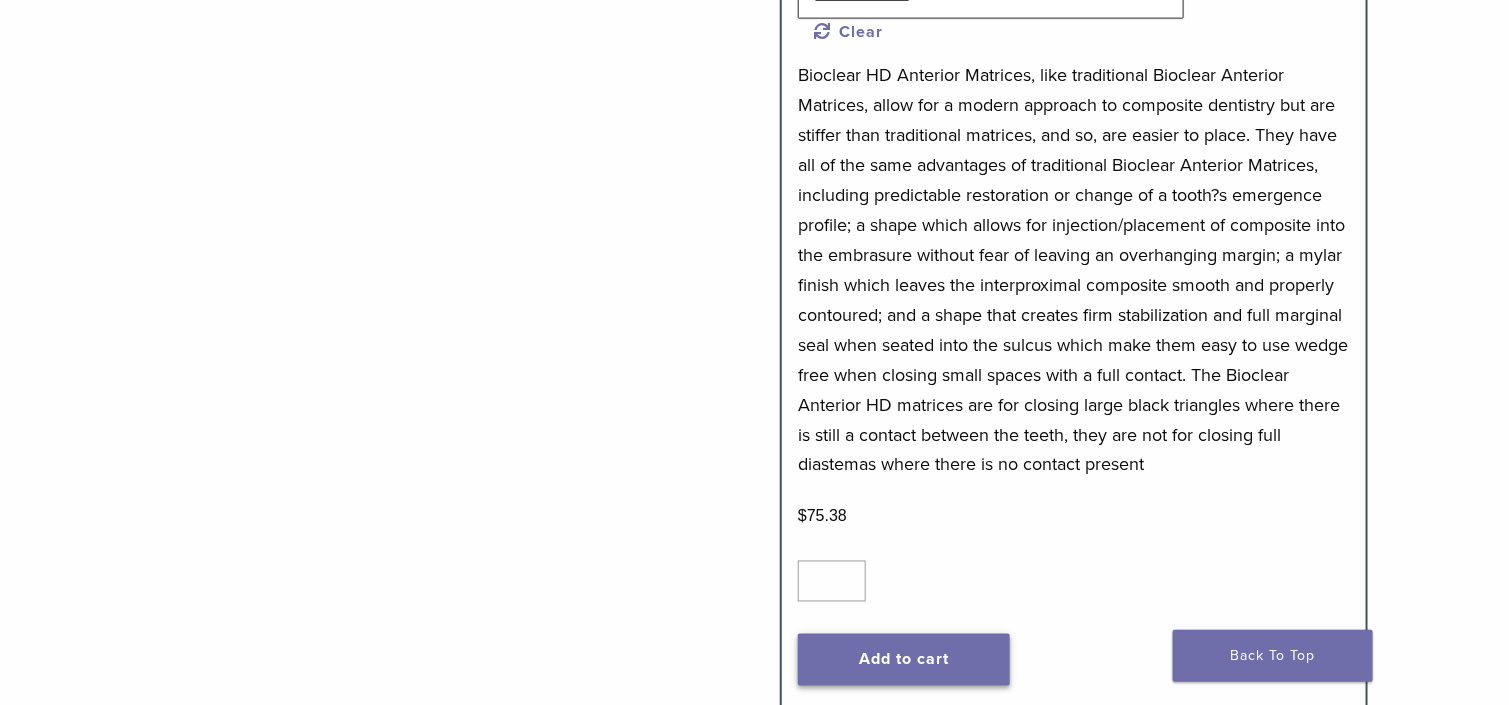 click on "Add to cart" 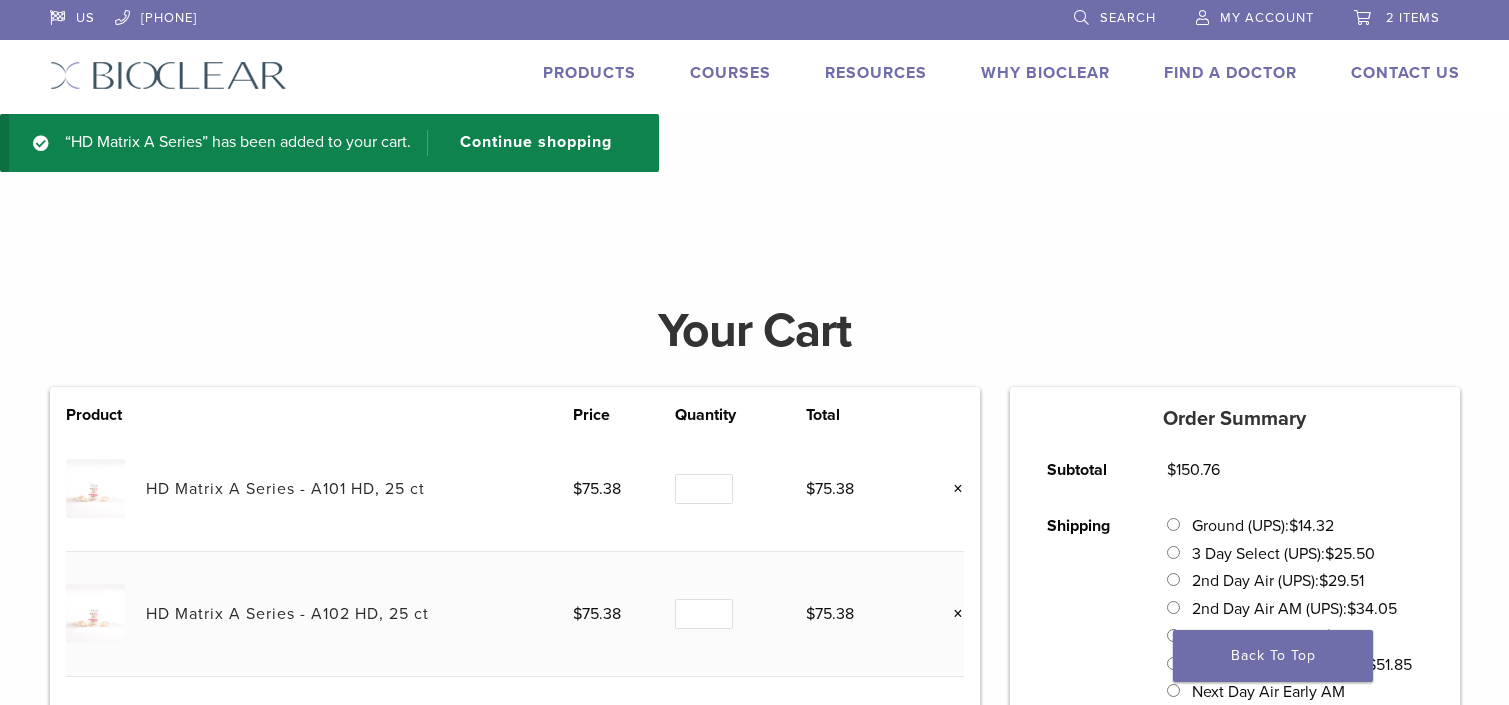 scroll, scrollTop: 0, scrollLeft: 0, axis: both 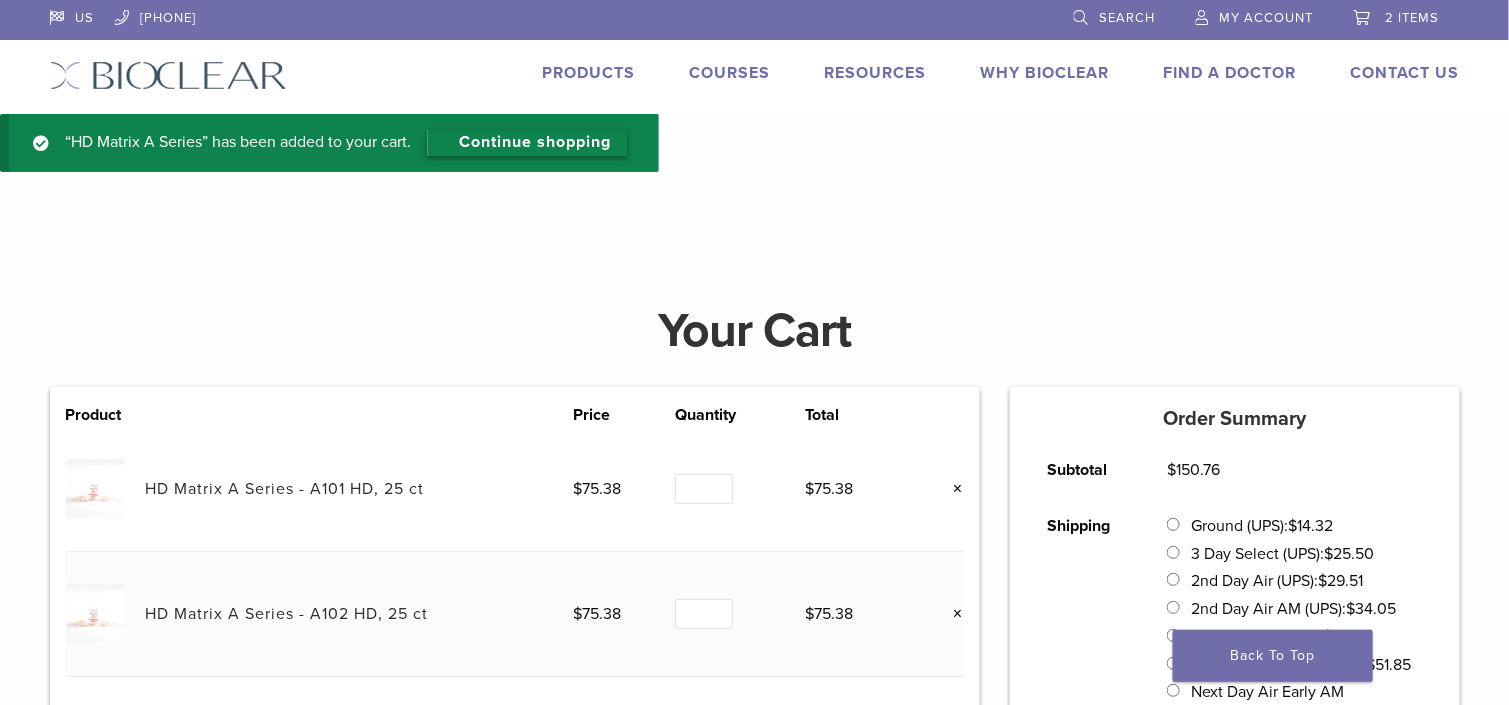click on "Continue shopping" at bounding box center (527, 143) 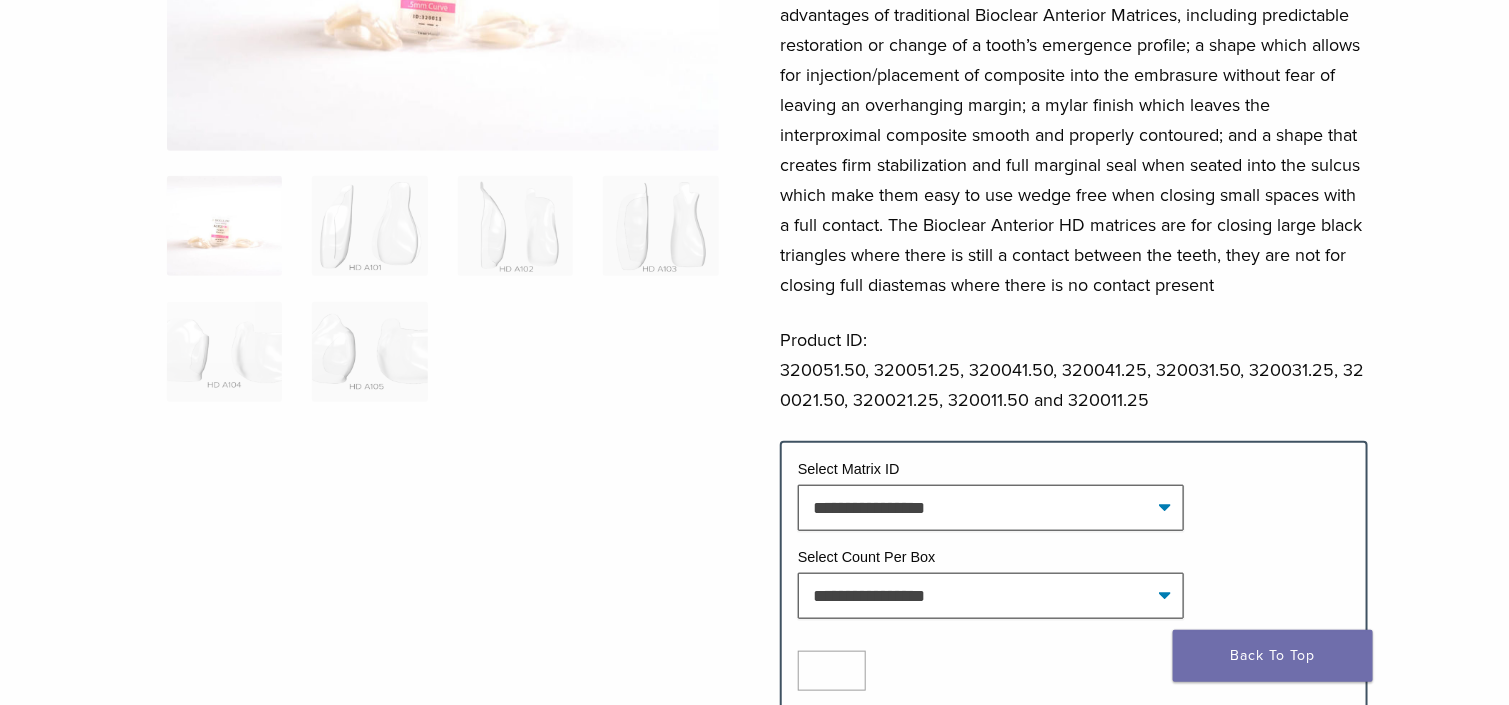 scroll, scrollTop: 0, scrollLeft: 0, axis: both 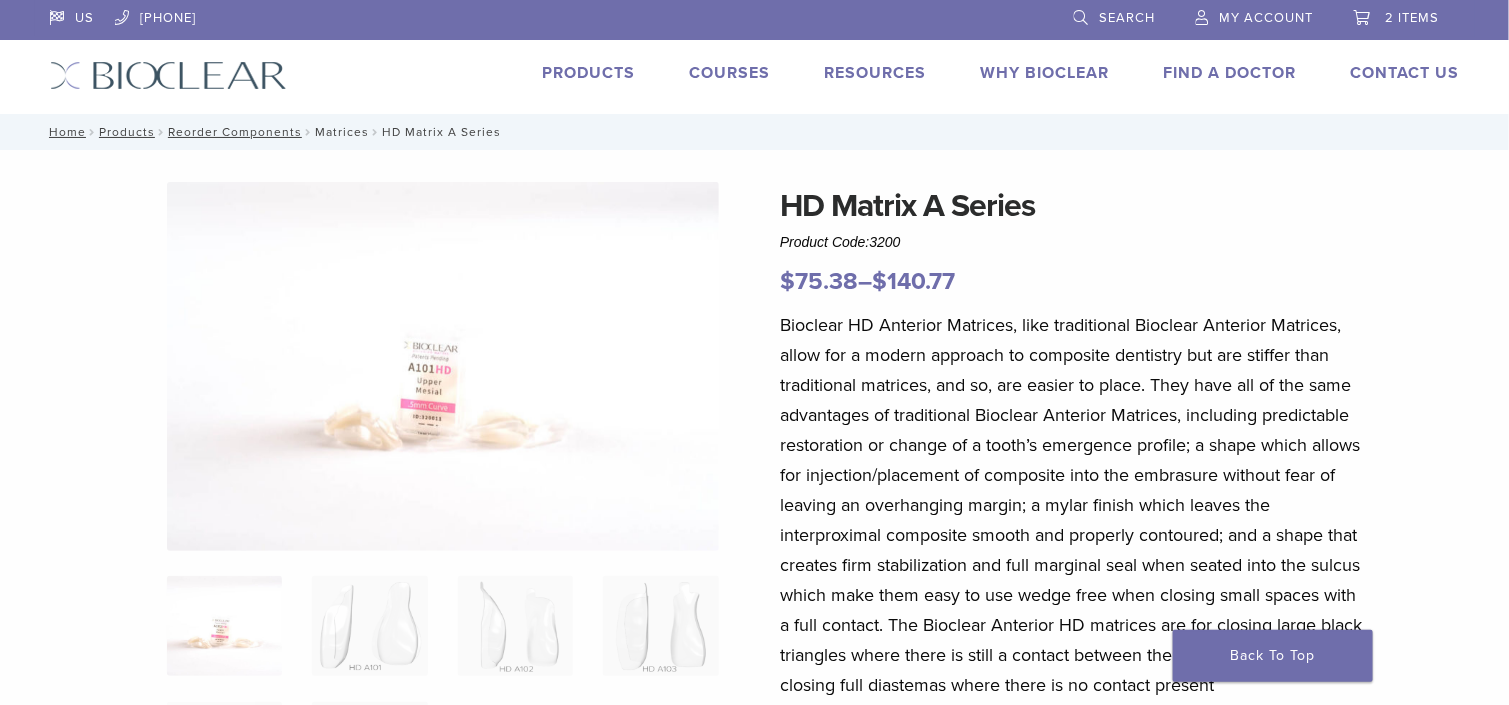 click on "Matrices" at bounding box center [342, 132] 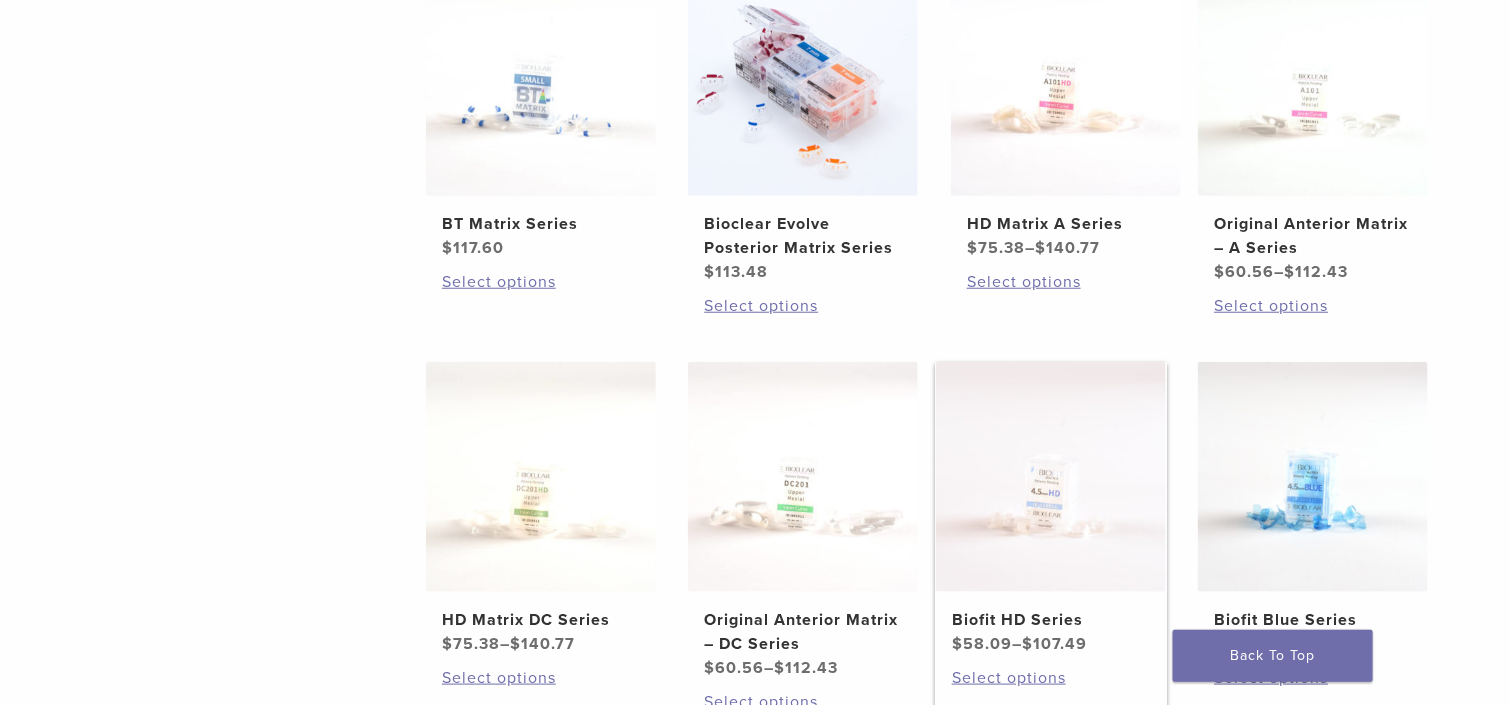 scroll, scrollTop: 700, scrollLeft: 0, axis: vertical 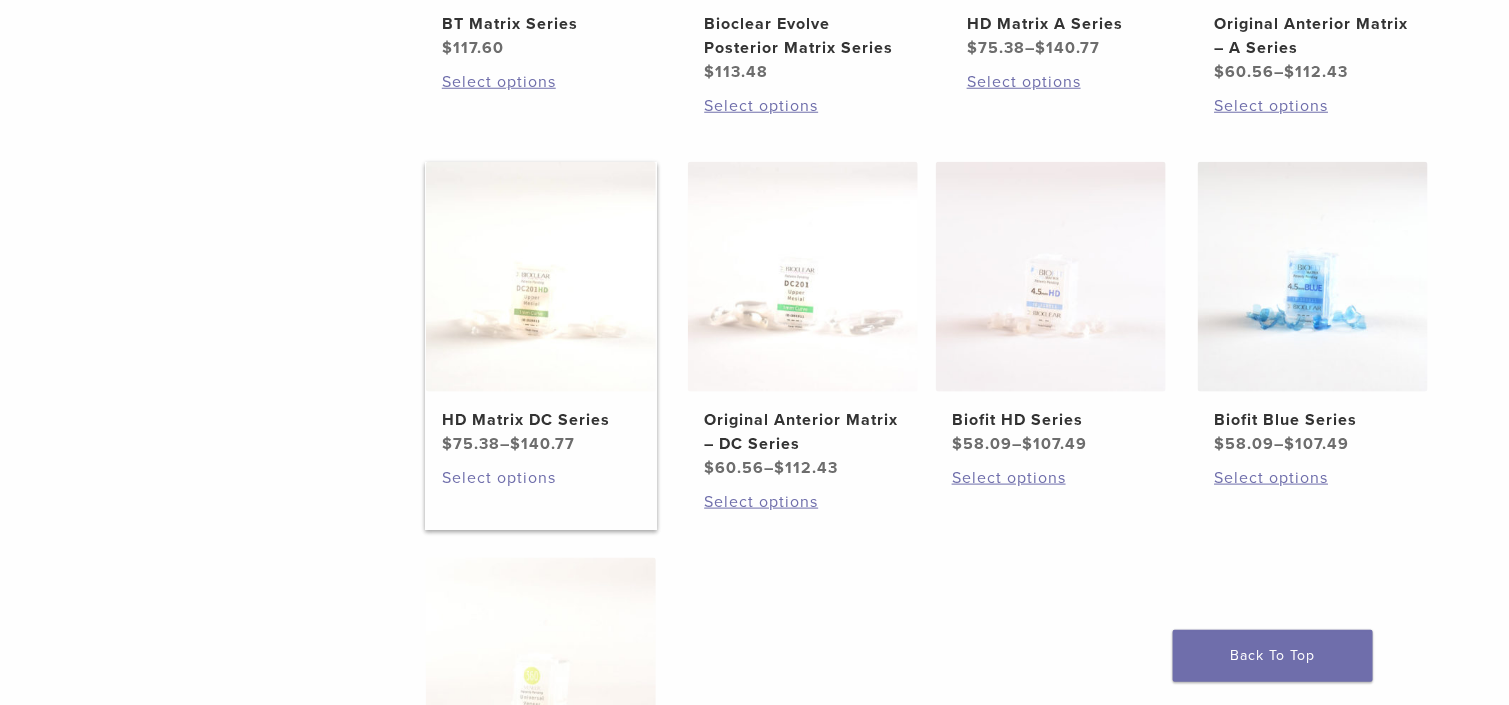 click on "Select options" at bounding box center (541, 478) 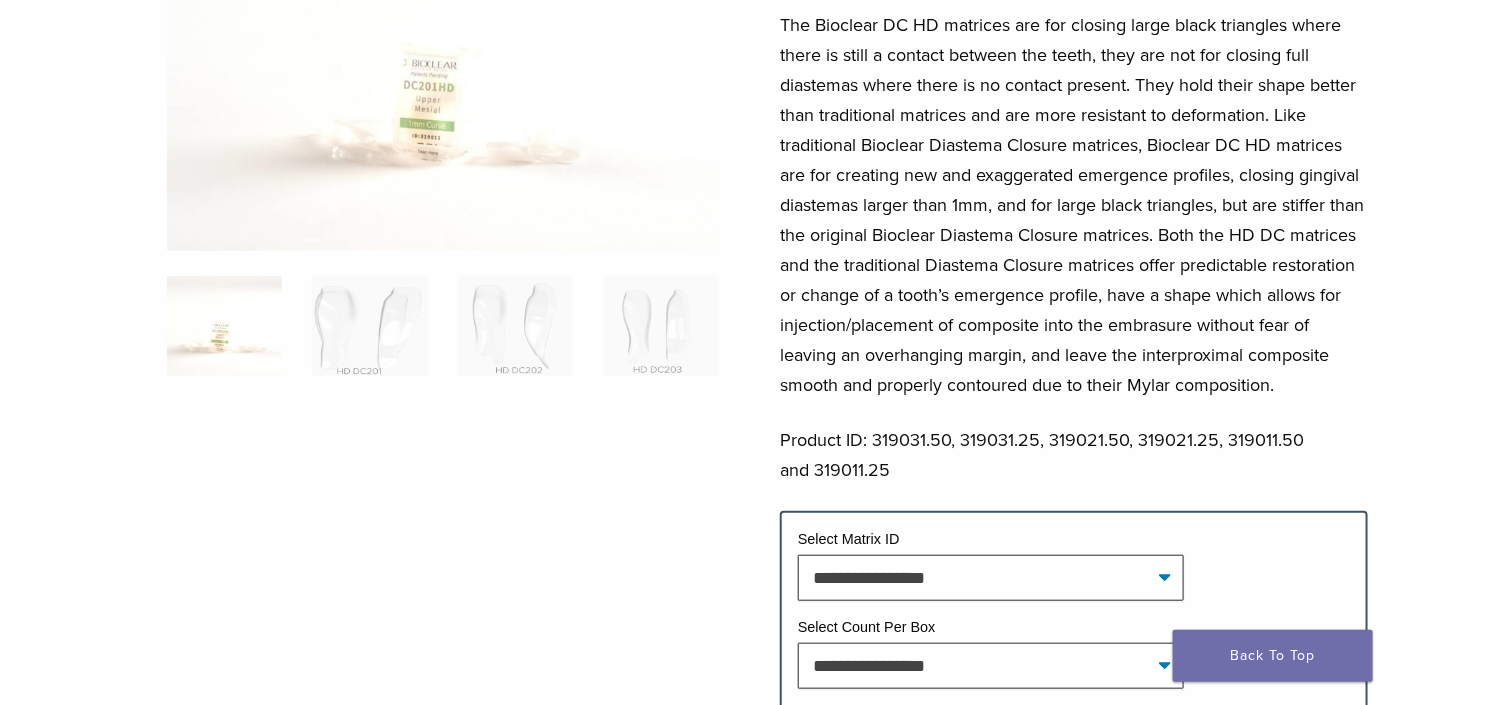 scroll, scrollTop: 500, scrollLeft: 0, axis: vertical 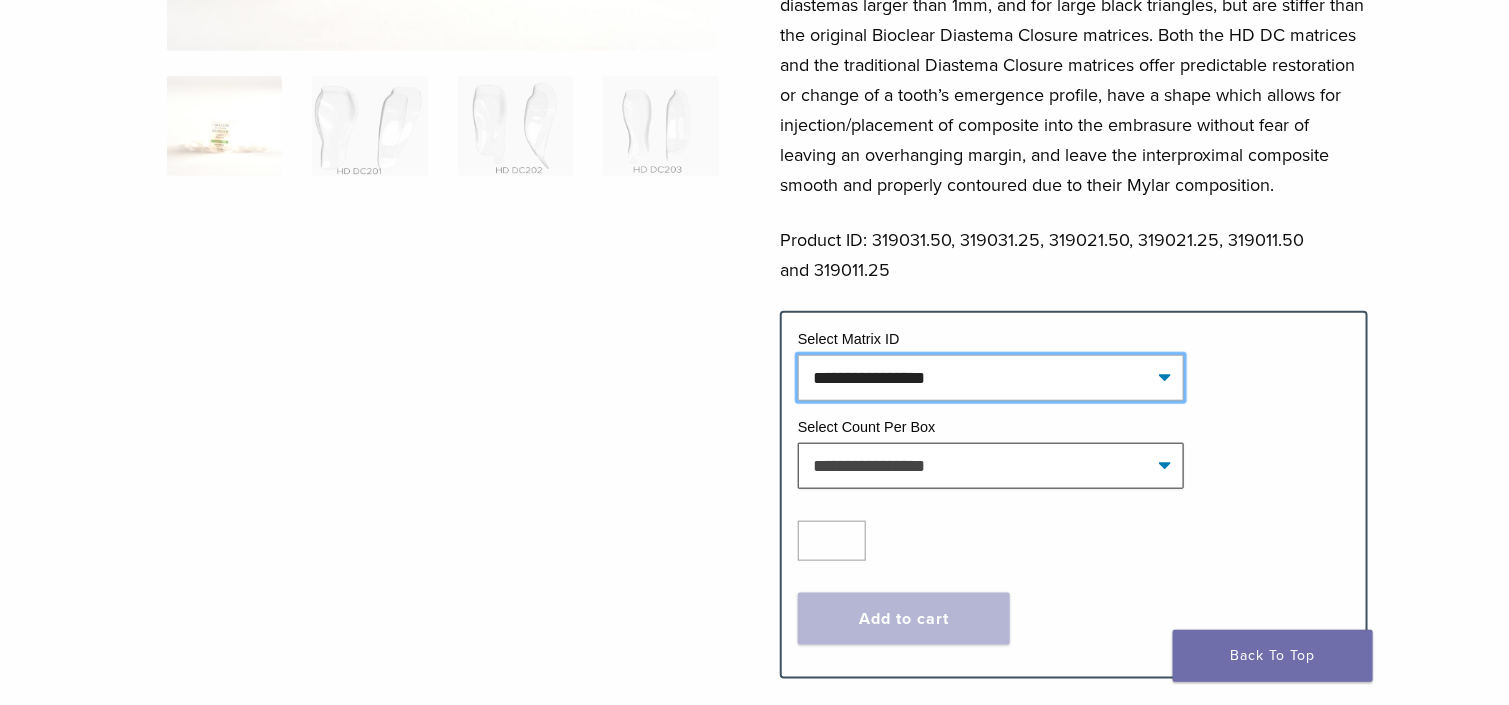 click on "**********" 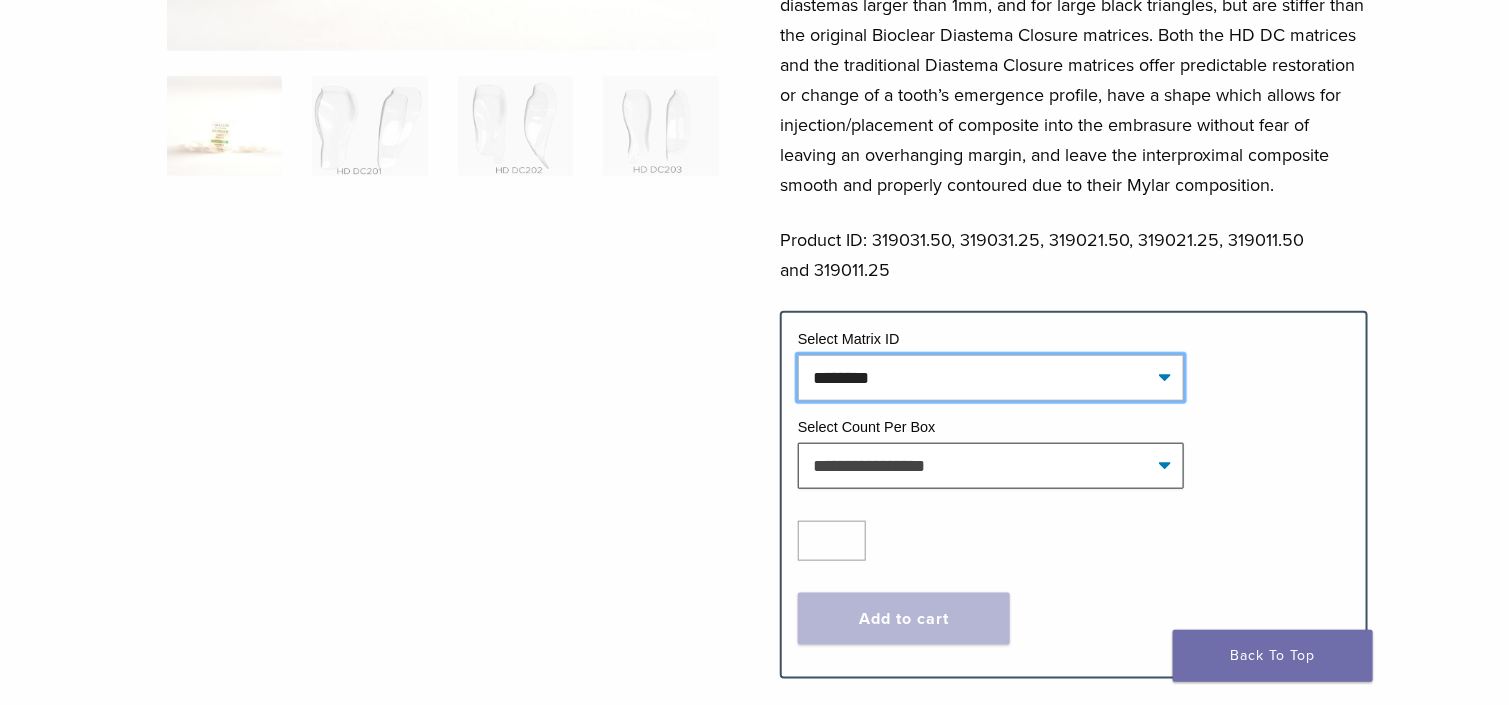 click on "**********" 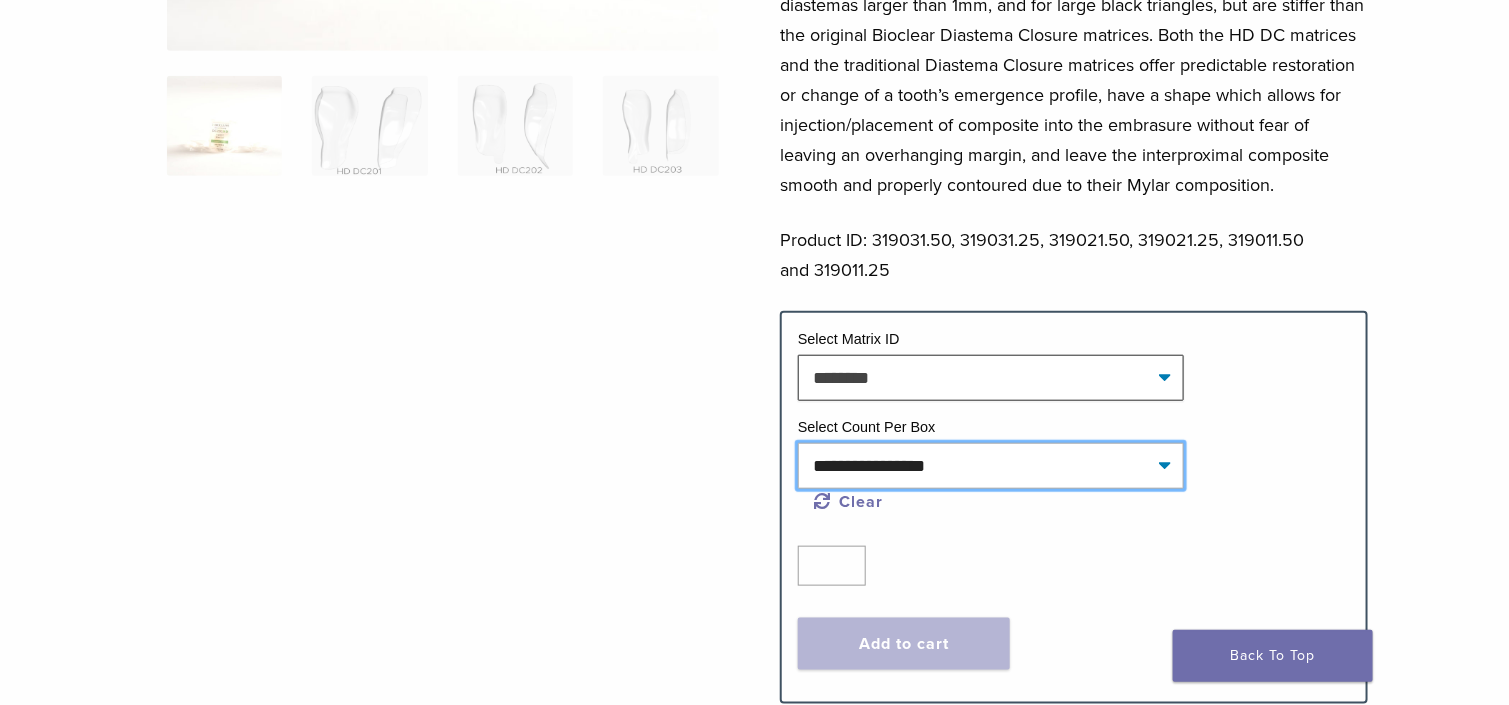 click on "**********" 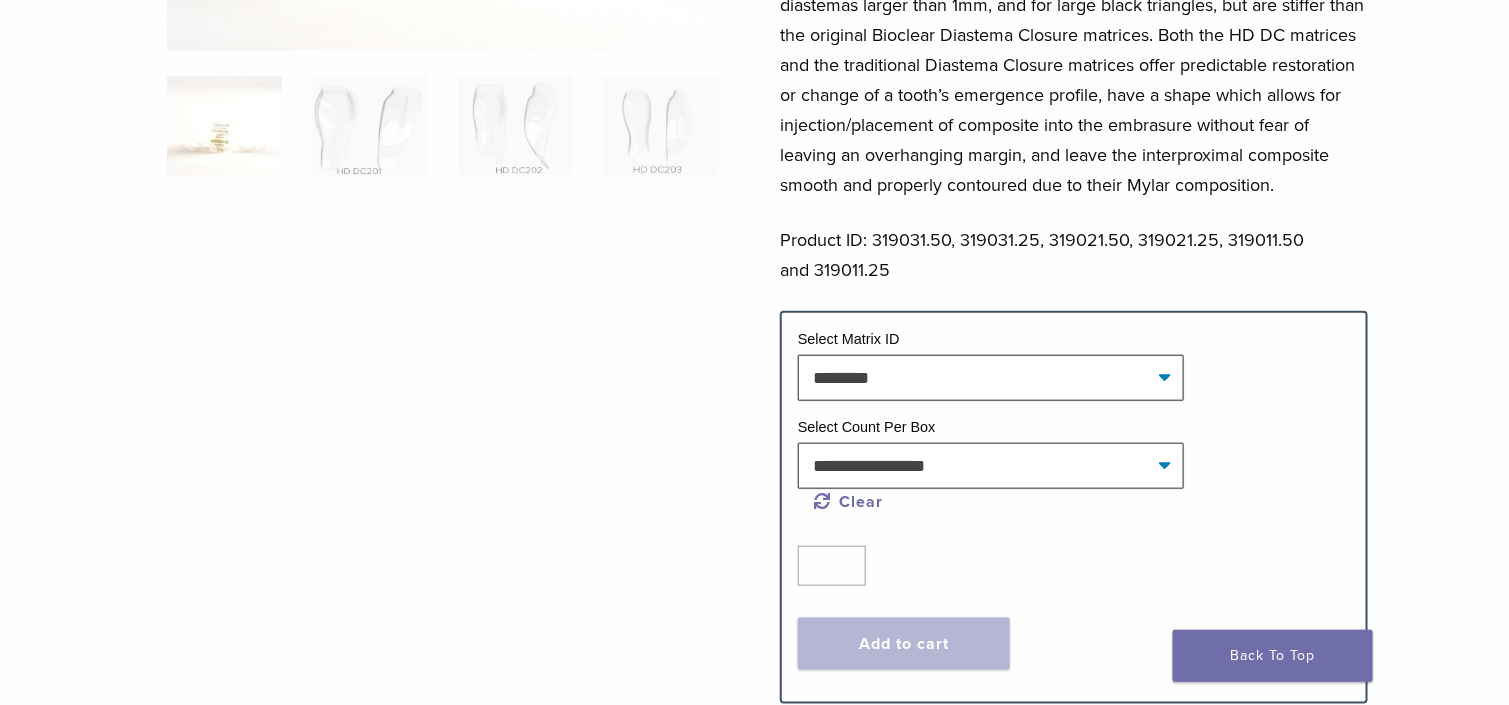 click on "Quantity
Quantity
*
Add to cart
Contact For Pricing" 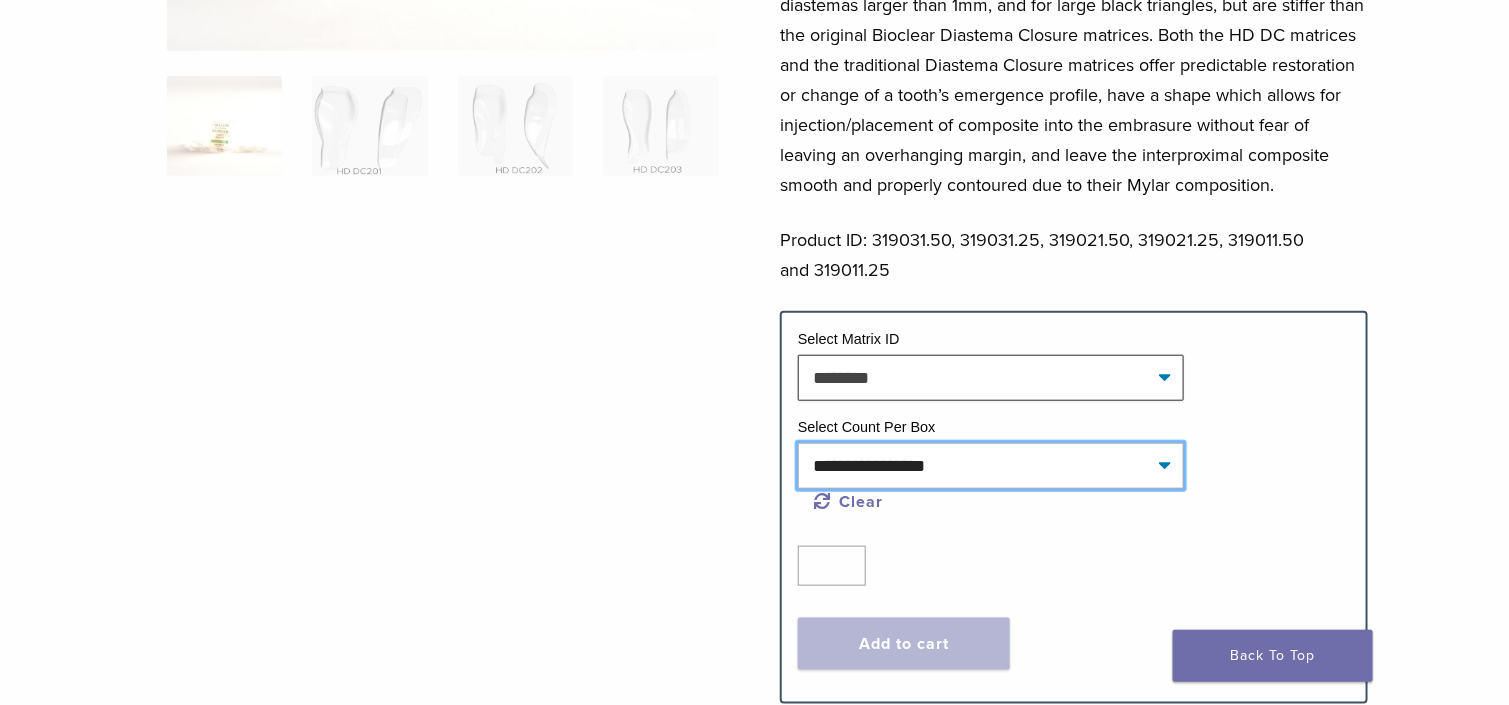 click on "**********" 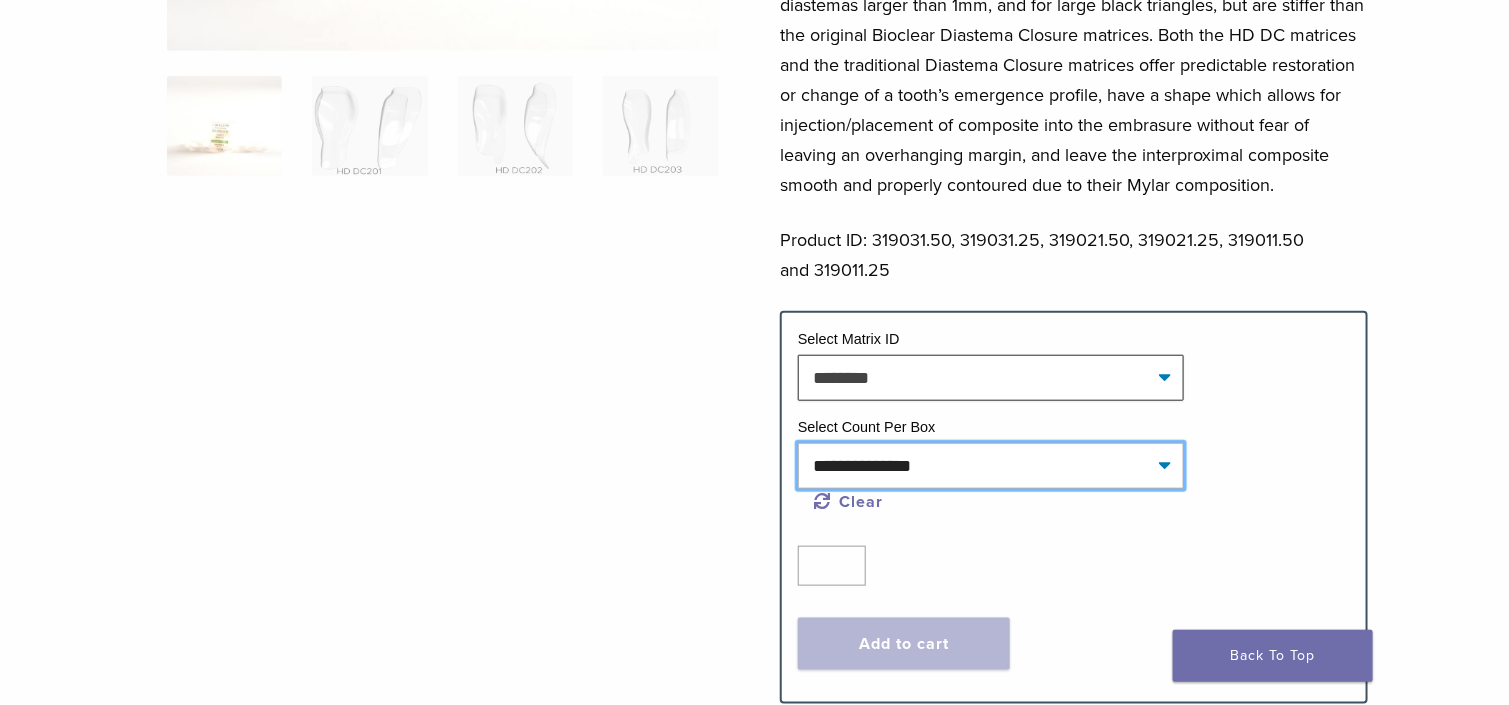 click on "**********" 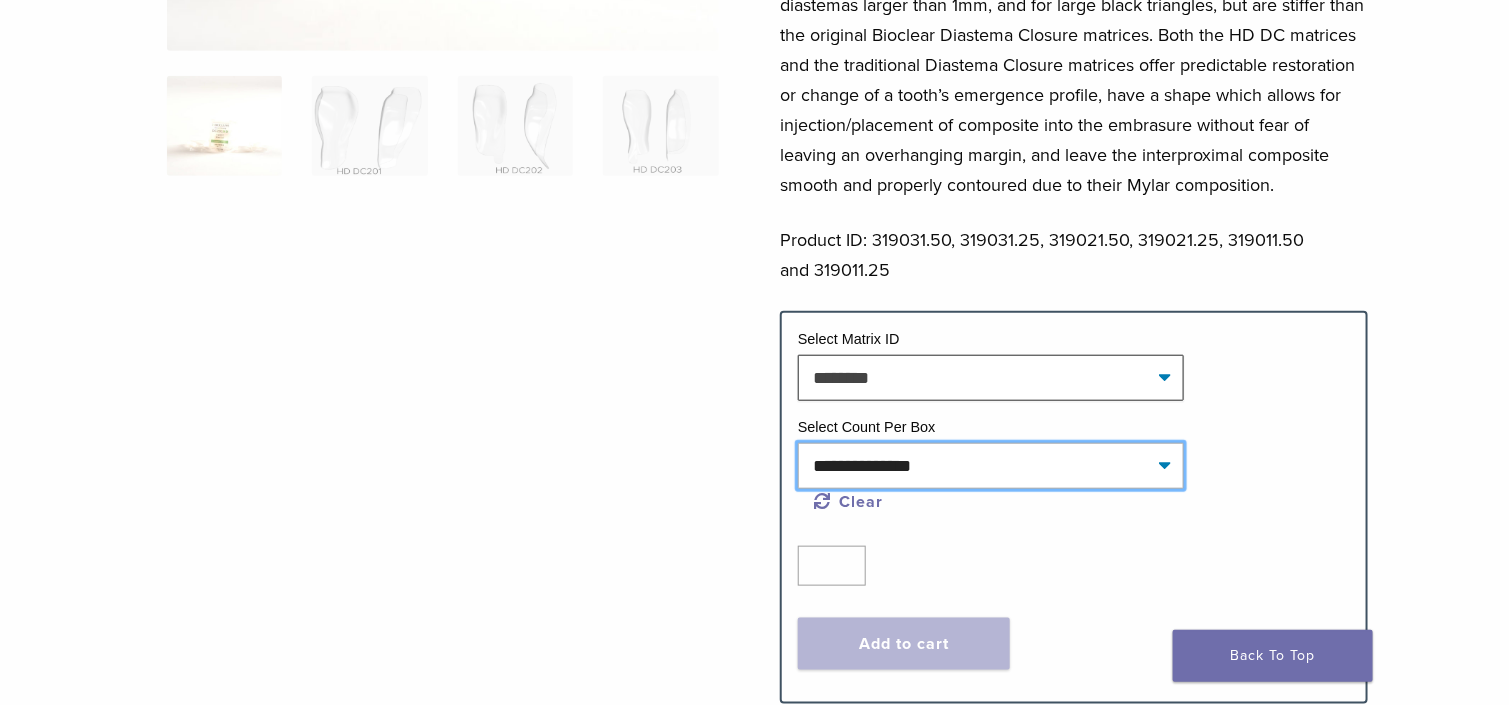 select on "********" 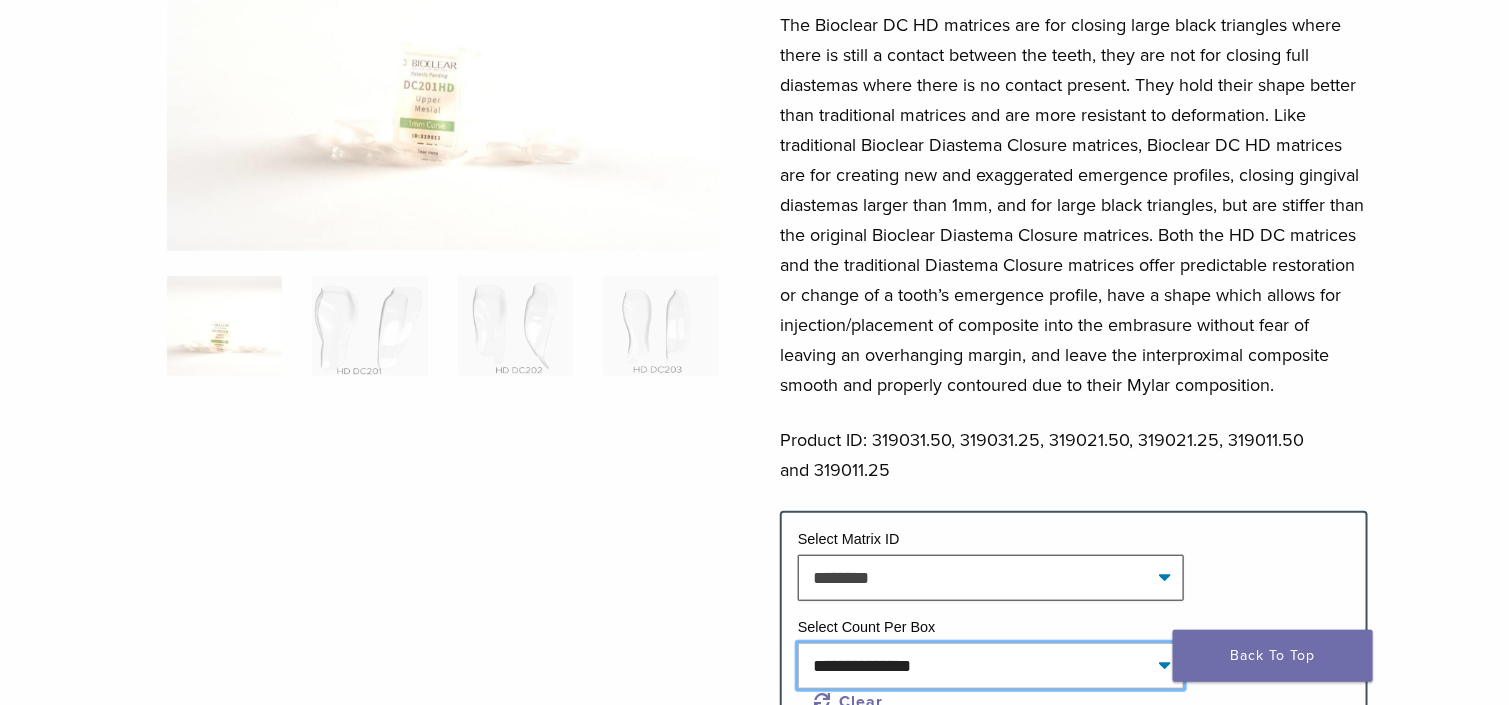 scroll, scrollTop: 0, scrollLeft: 0, axis: both 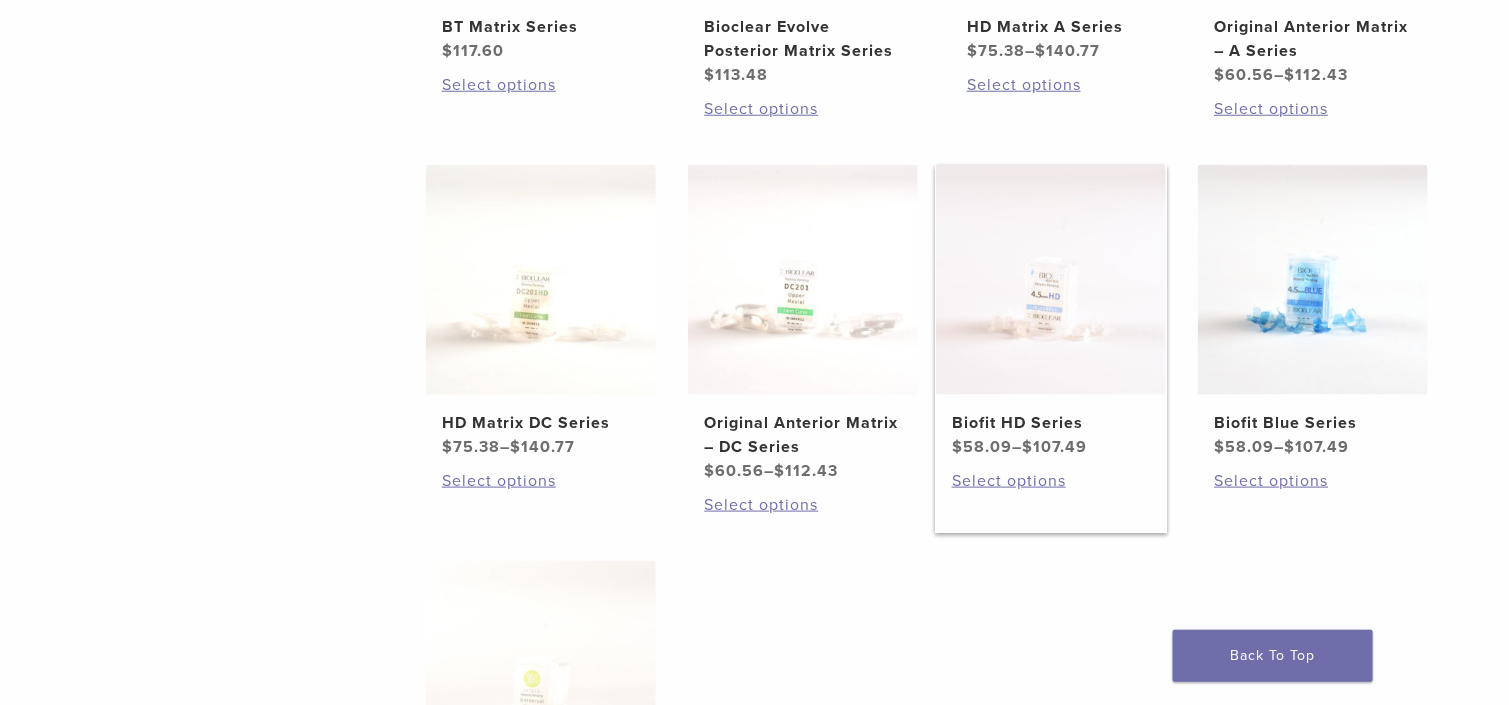 click on "Biofit HD Series" at bounding box center (1051, 423) 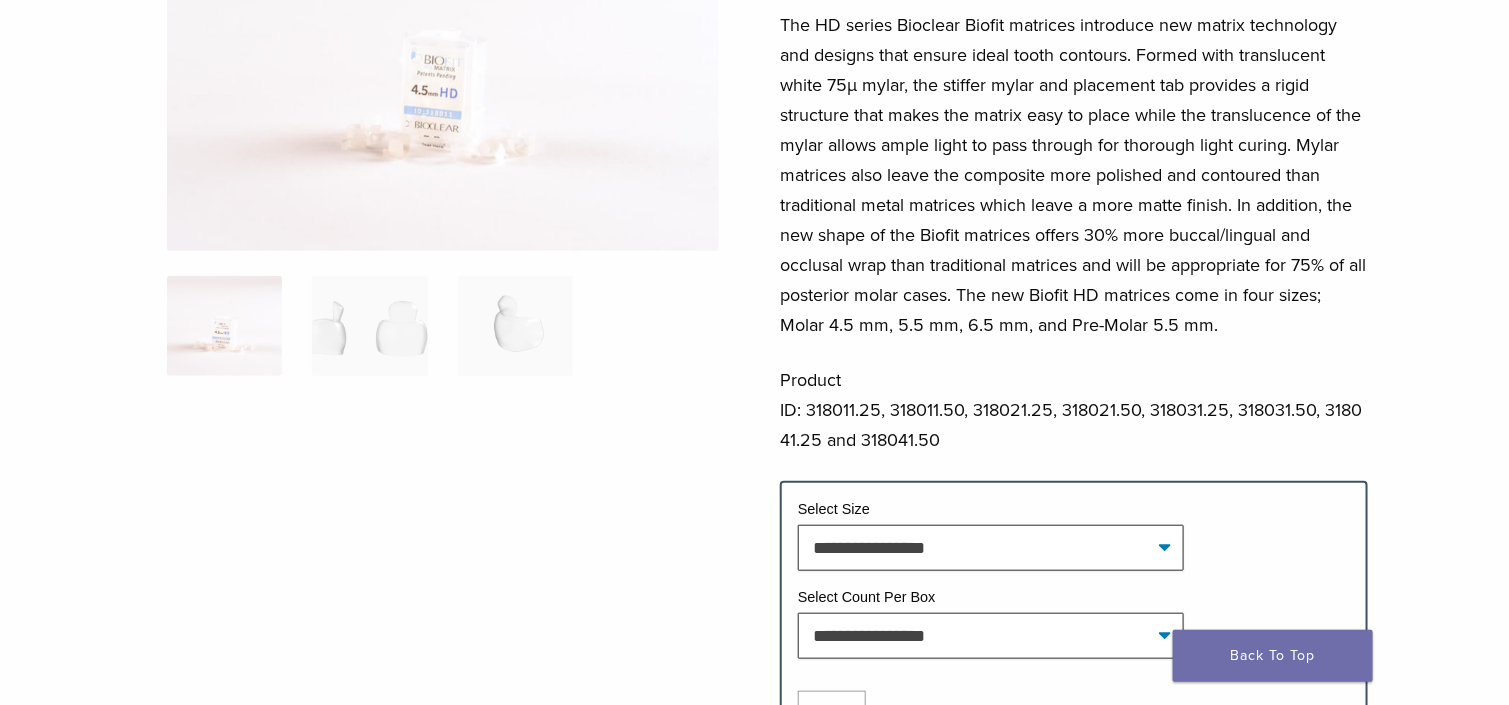 scroll, scrollTop: 400, scrollLeft: 0, axis: vertical 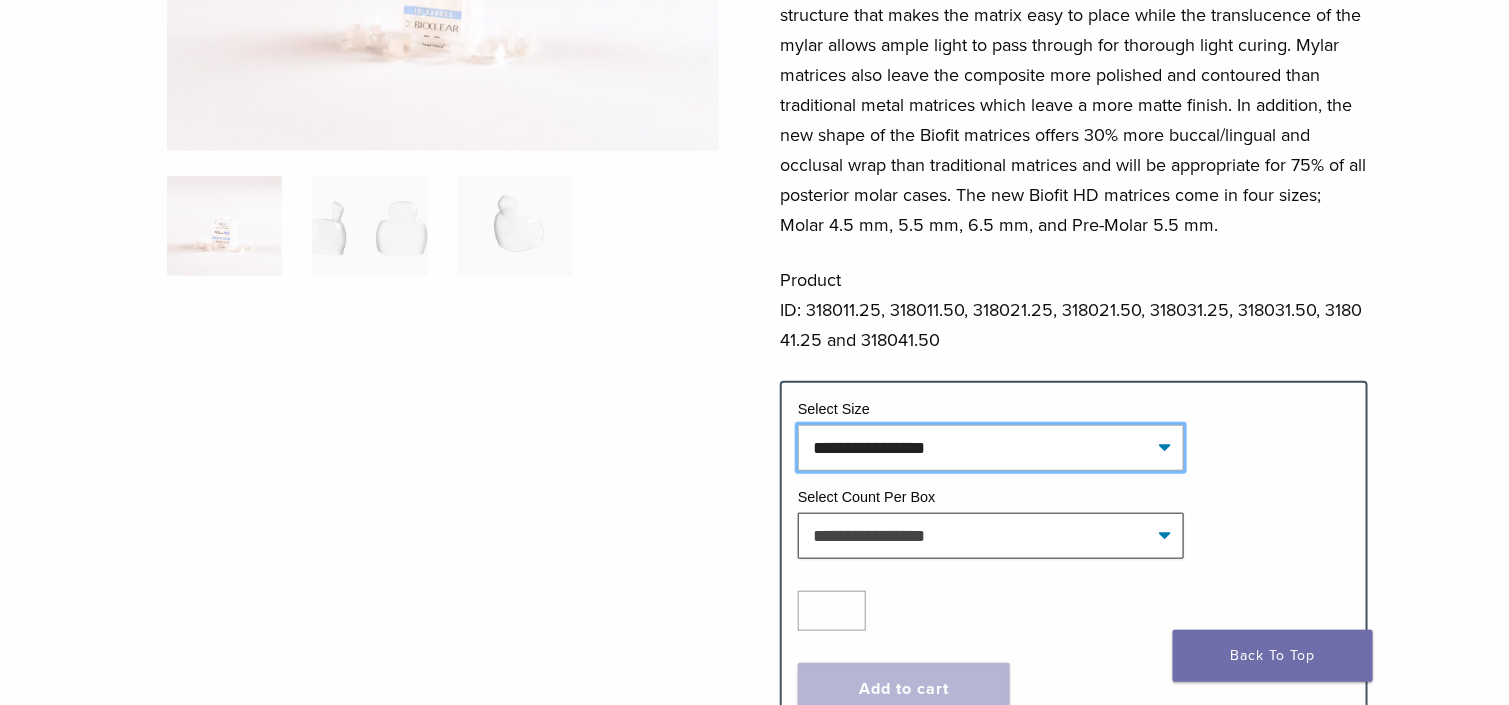 click on "**********" 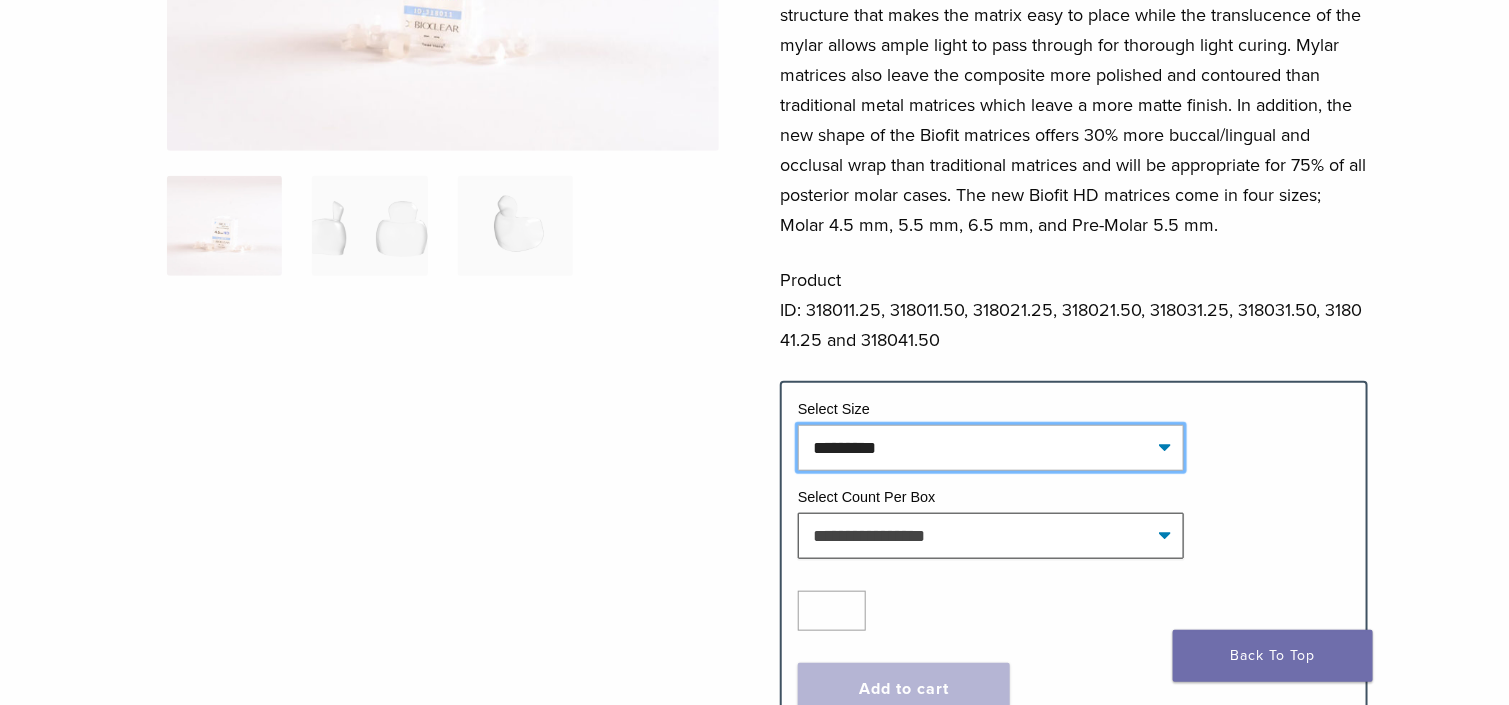 click on "**********" 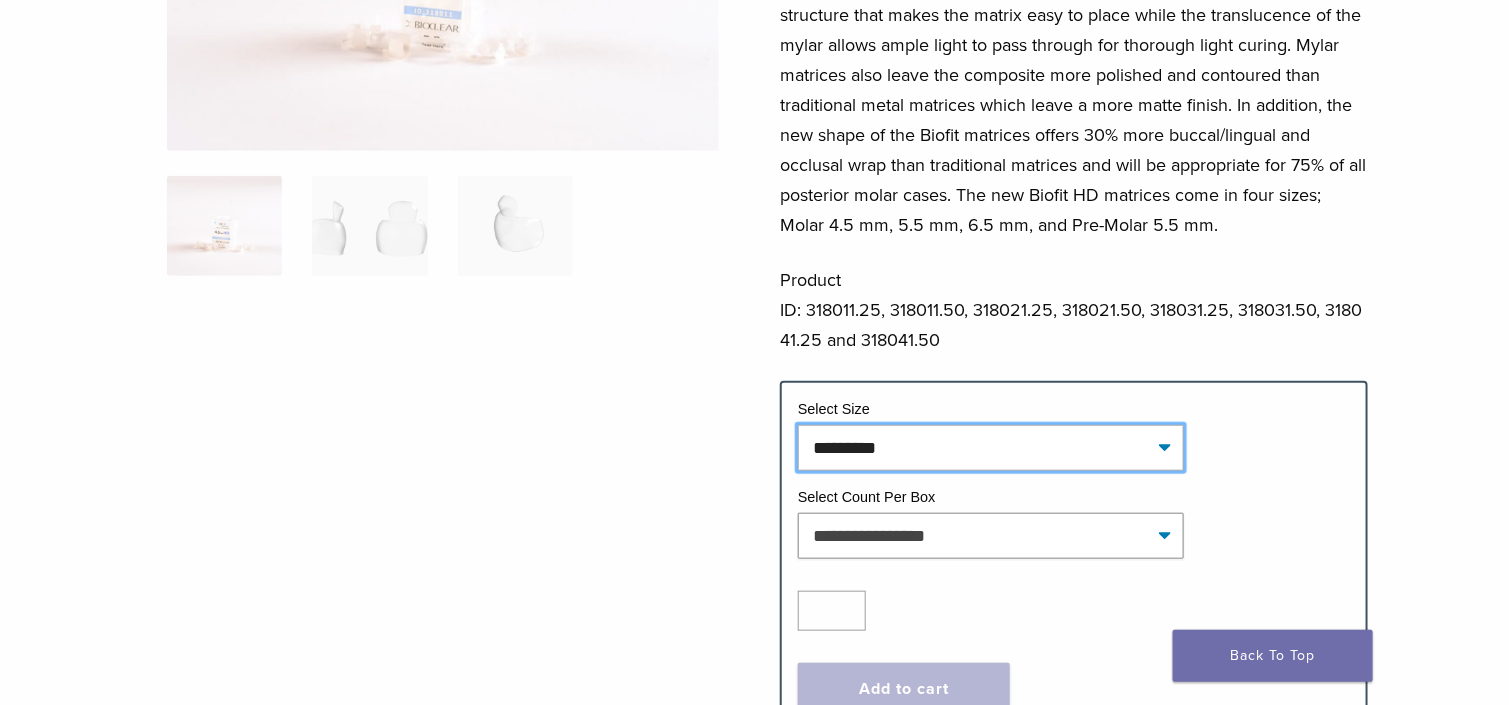 select on "*********" 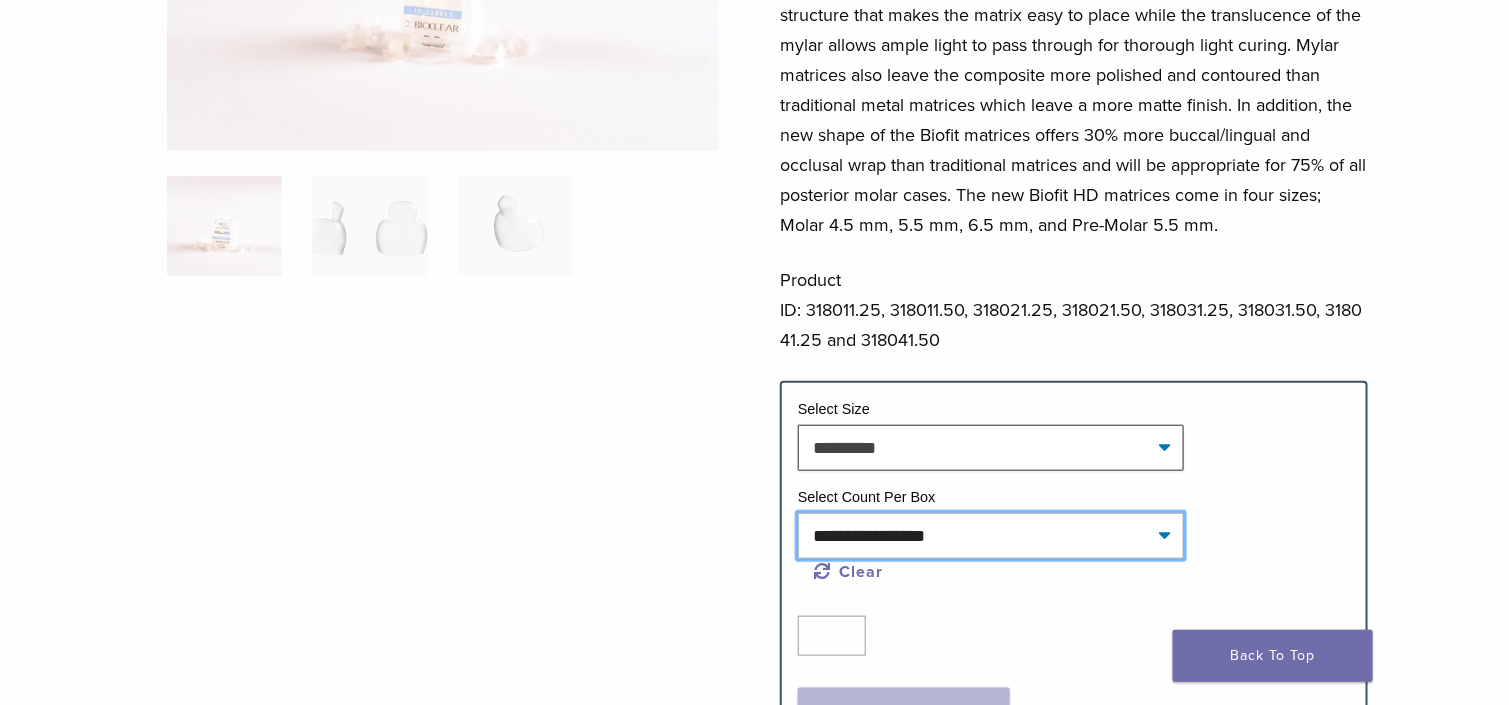 click on "**********" 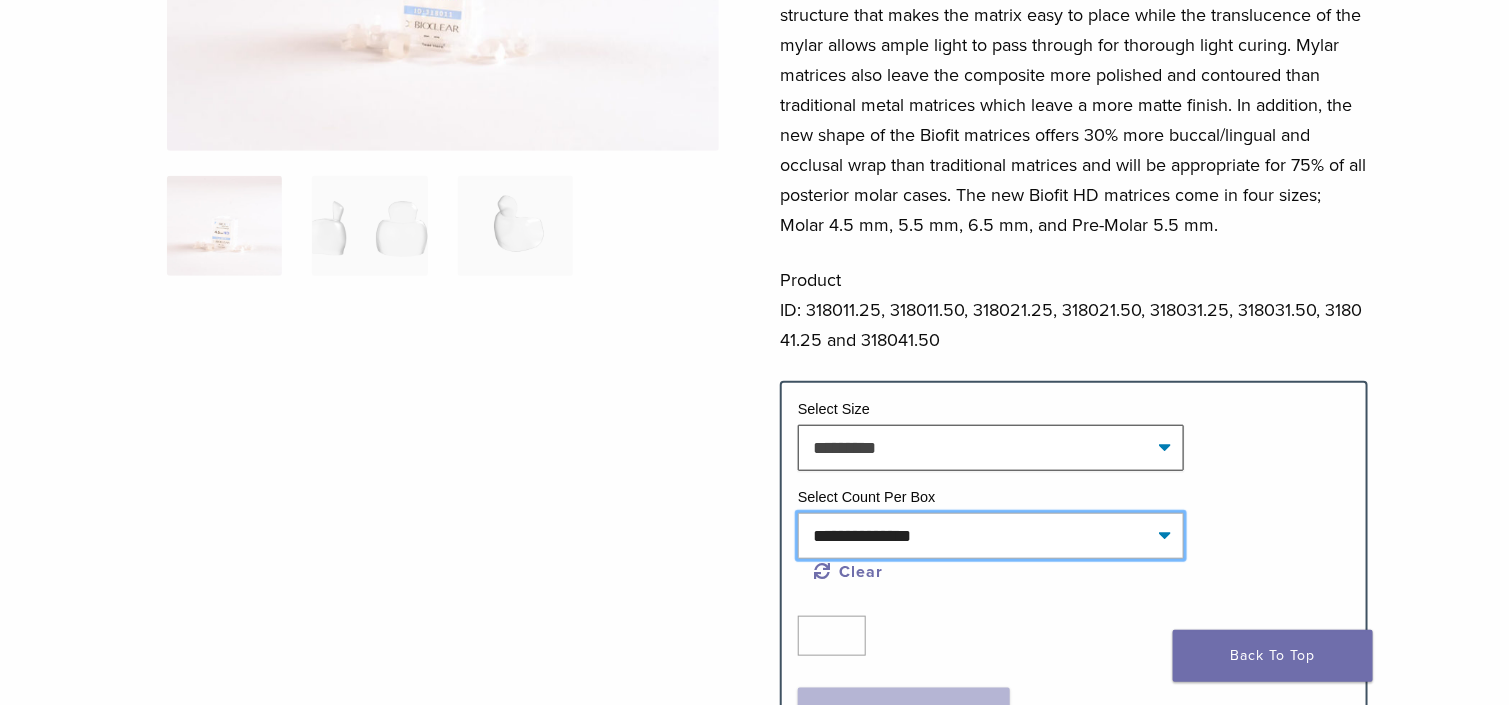 click on "**********" 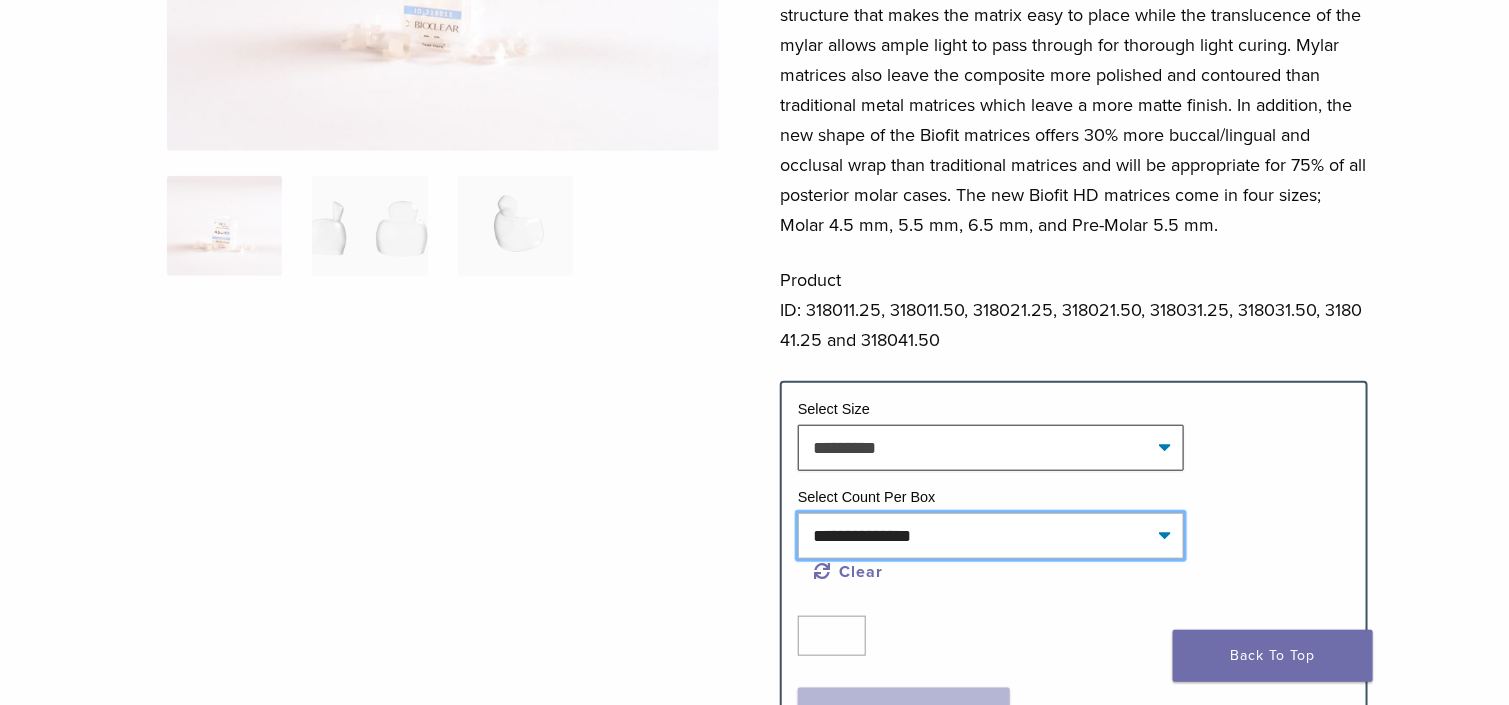 select on "*********" 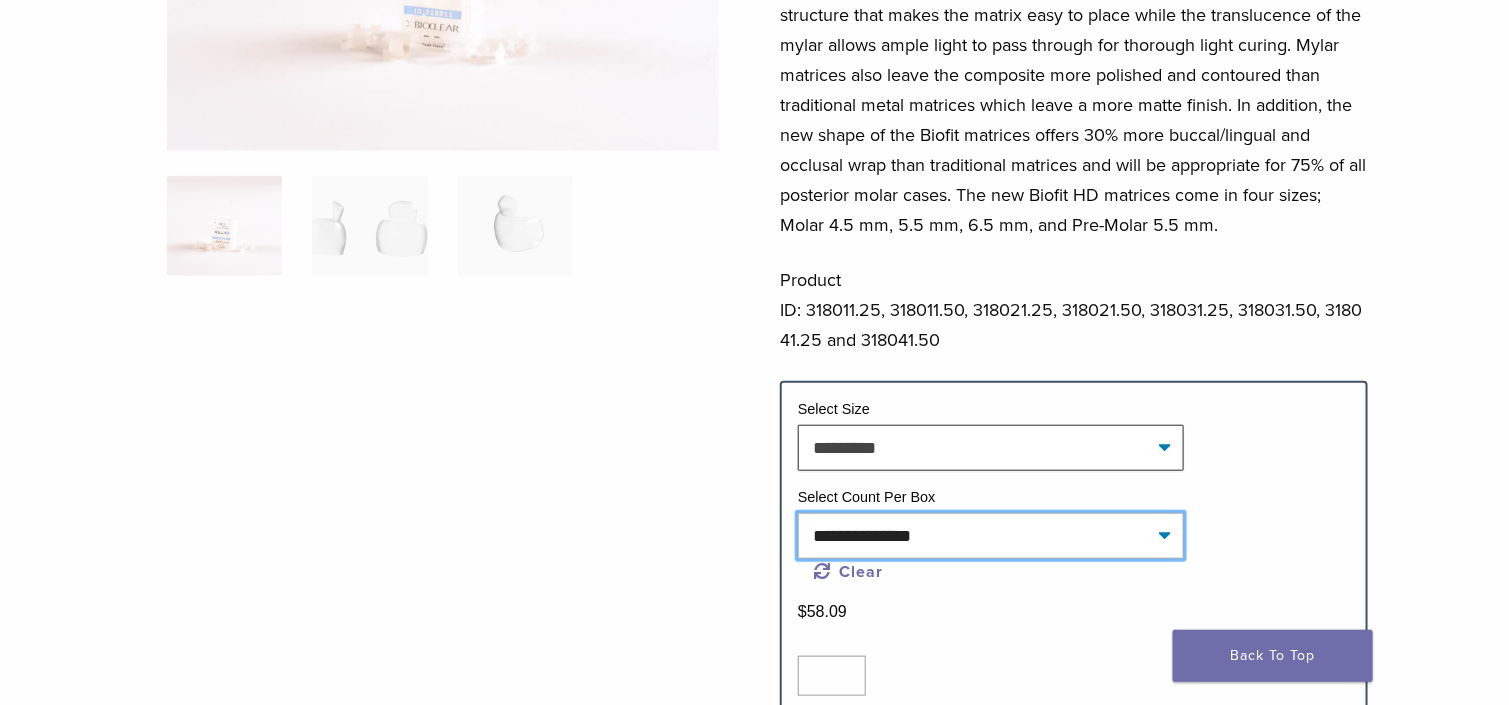 scroll, scrollTop: 600, scrollLeft: 0, axis: vertical 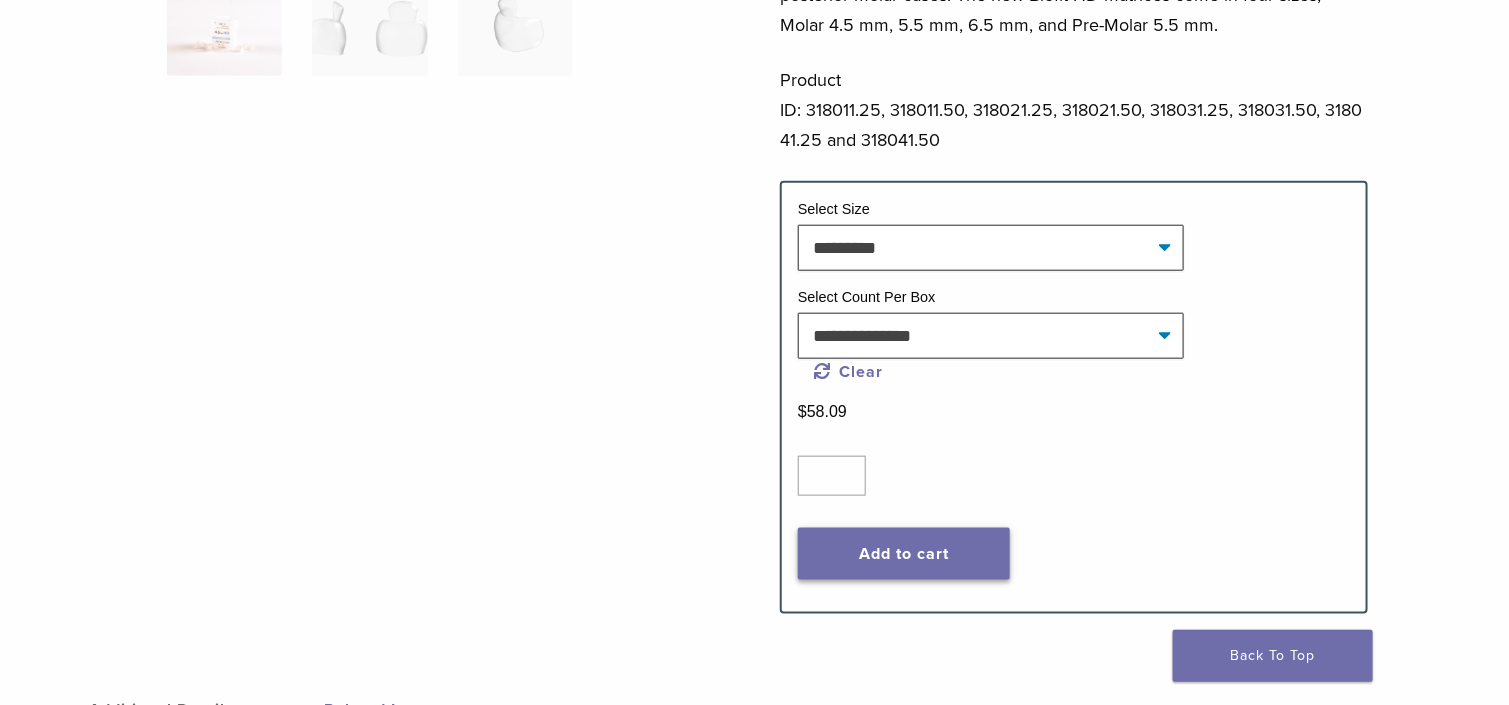 click on "Add to cart" 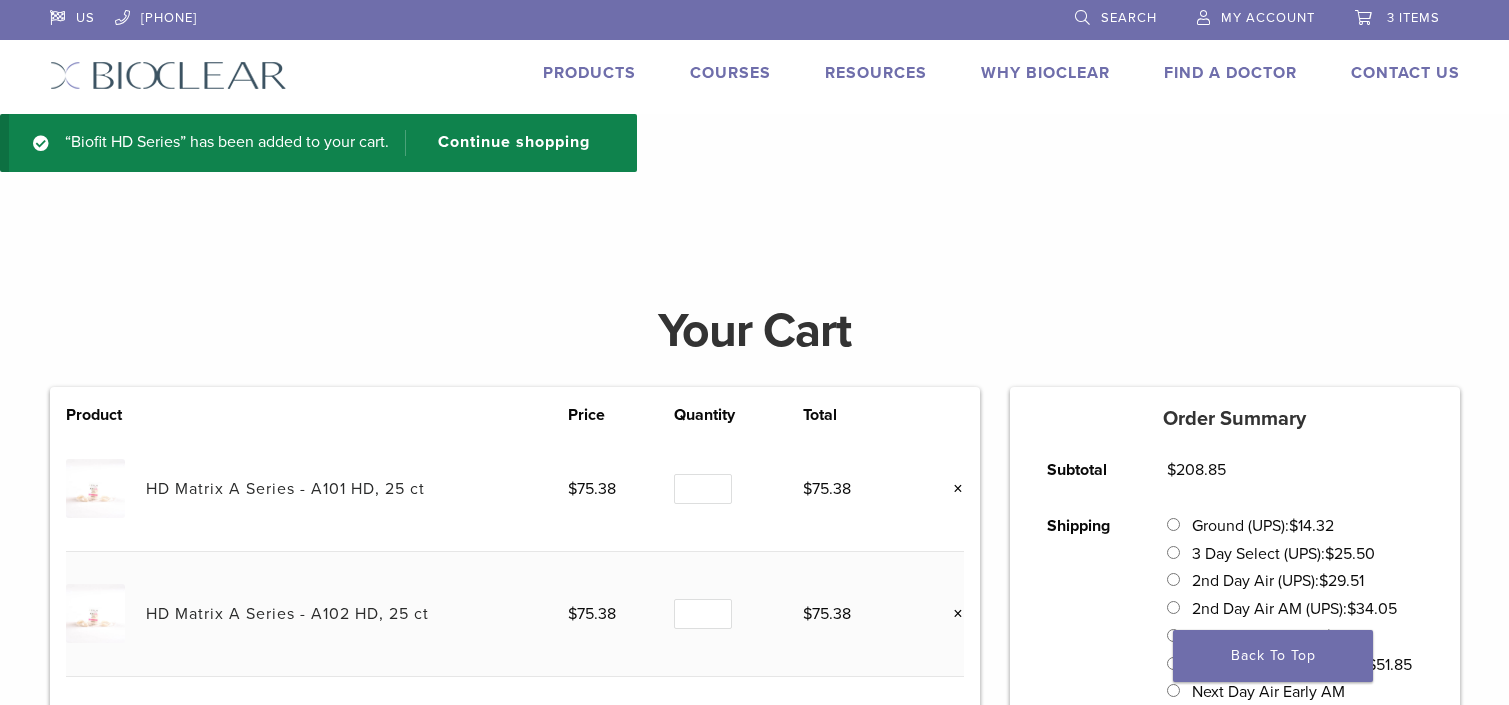 scroll, scrollTop: 0, scrollLeft: 0, axis: both 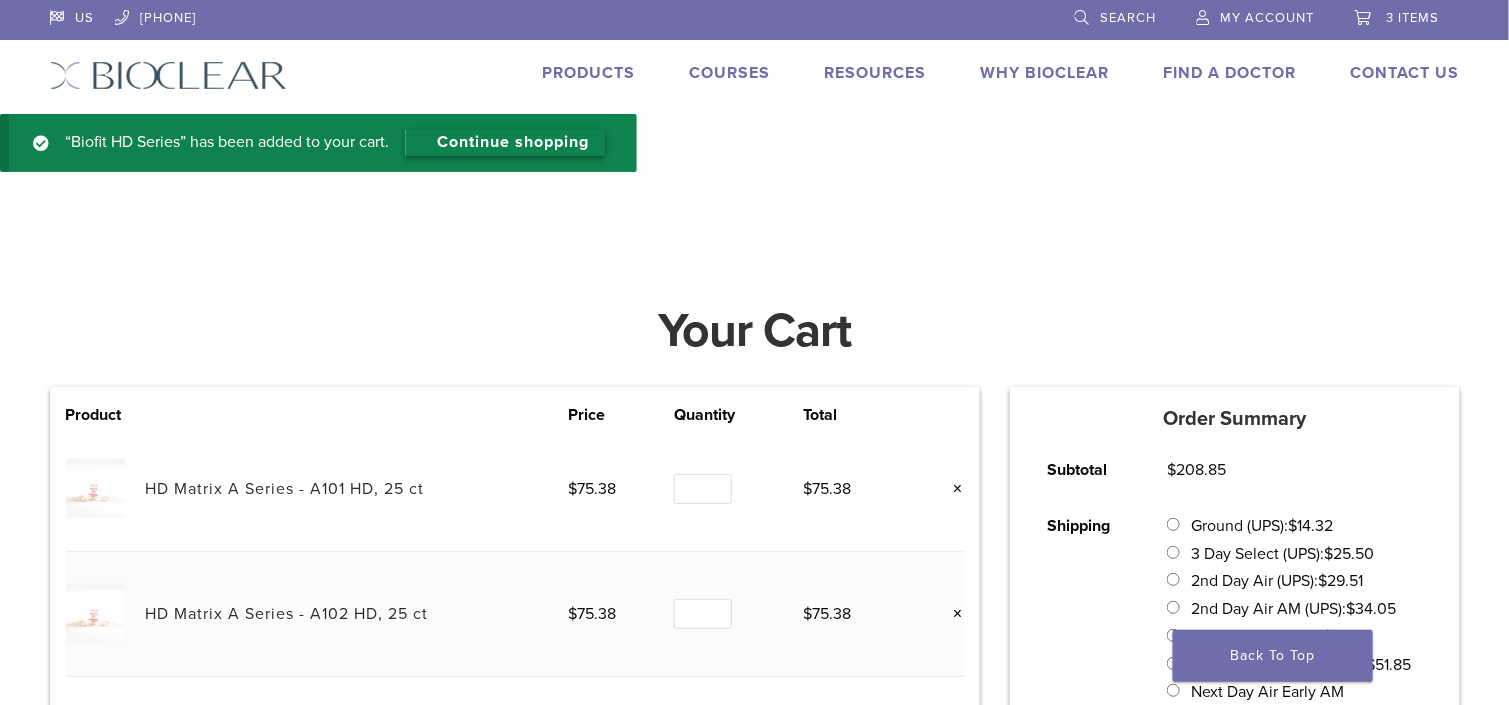click on "Continue shopping" at bounding box center [505, 143] 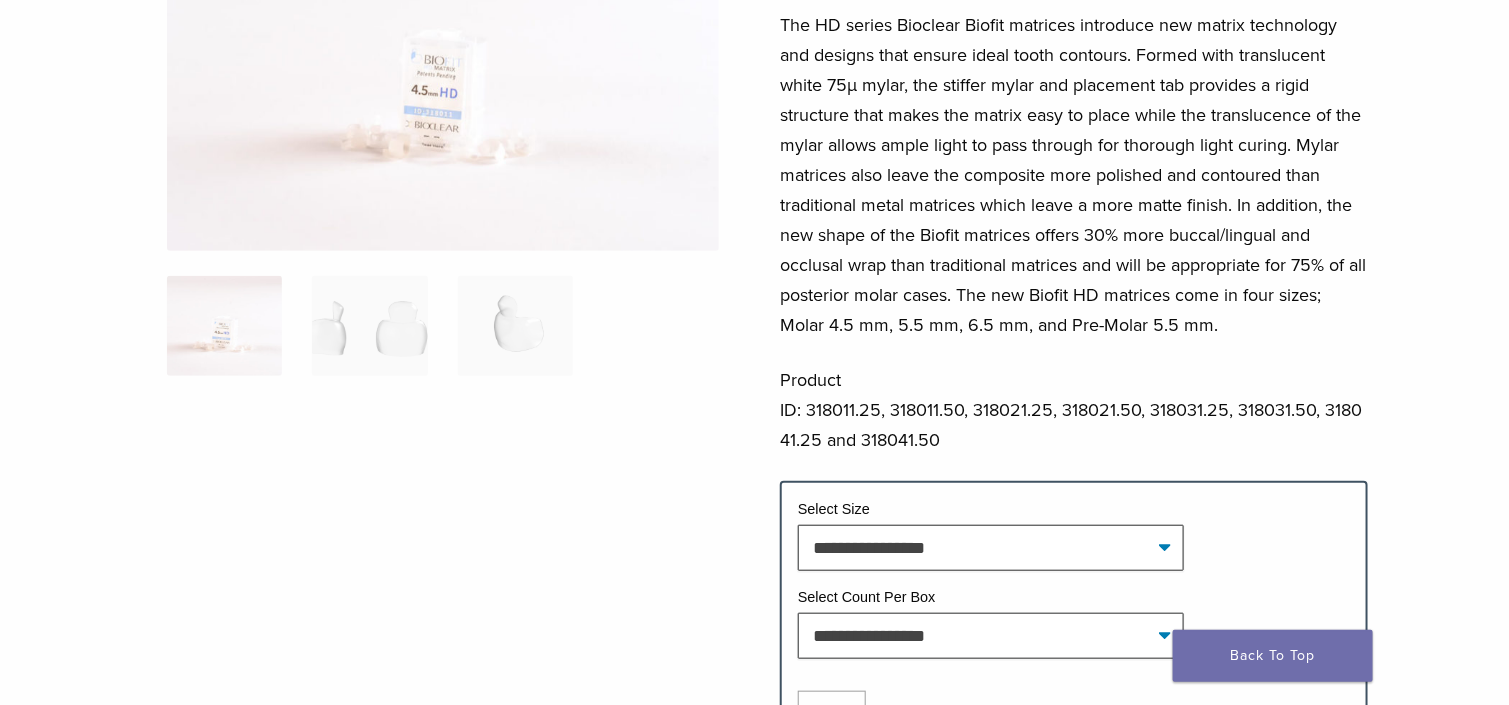 scroll, scrollTop: 500, scrollLeft: 0, axis: vertical 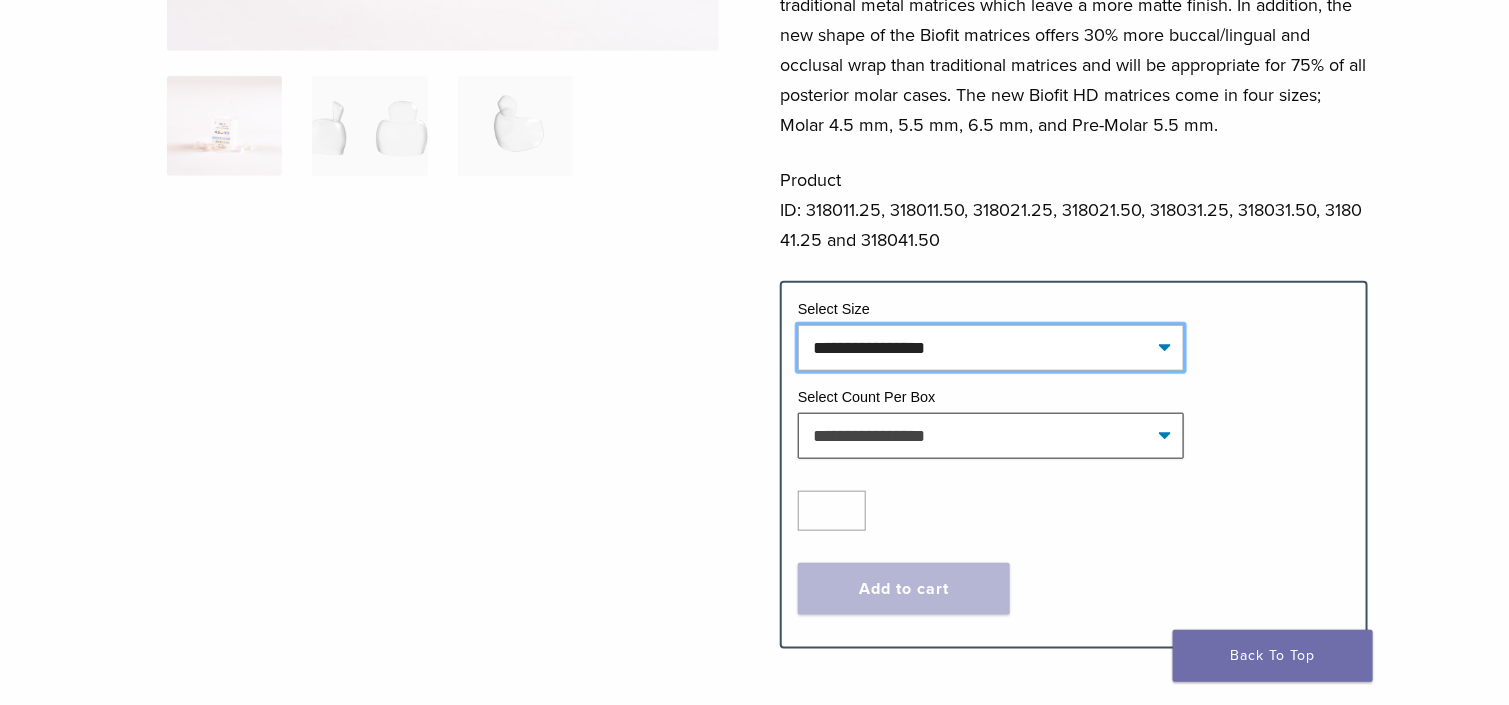 click on "**********" 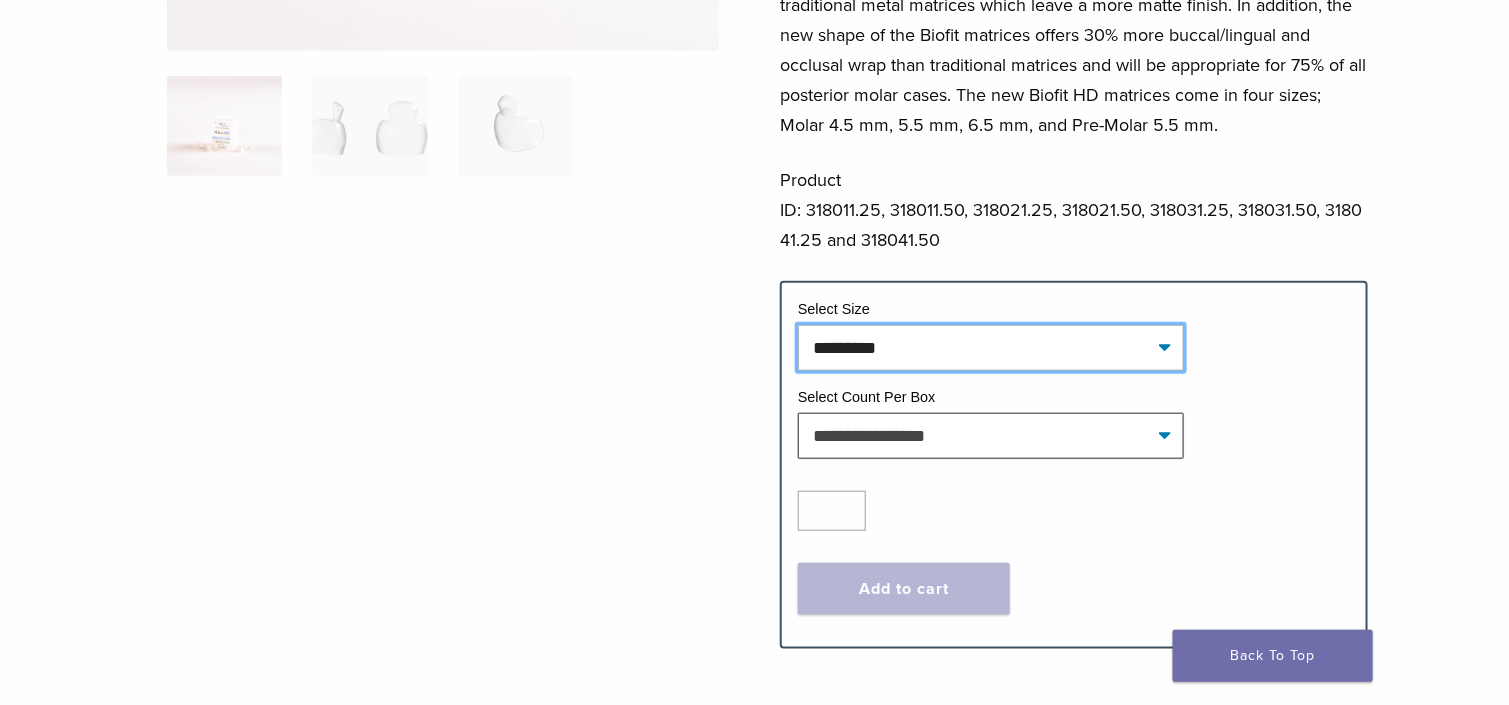 click on "**********" 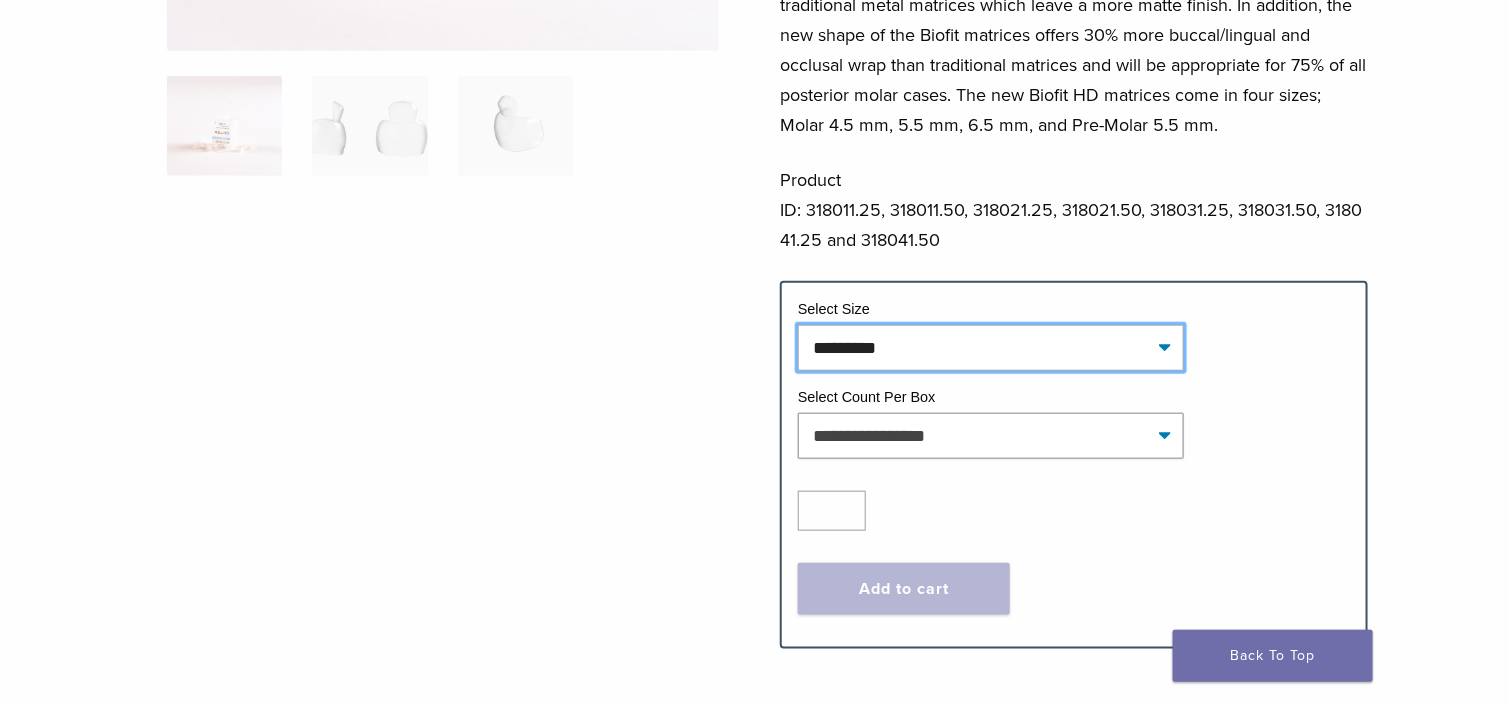 select on "*********" 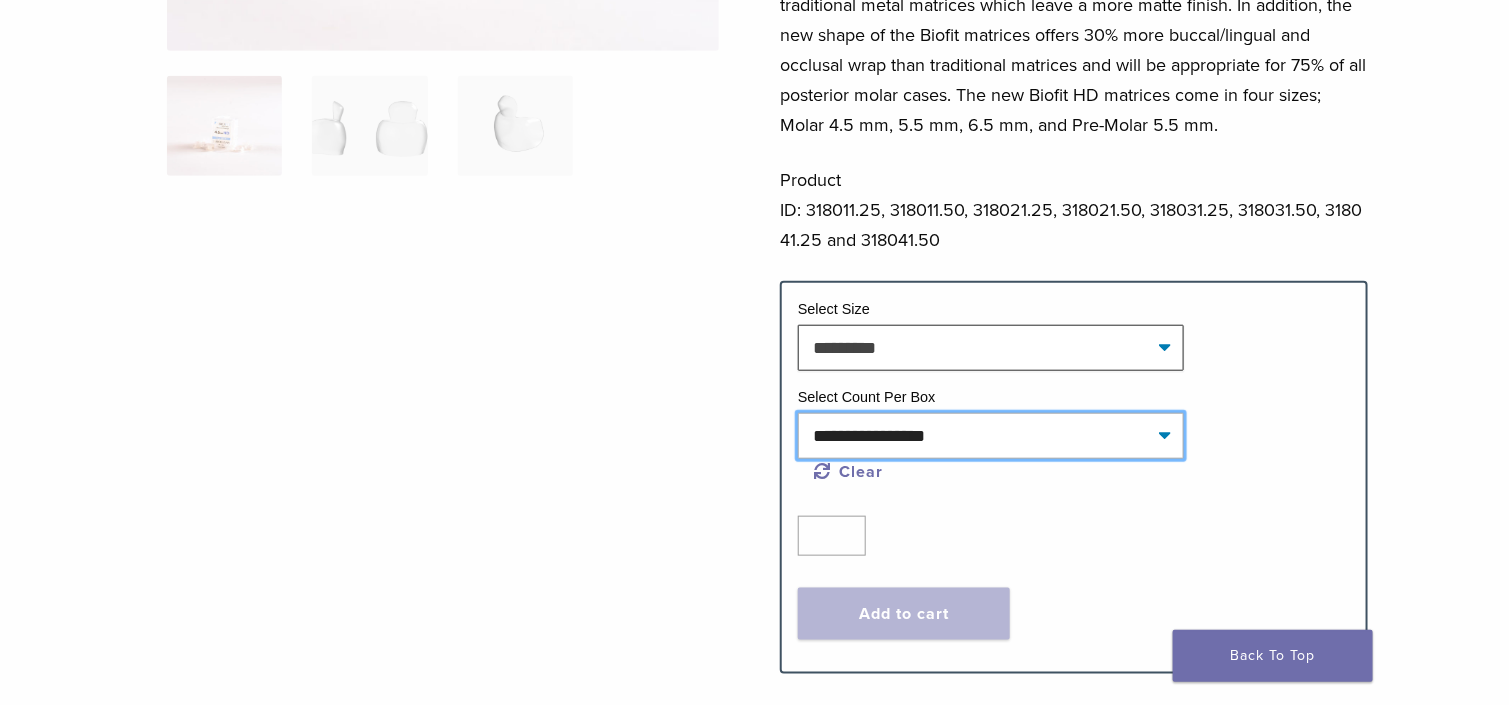 drag, startPoint x: 865, startPoint y: 432, endPoint x: 866, endPoint y: 452, distance: 20.024984 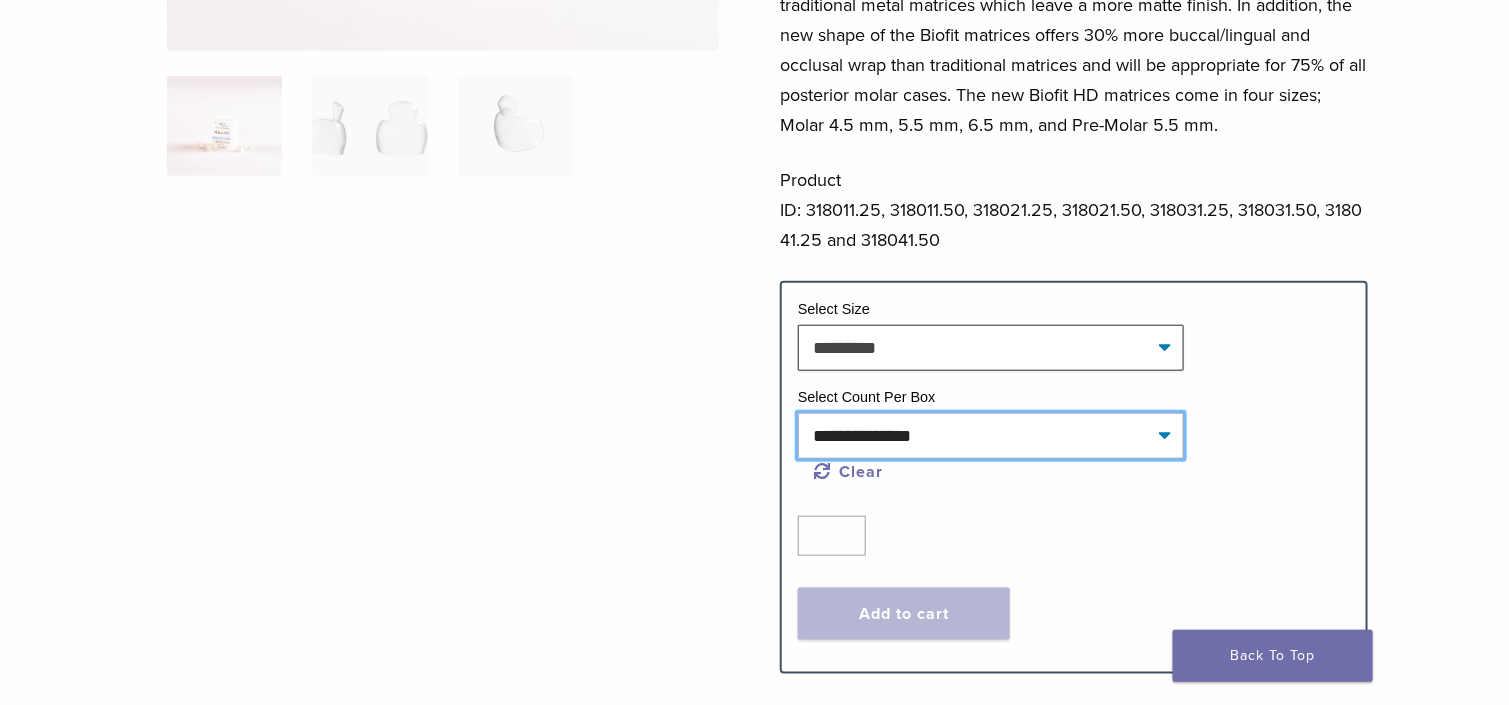 click on "**********" 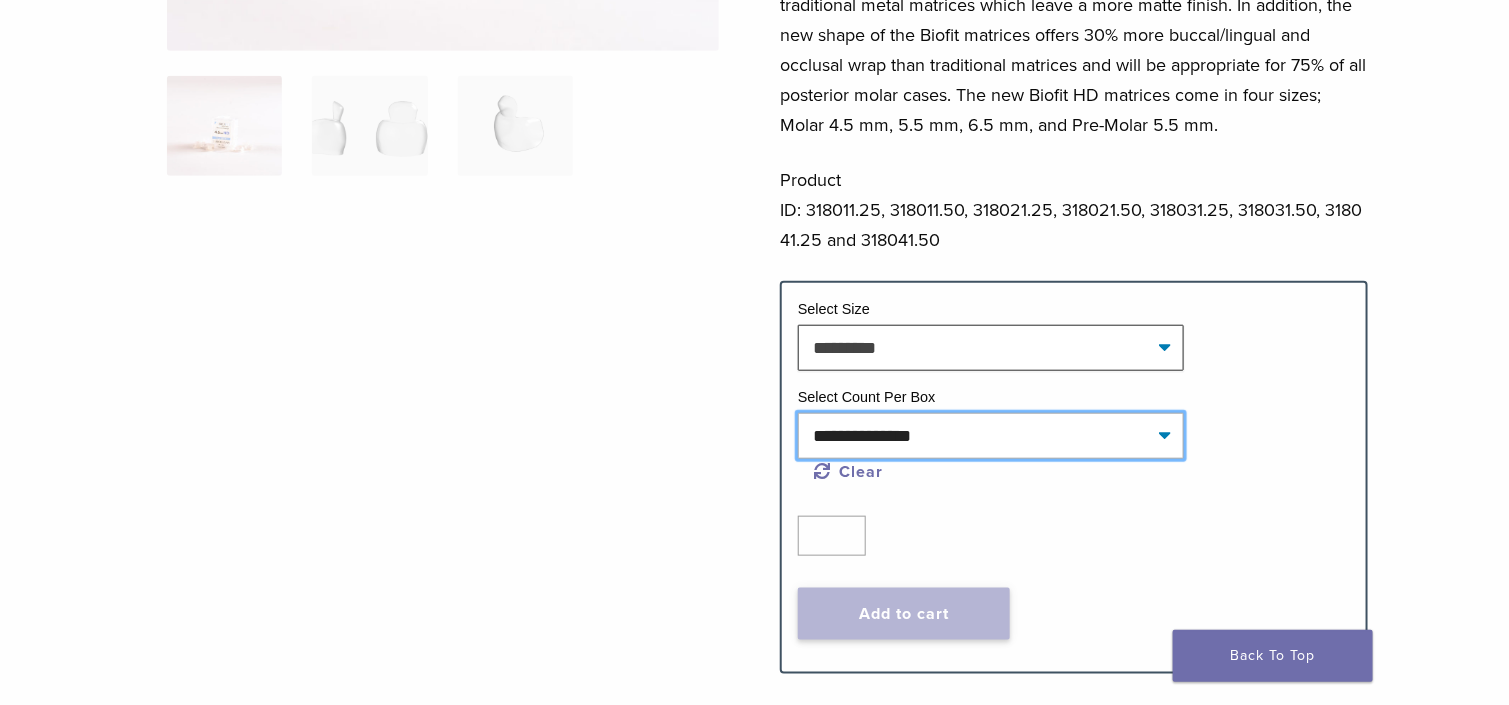 select on "*********" 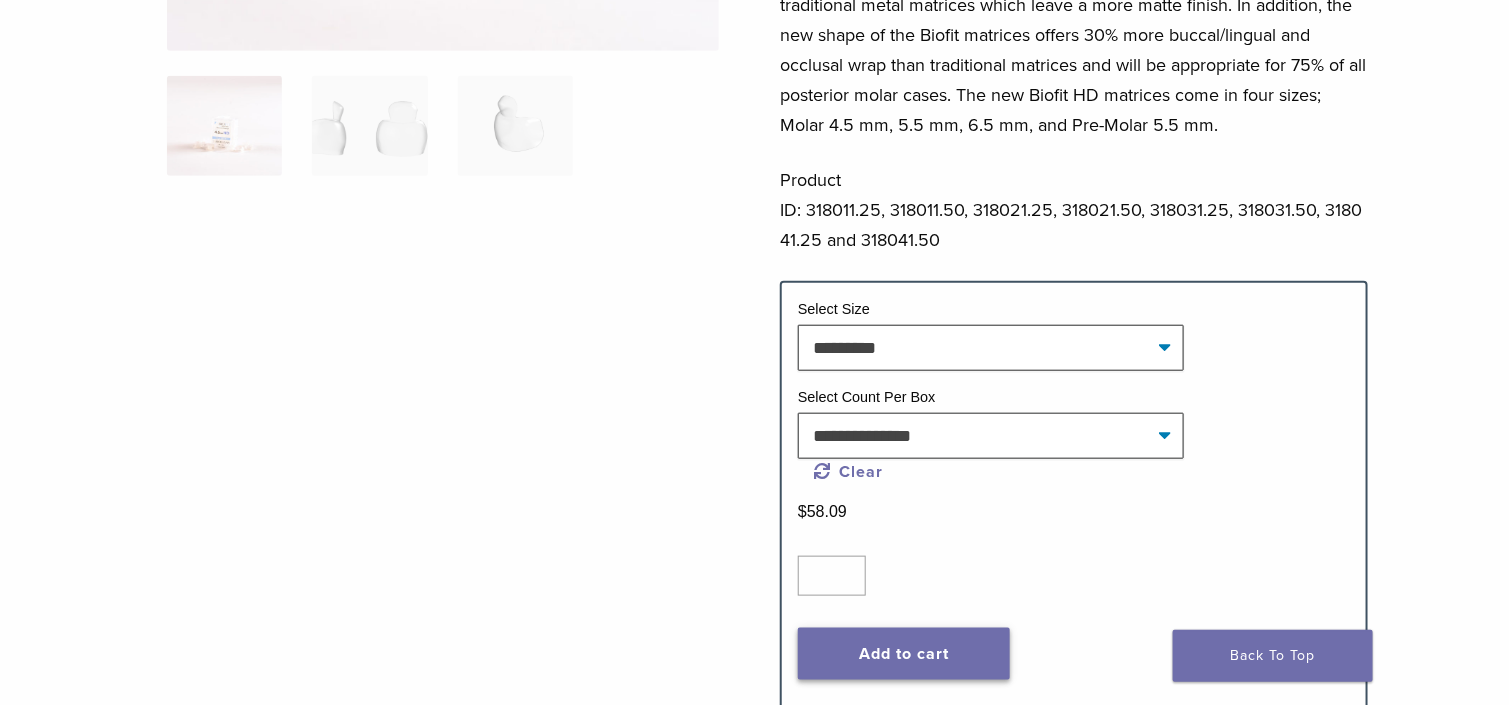 click on "Add to cart" 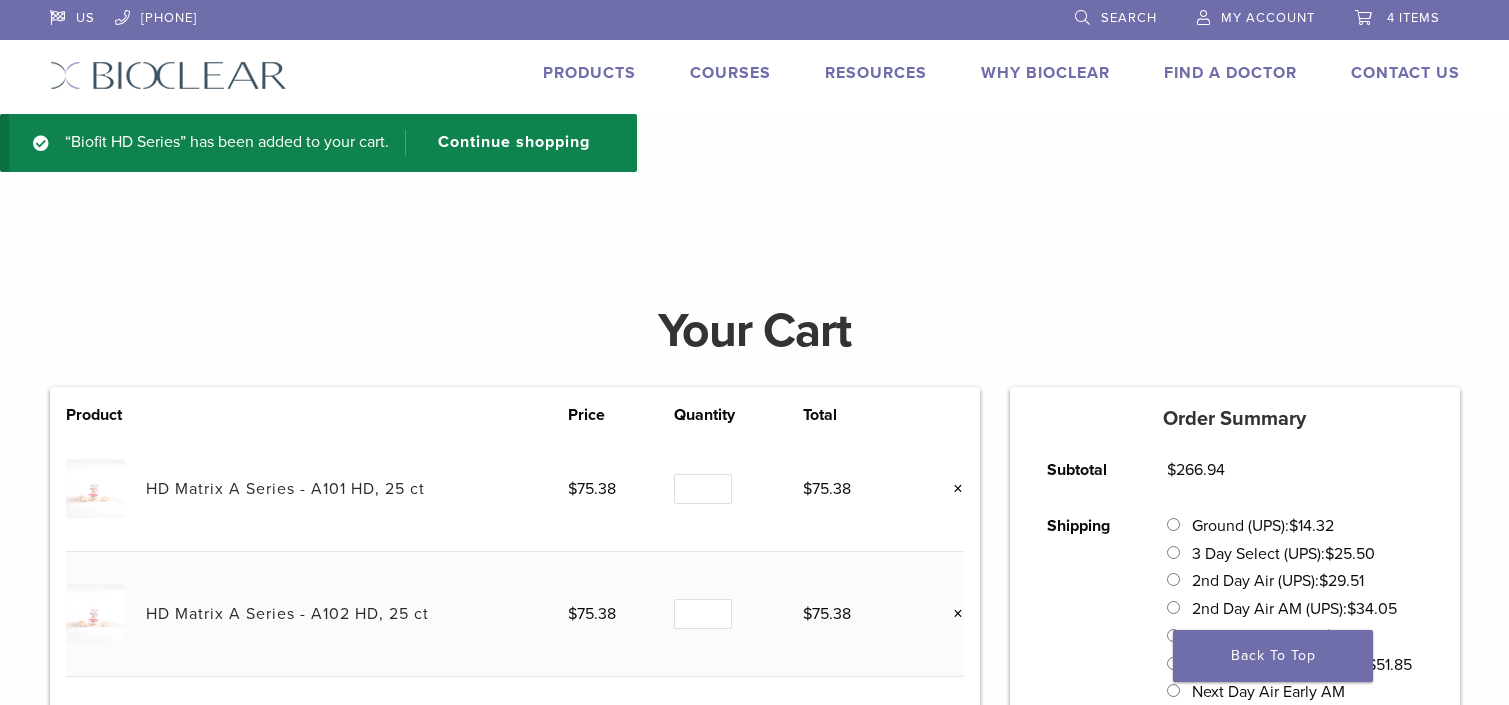 scroll, scrollTop: 0, scrollLeft: 0, axis: both 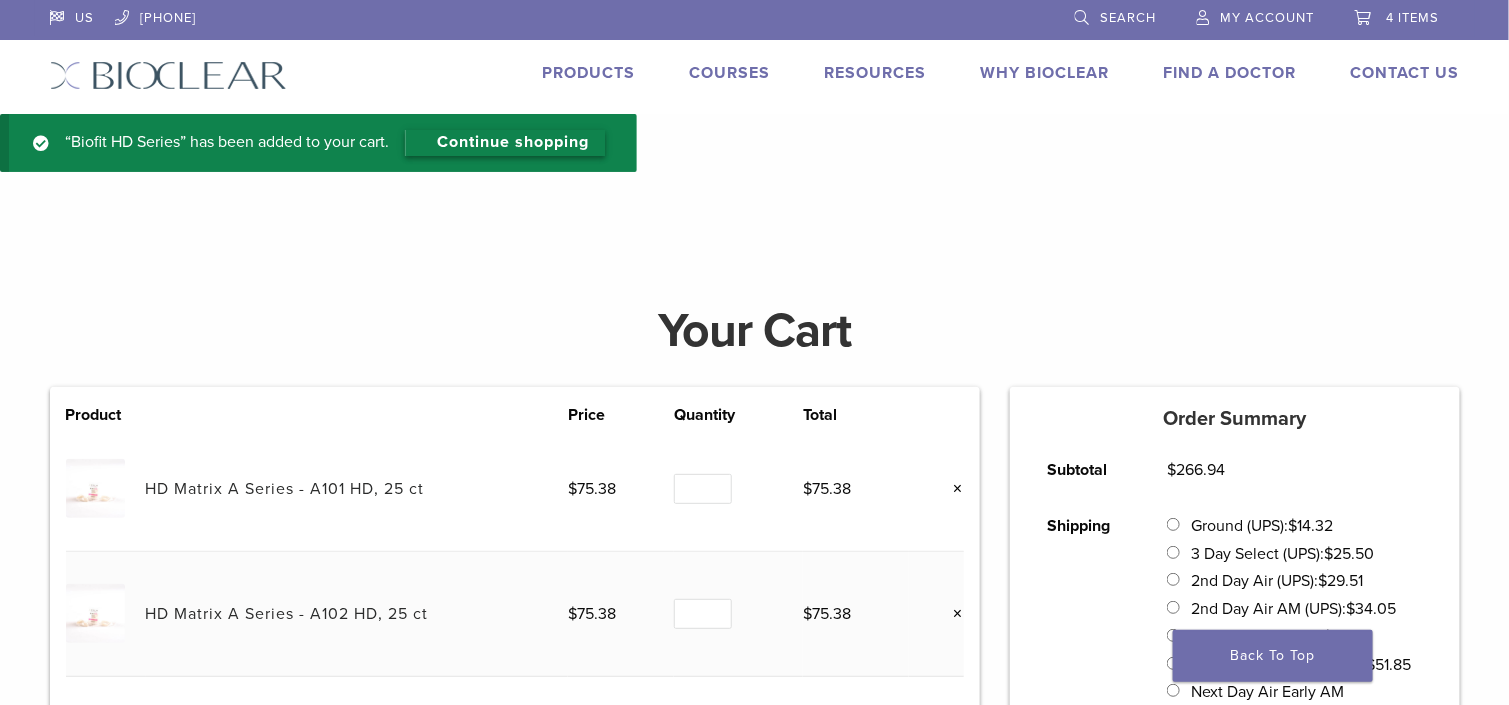 click on "Continue shopping" at bounding box center [505, 143] 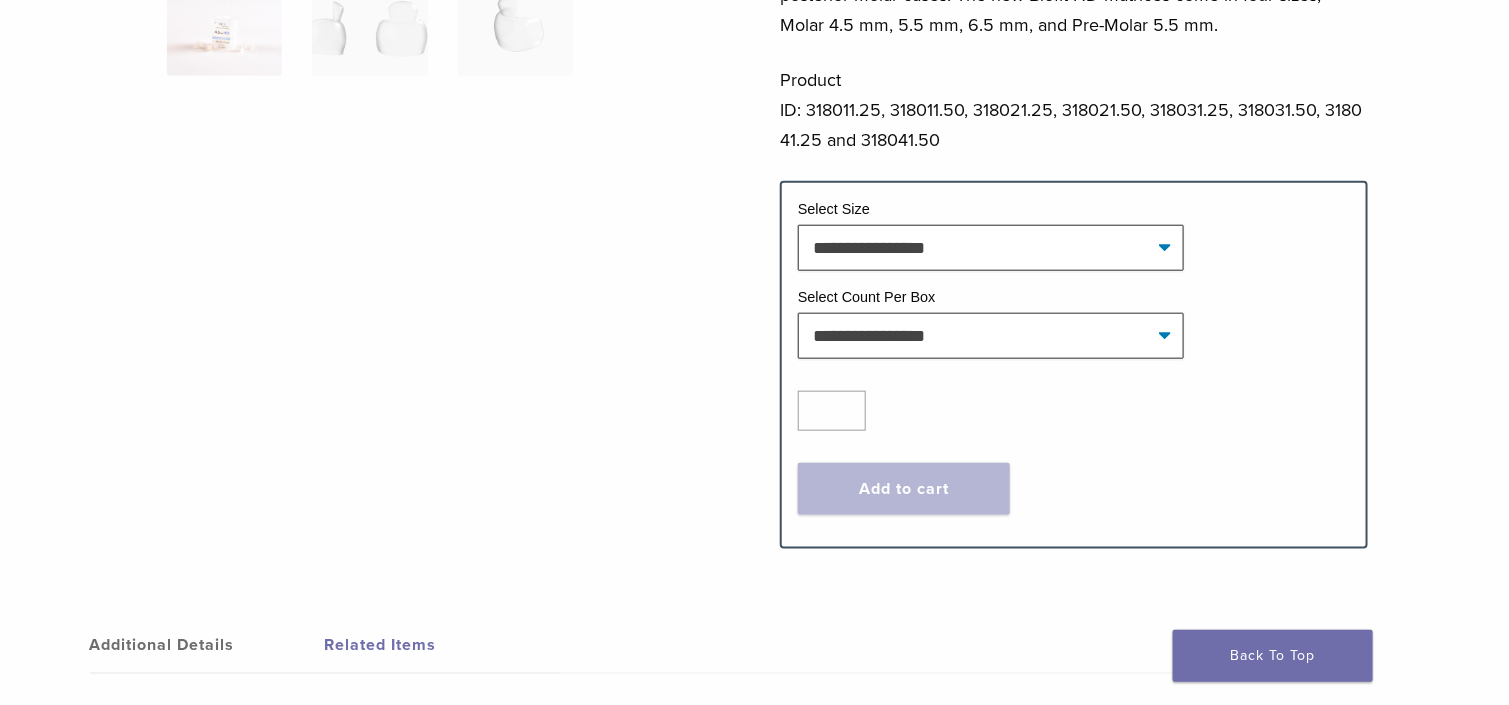 scroll, scrollTop: 0, scrollLeft: 0, axis: both 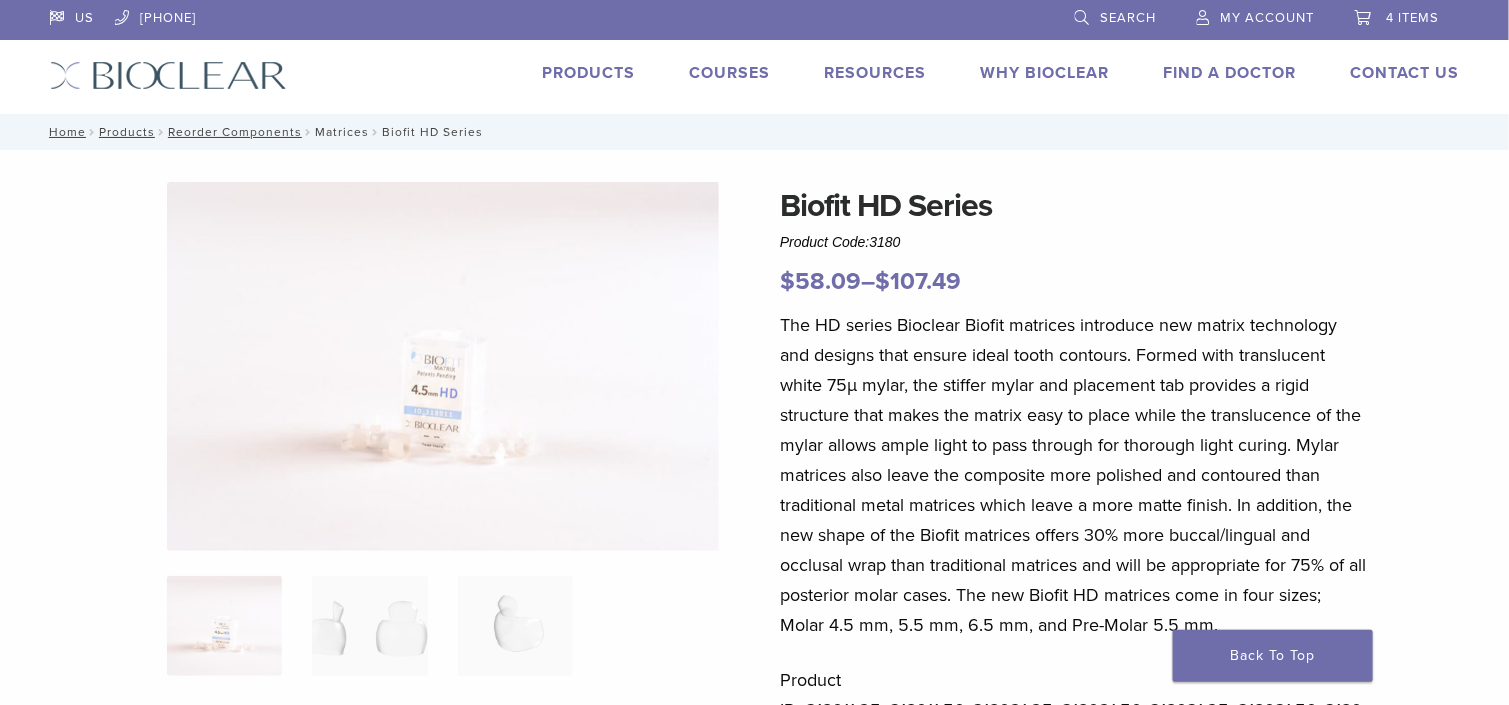 click on "Matrices" at bounding box center [342, 132] 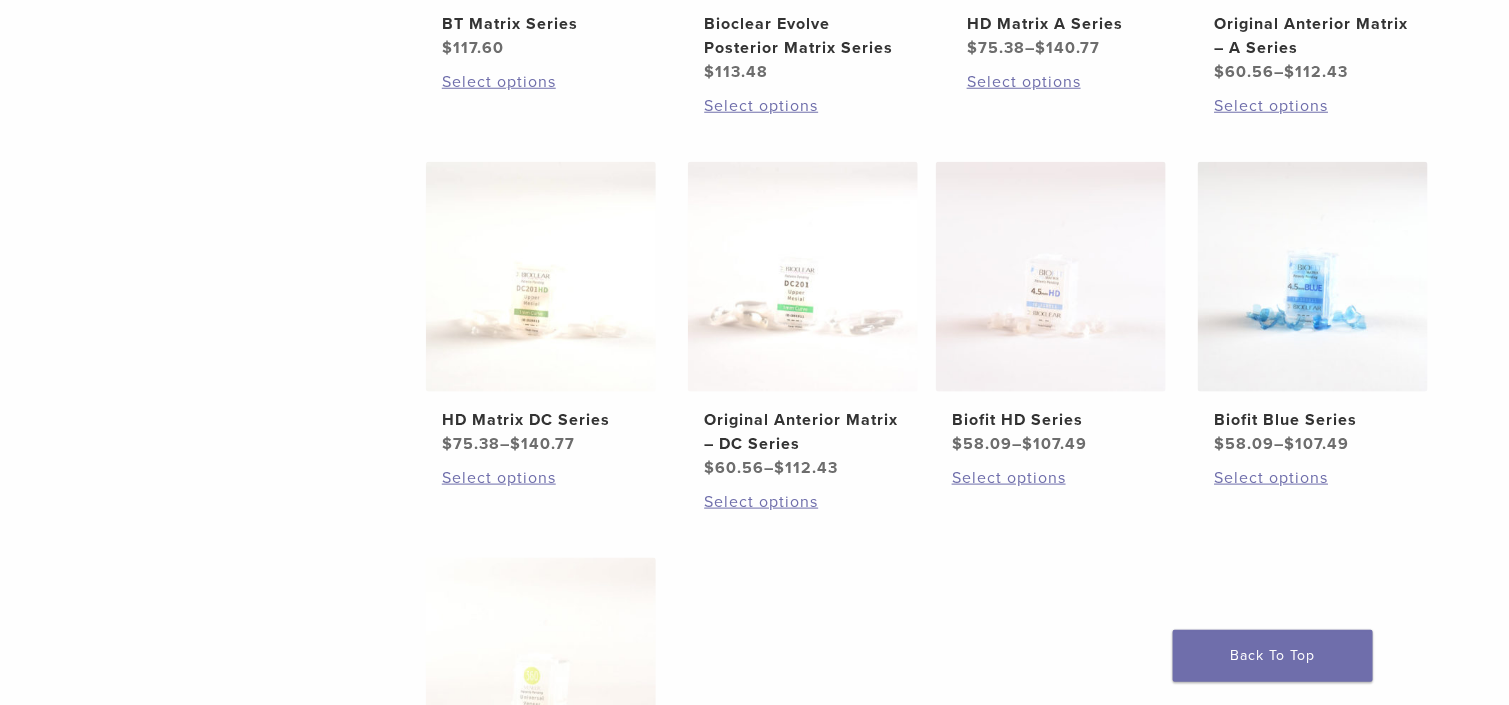 scroll, scrollTop: 200, scrollLeft: 0, axis: vertical 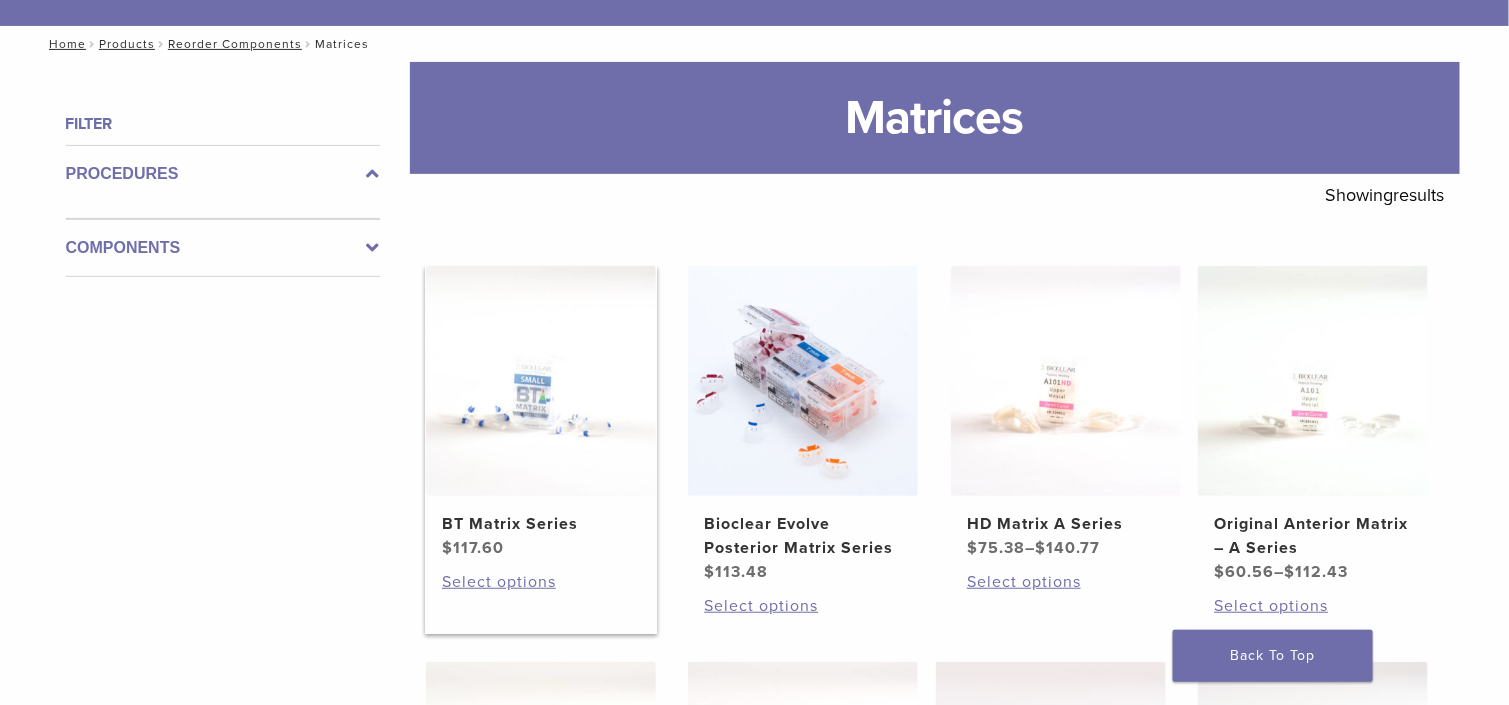 click at bounding box center [541, 381] 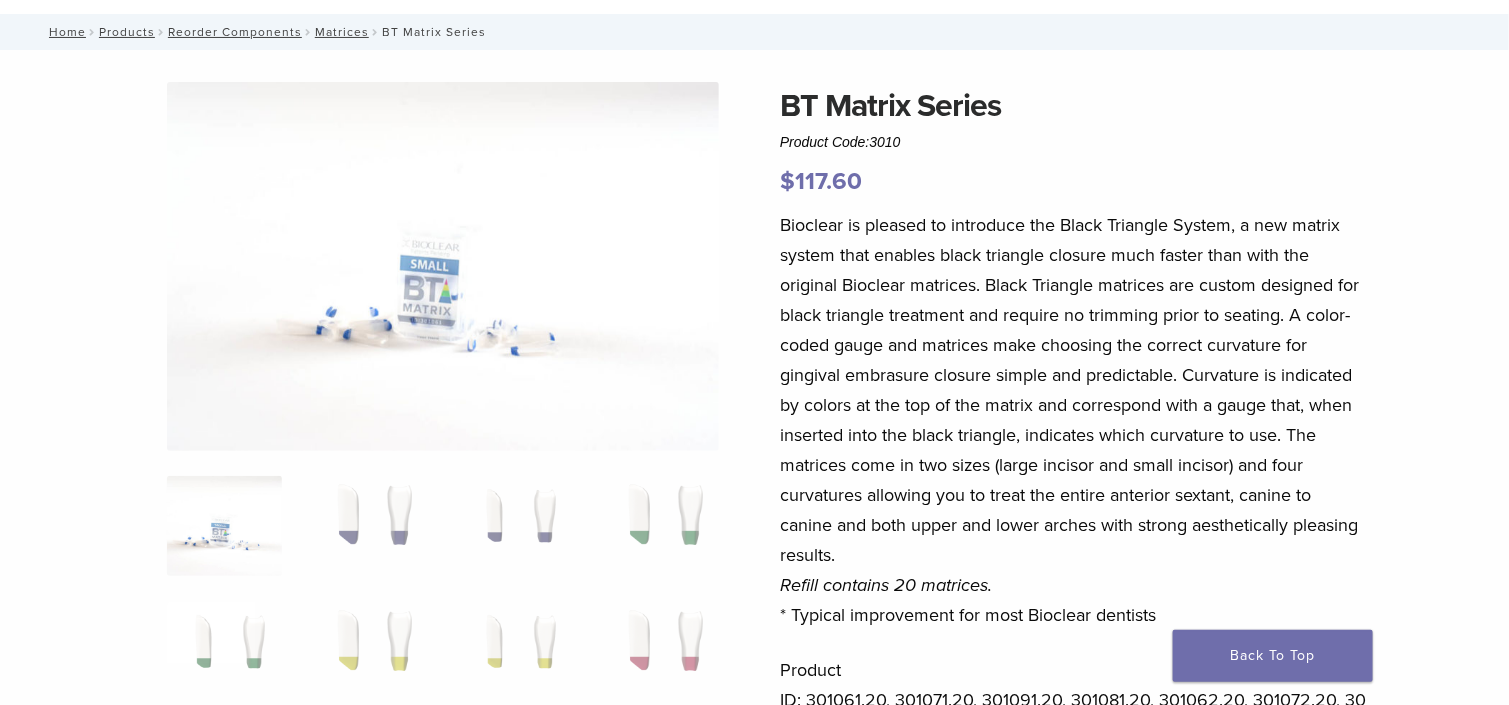 scroll, scrollTop: 200, scrollLeft: 0, axis: vertical 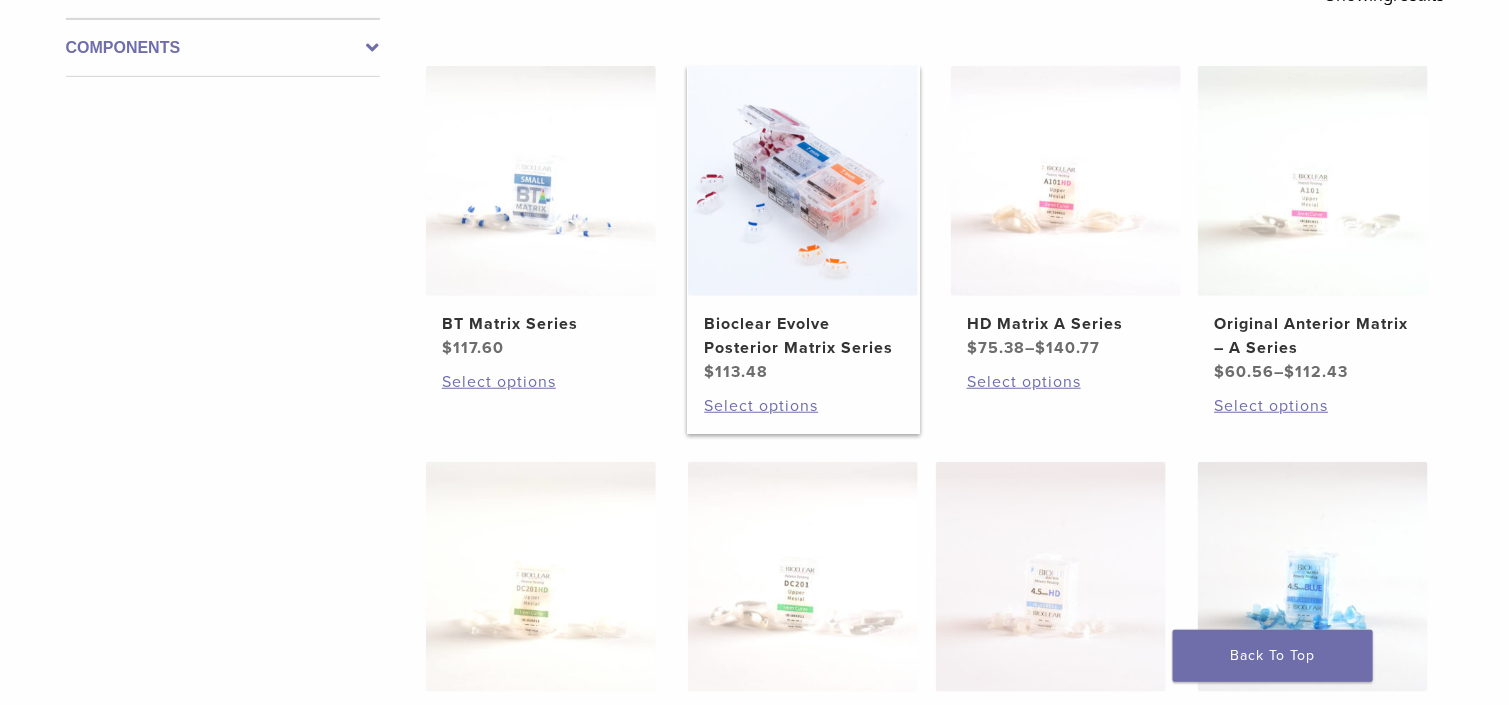 click on "Bioclear Evolve Posterior Matrix Series" at bounding box center (803, 336) 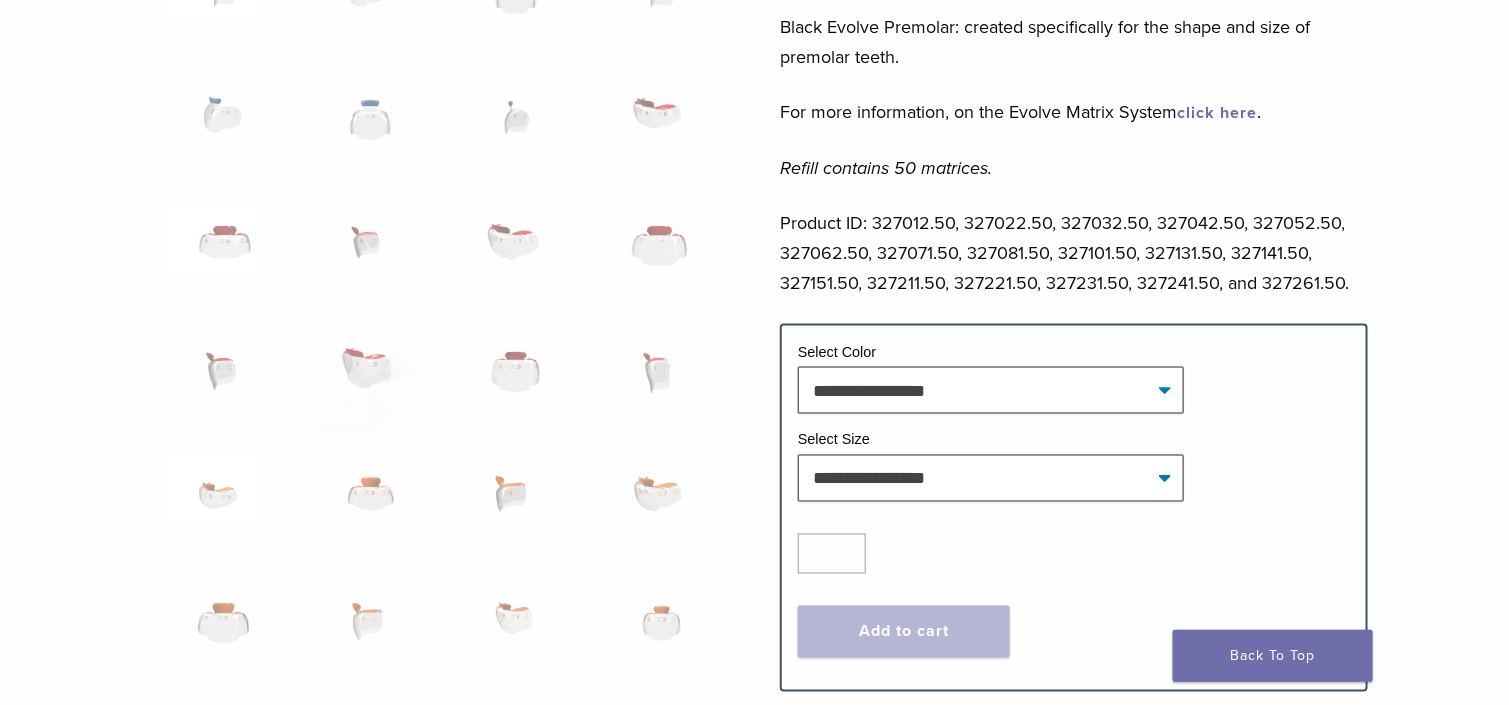 scroll, scrollTop: 1100, scrollLeft: 0, axis: vertical 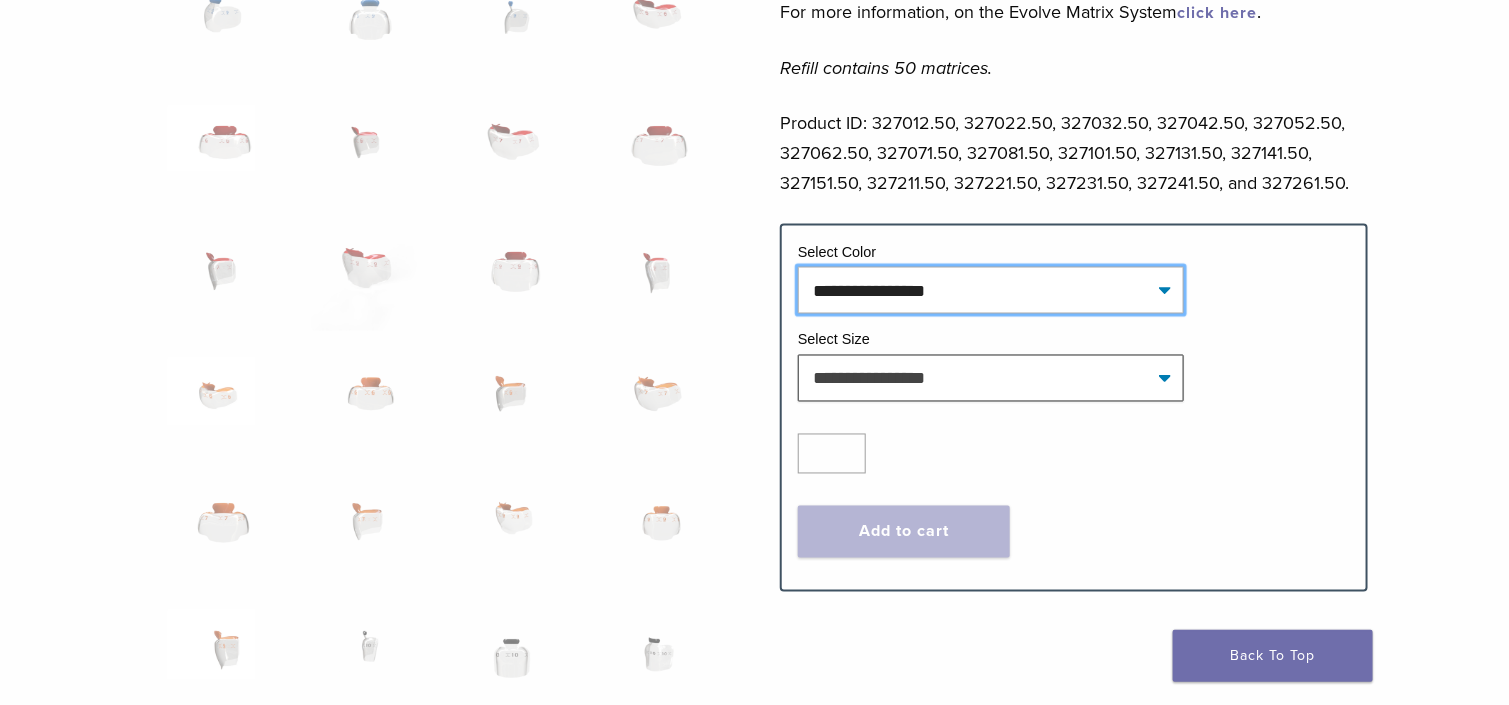 click on "**********" at bounding box center (991, 290) 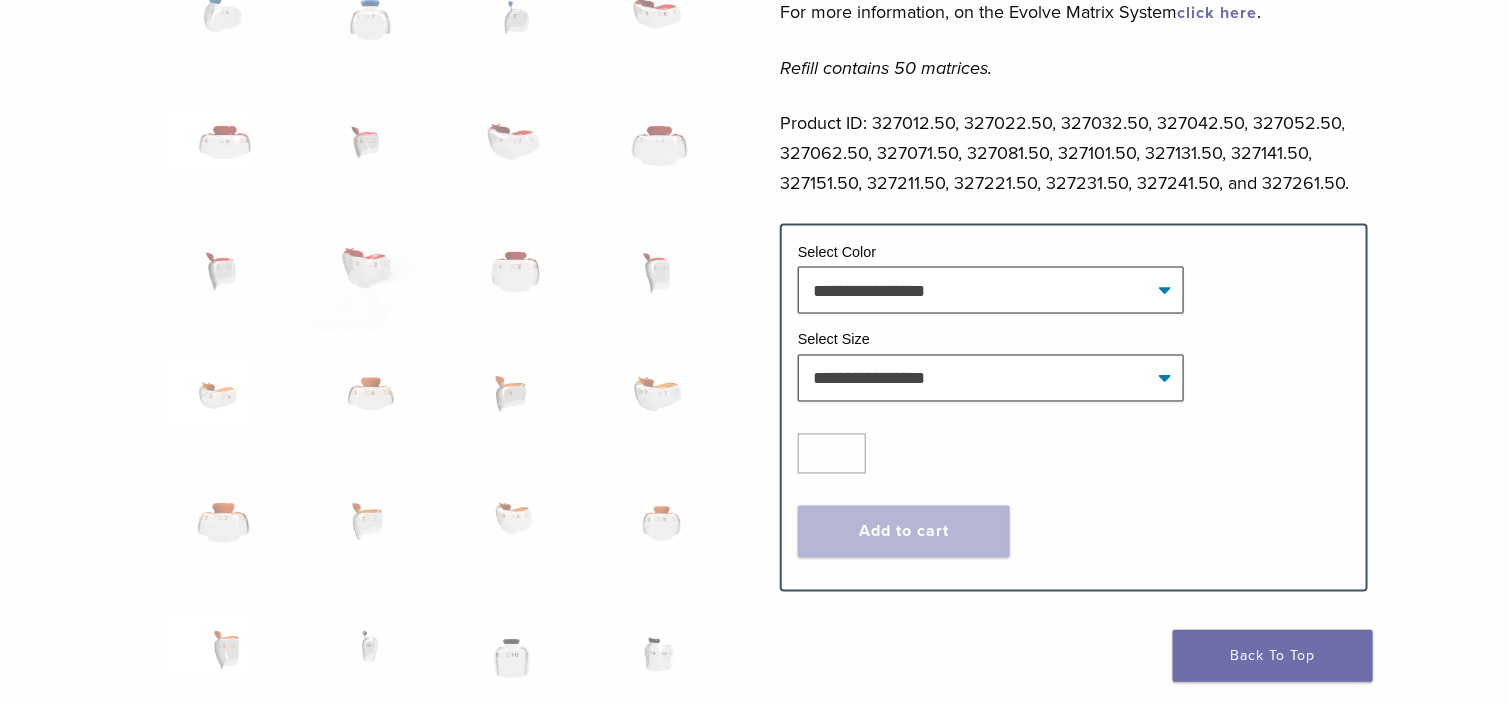 click on "Bioclear Evolve Posterior Matrix Series
Product Code:
3270
$ 113.48
Bioclear Evolve Posterior Matrix Series
Product Code:
3270
$ 113.48
Following the legacy of the Biofit HD Matrix Series, the Evolve Matrices have the same benefits and additional features for posterior cases.
The new features of the Bioclear Evolve Matrix Series include:
four emergence profile shapes that are color-coded on the tab
matrix heights printed on the matrix for quick identification
extra-flared quick-release tabs on the buccal and lingual surfaces that are easier to find and use
a wide array of sizes (heights) available (the molar blue comes in 5, 6, 7, 8, and 9mm’s, the molar orange comes in 6, 7, and 9mm’s, the molar pink comes in 6, 7, and 9mm’s, and the premolar black comes in 5, 6, 7, 8, and 10mm’s)
click here ." at bounding box center (755, 127) 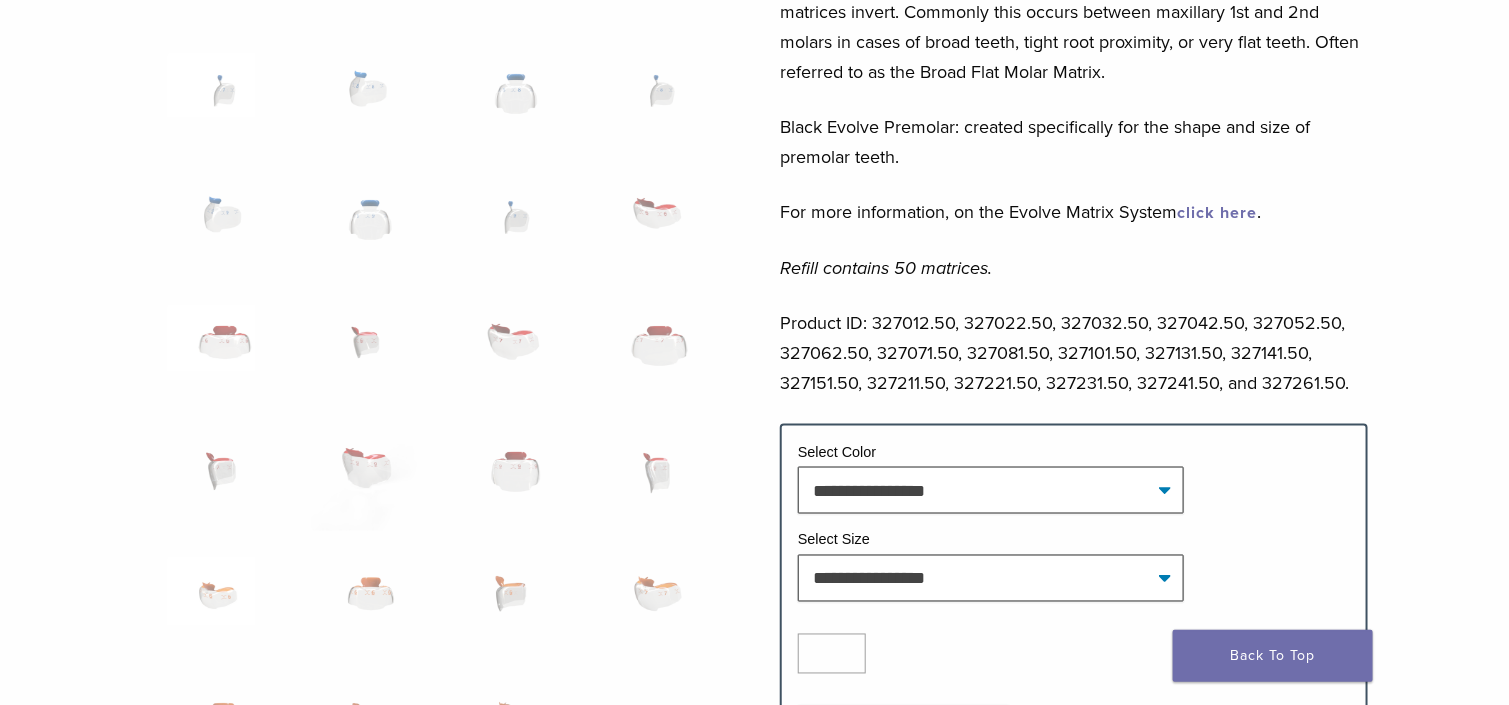 scroll, scrollTop: 1000, scrollLeft: 0, axis: vertical 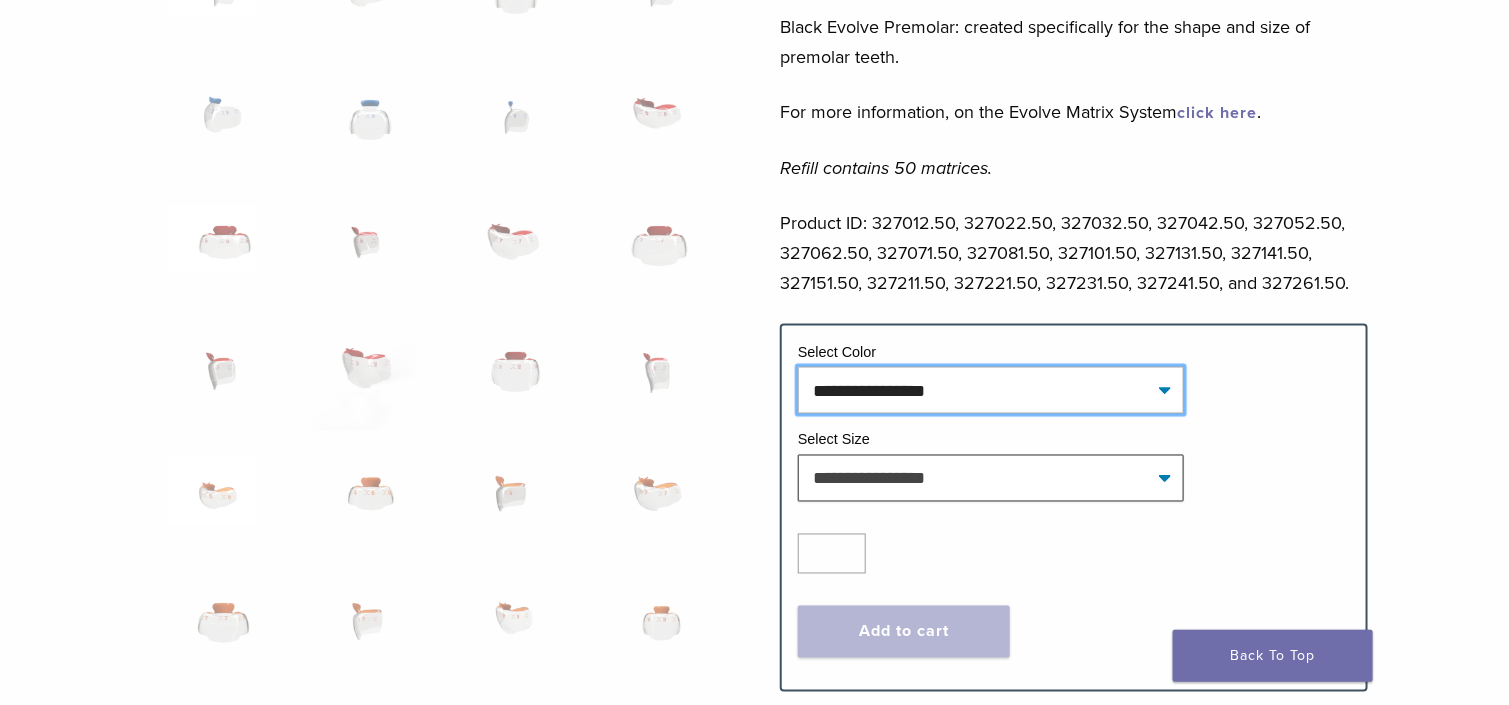 click on "**********" at bounding box center (991, 390) 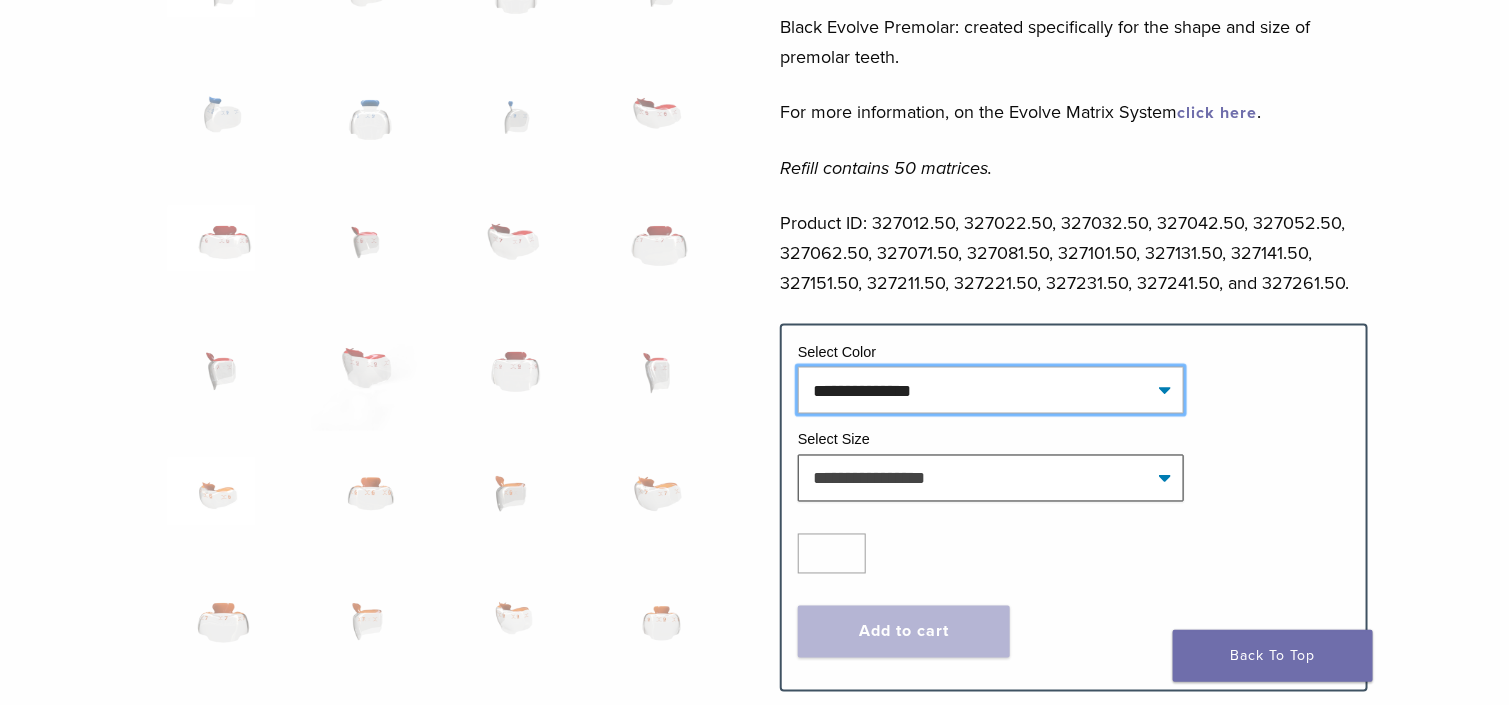 click on "**********" at bounding box center [991, 390] 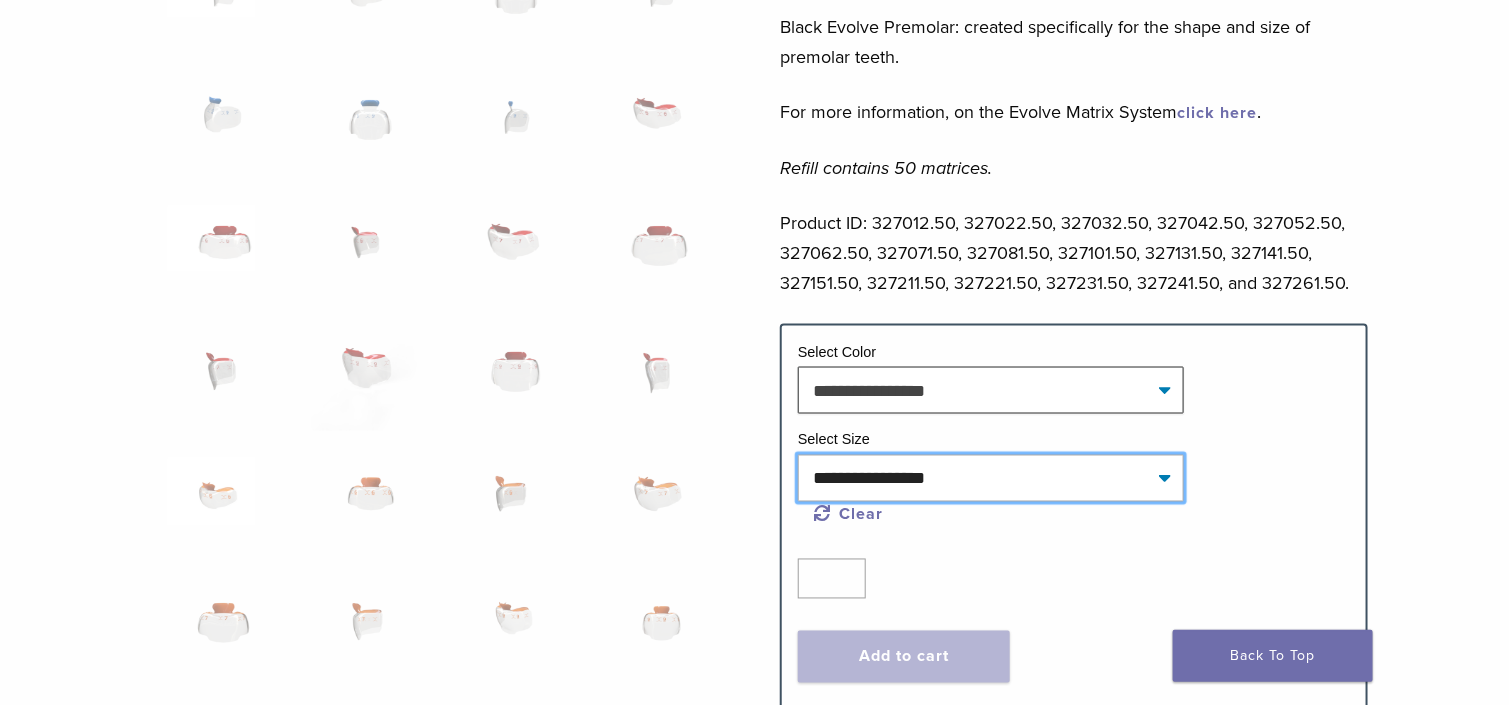 drag, startPoint x: 927, startPoint y: 468, endPoint x: 927, endPoint y: 490, distance: 22 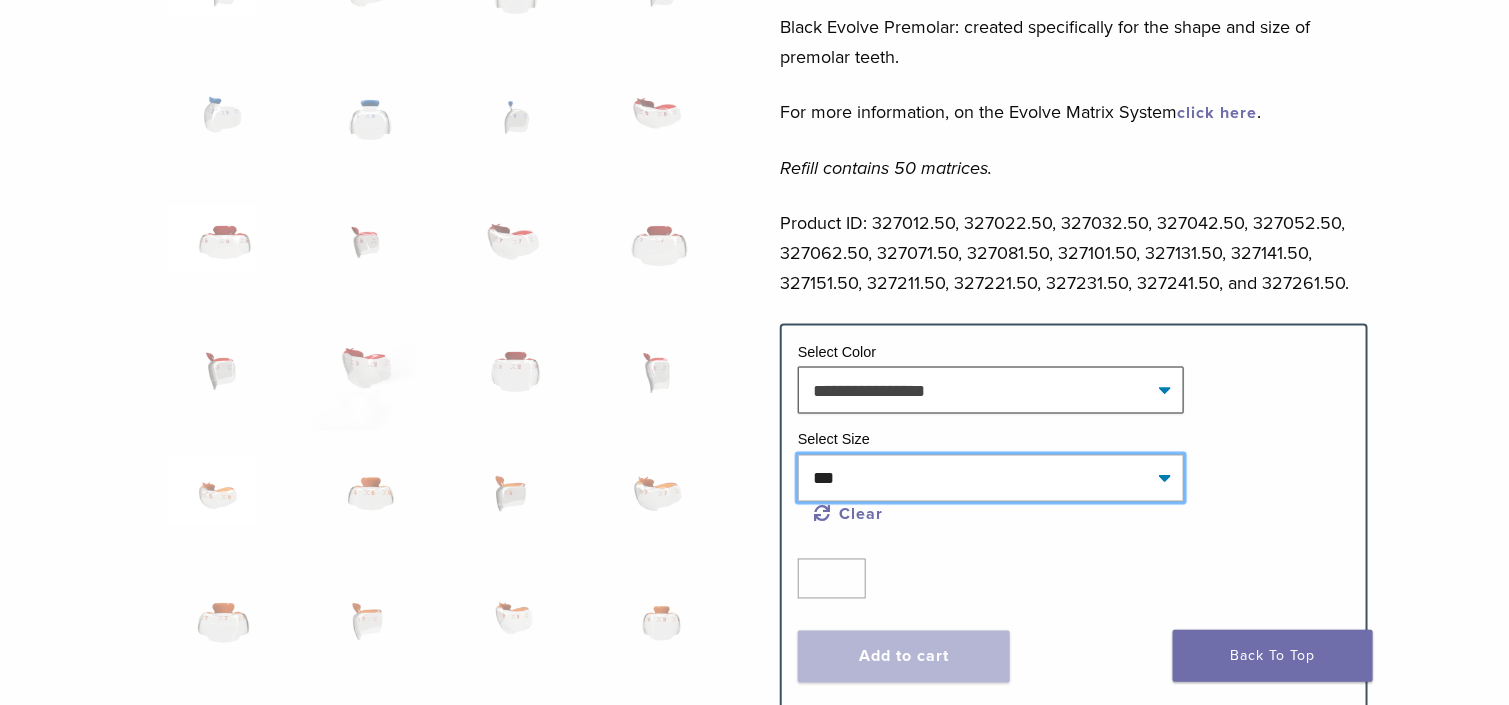 click on "**********" at bounding box center (991, 478) 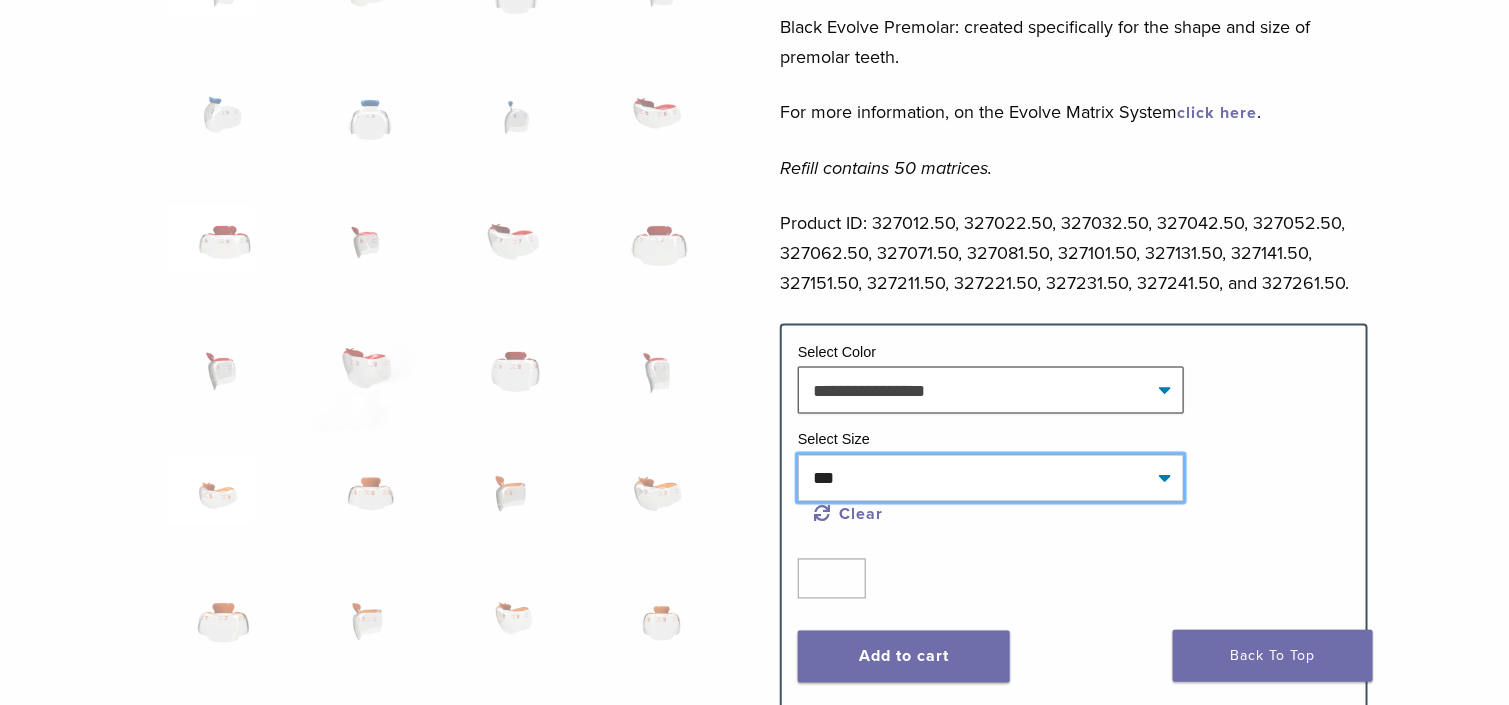 scroll, scrollTop: 1100, scrollLeft: 0, axis: vertical 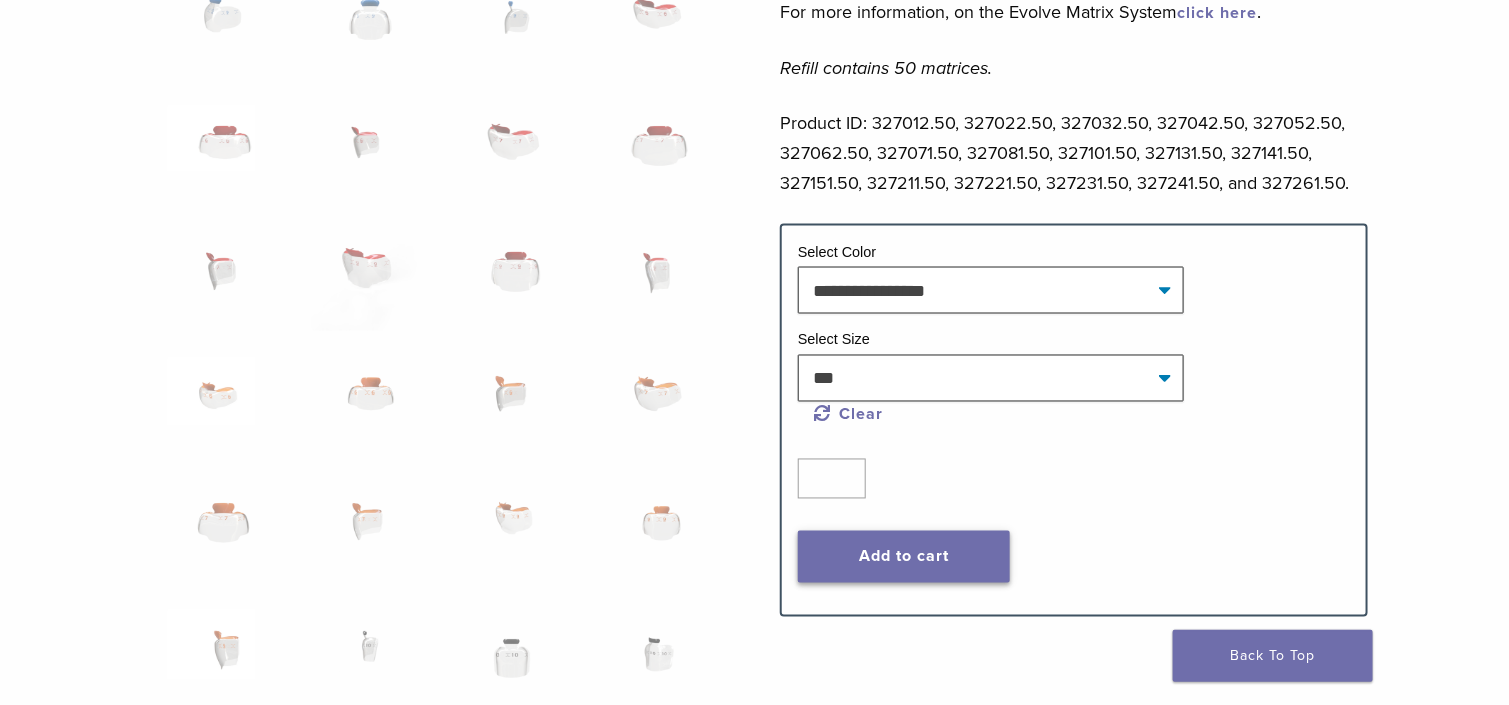 click on "Add to cart" at bounding box center [904, 557] 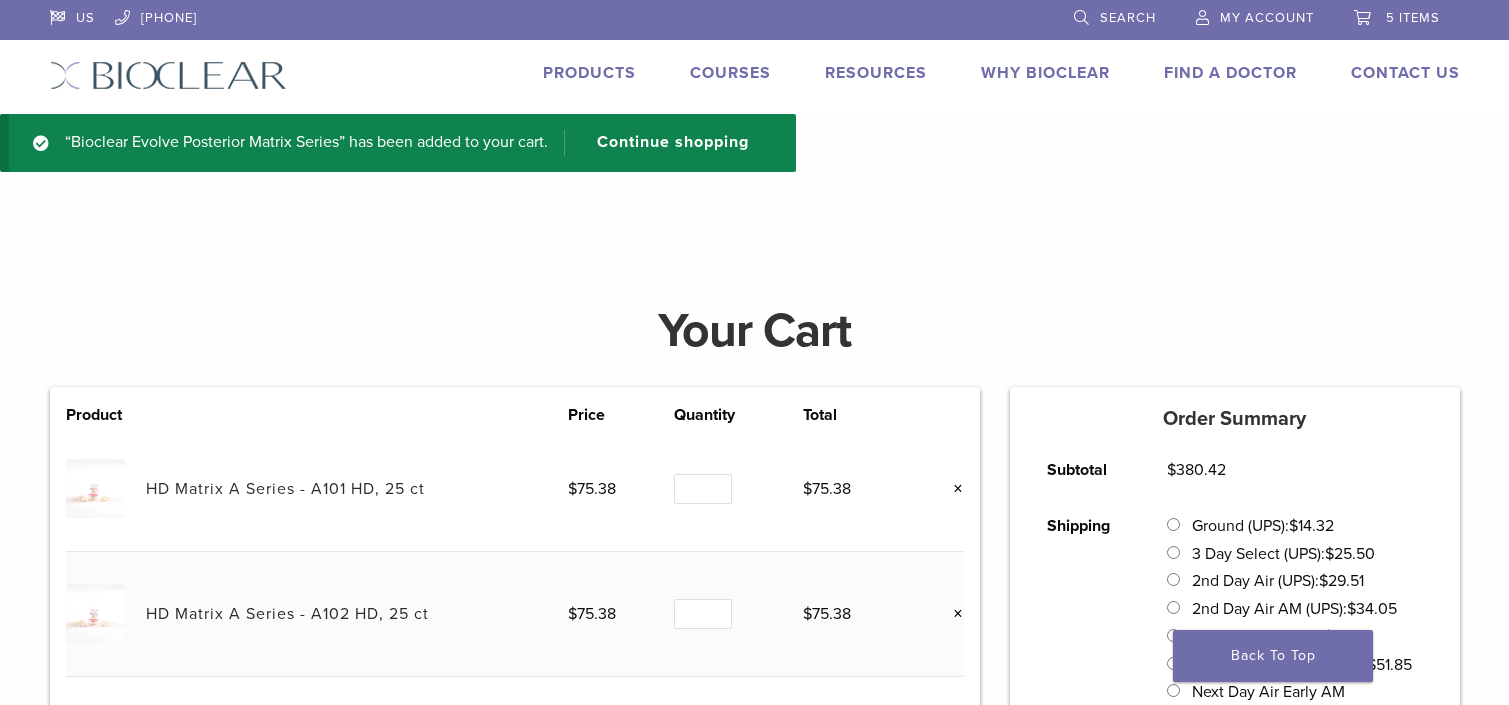 scroll, scrollTop: 0, scrollLeft: 0, axis: both 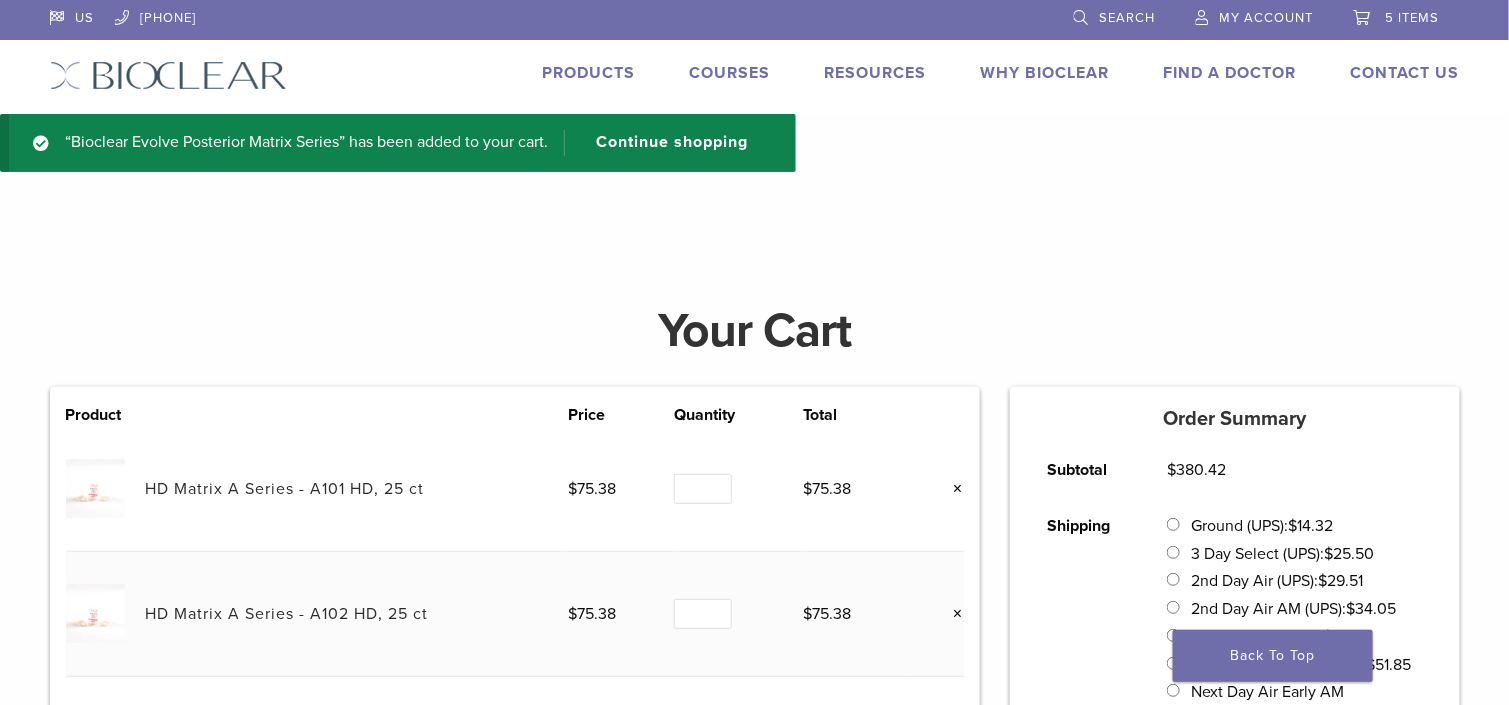 click on "Products" 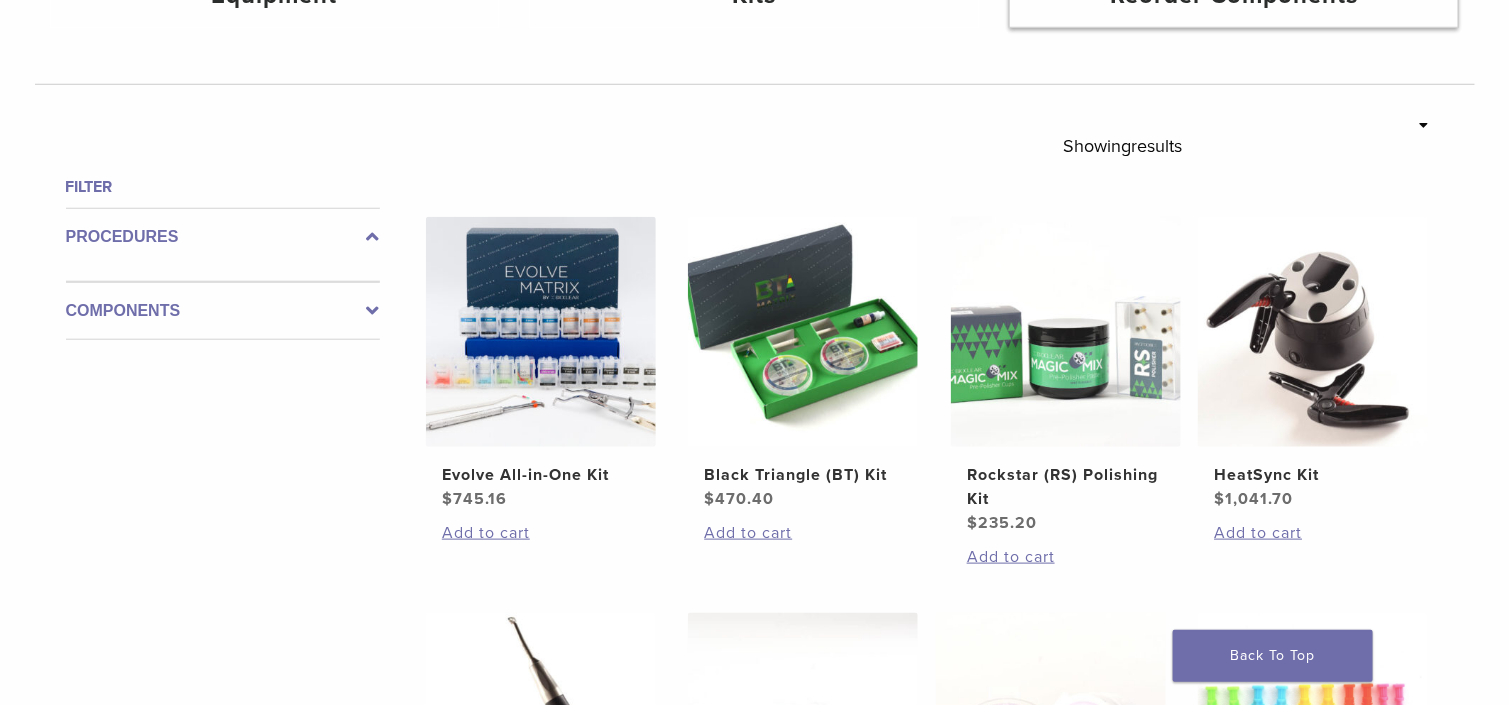 scroll, scrollTop: 100, scrollLeft: 0, axis: vertical 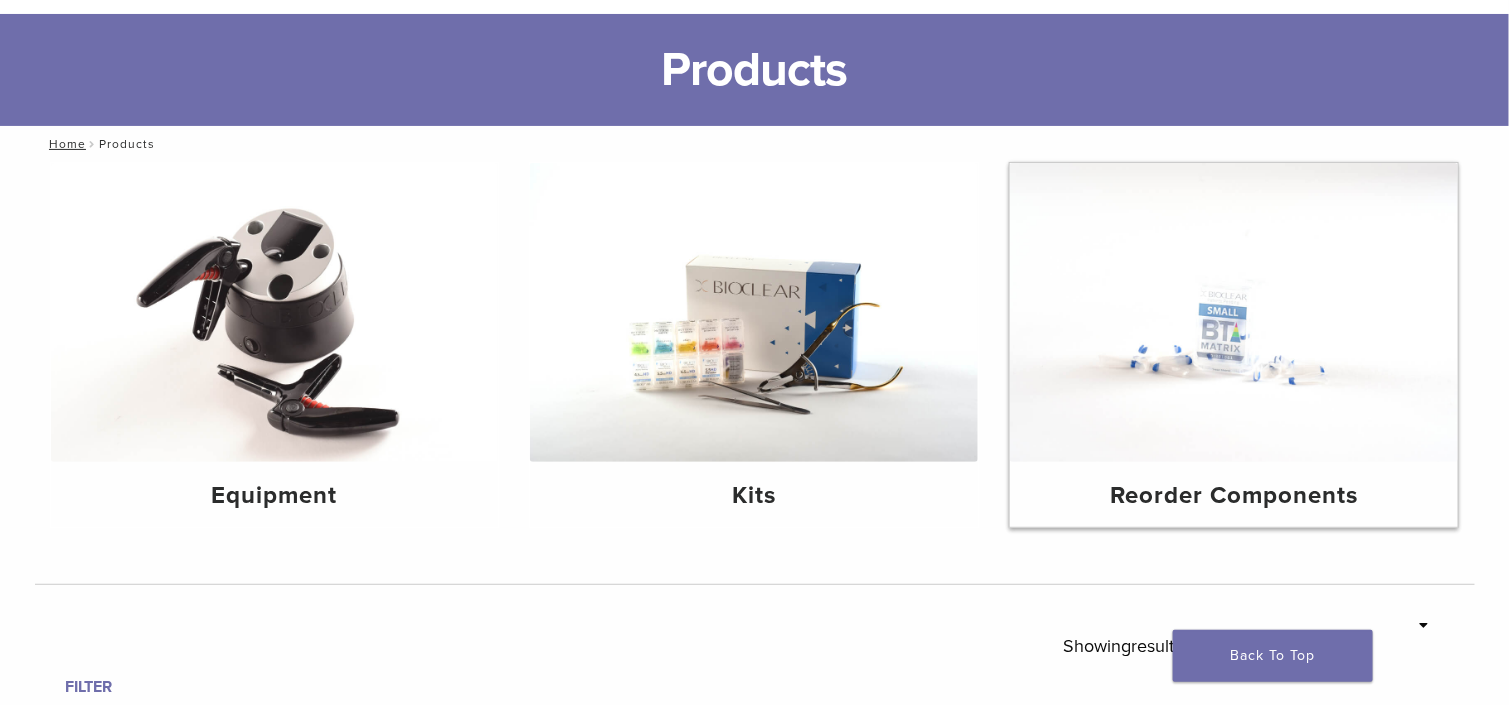 click at bounding box center [1234, 312] 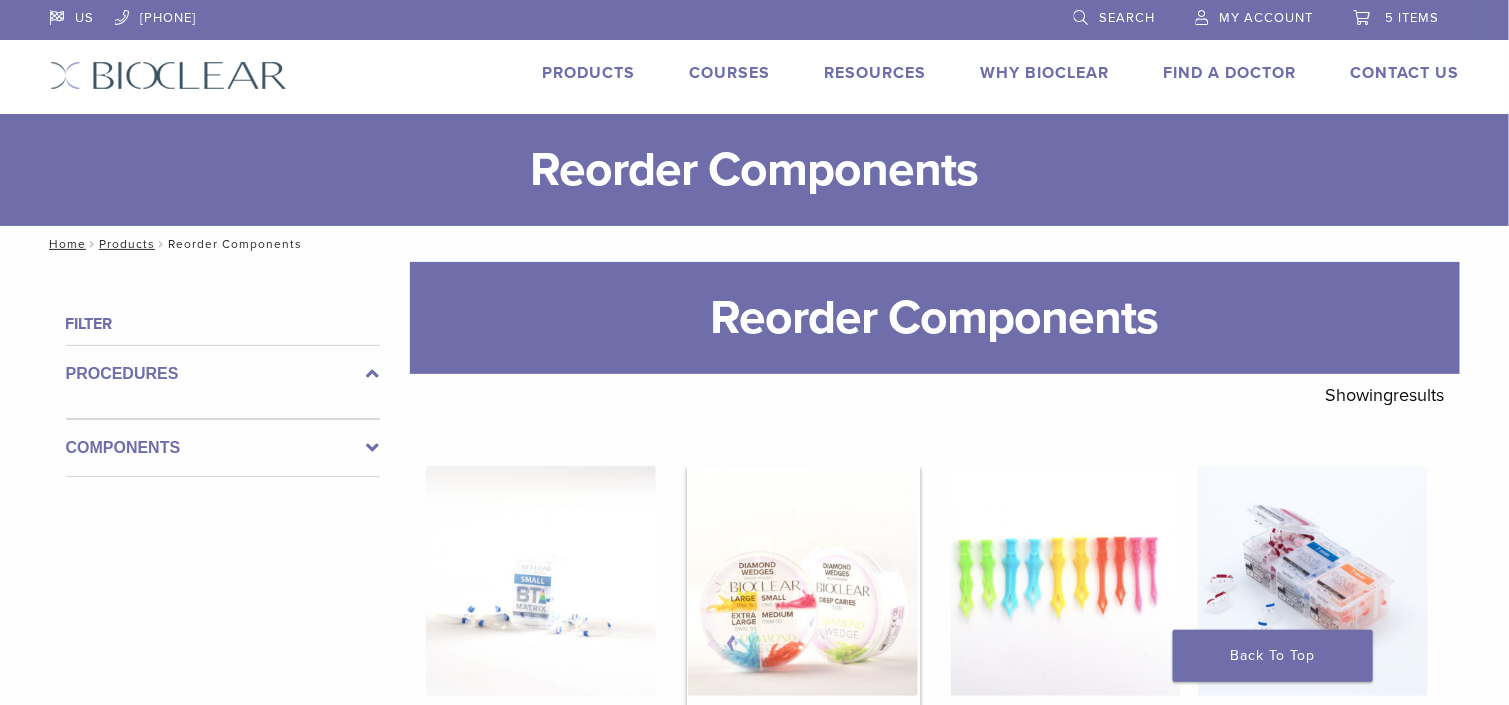 scroll, scrollTop: 300, scrollLeft: 0, axis: vertical 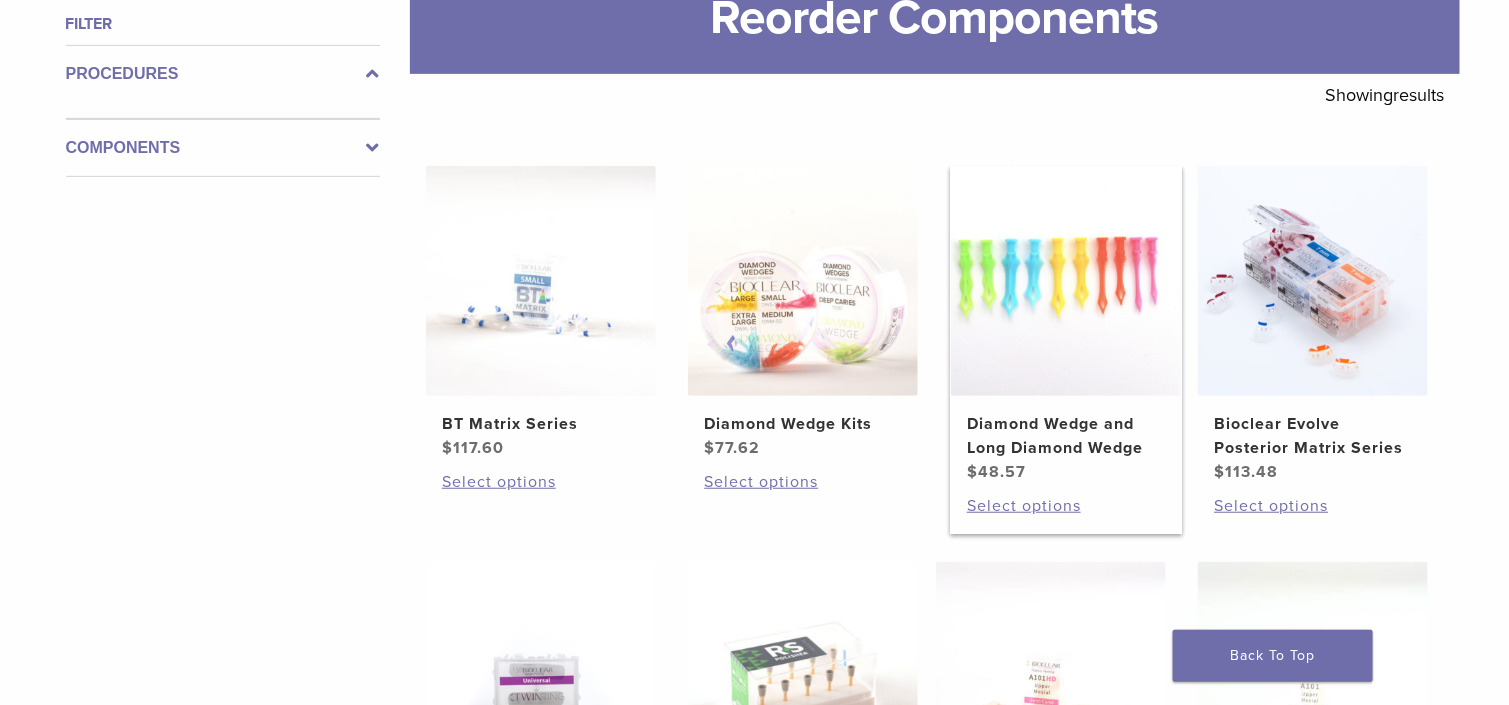 click at bounding box center [1066, 281] 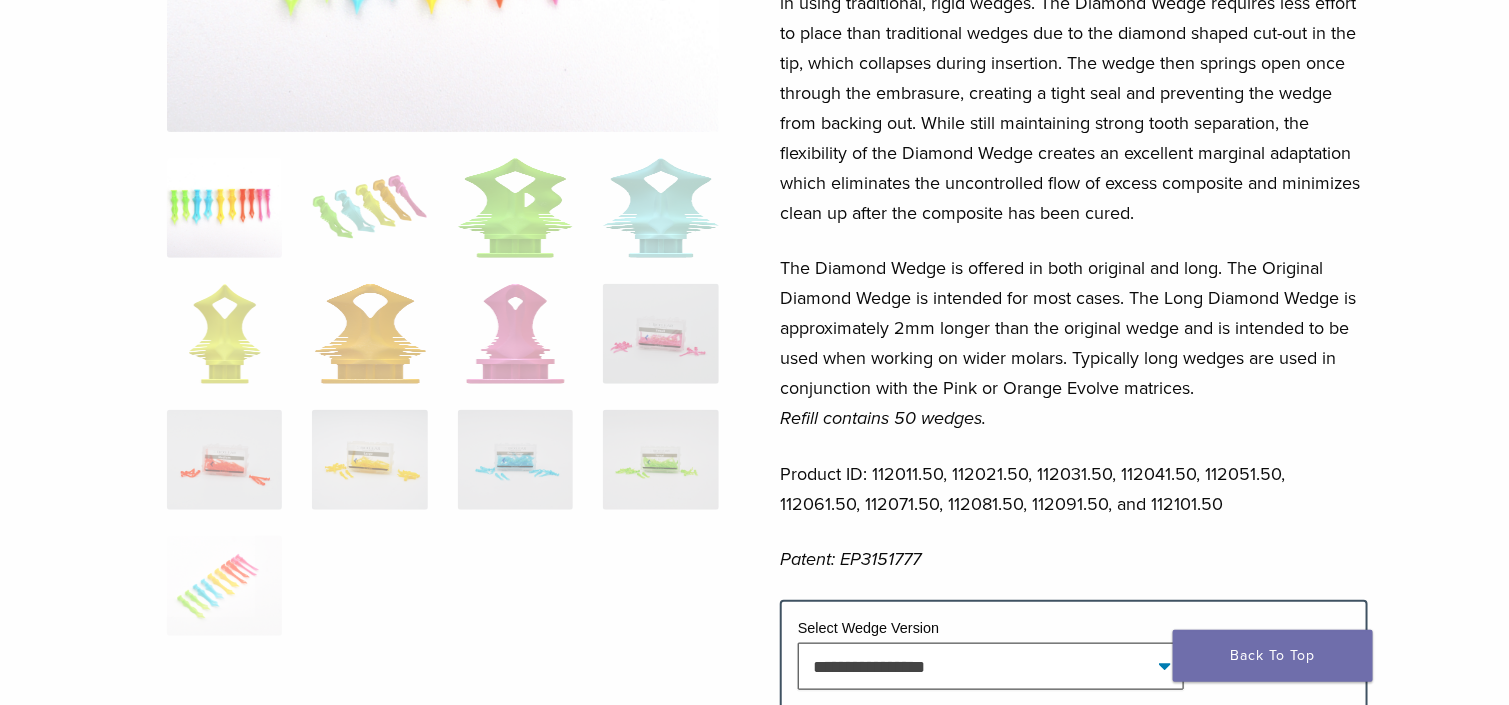 scroll, scrollTop: 600, scrollLeft: 0, axis: vertical 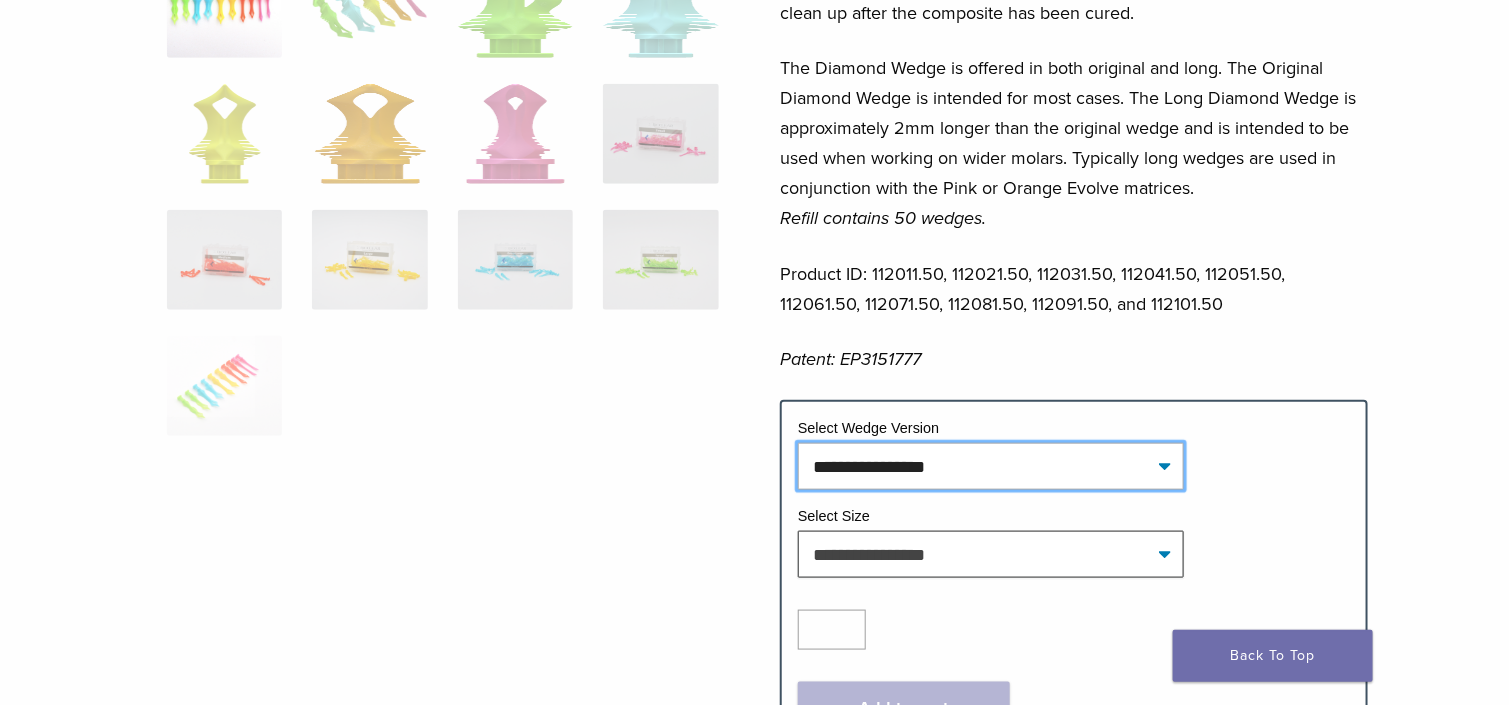 click on "**********" at bounding box center [991, 466] 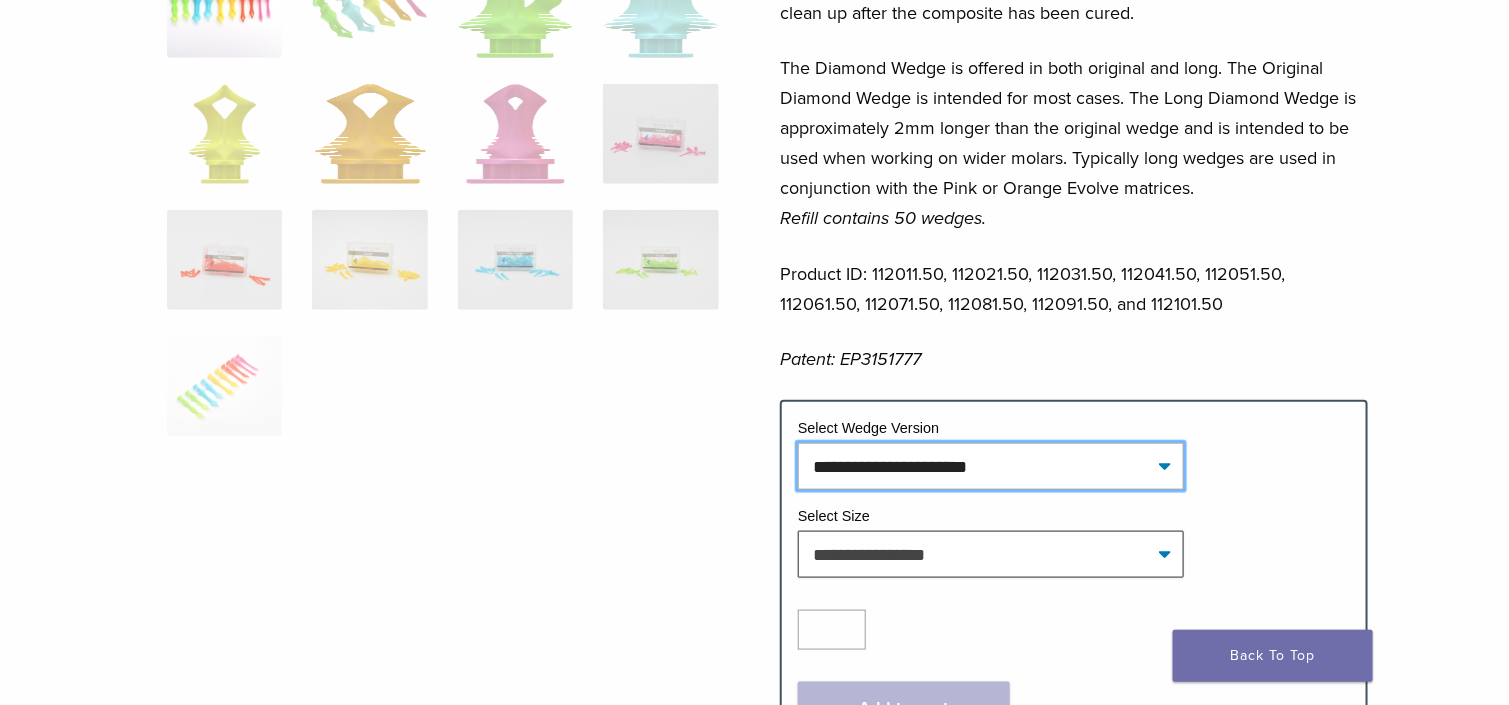click on "**********" at bounding box center (991, 466) 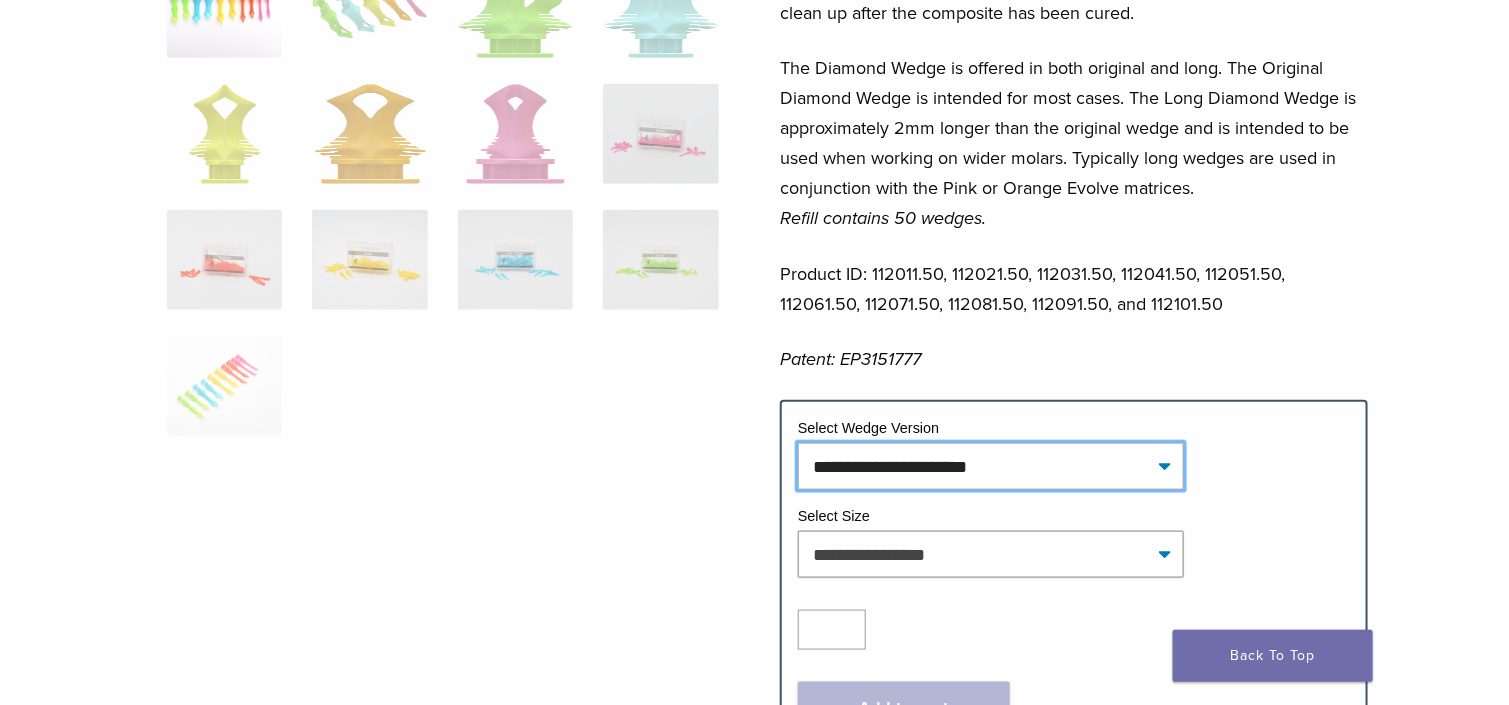 select on "**********" 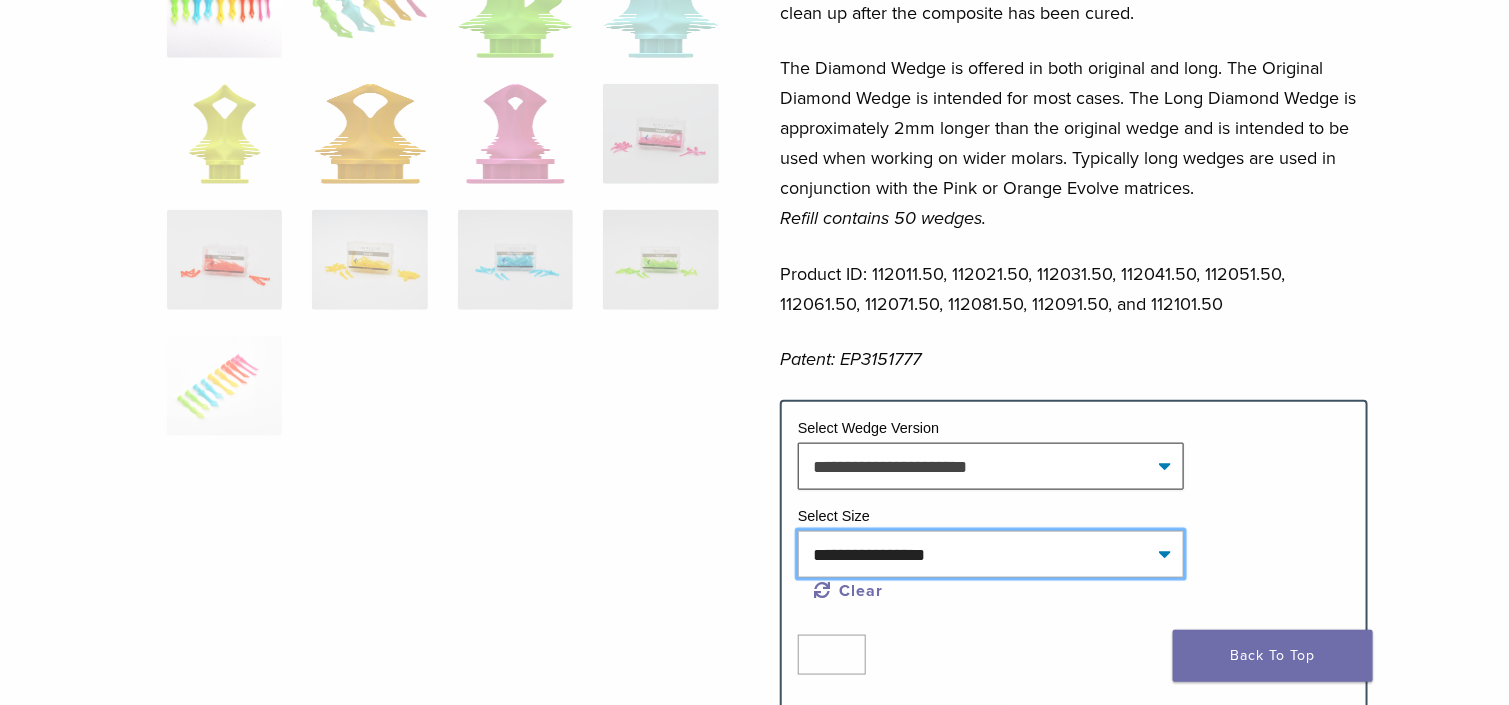 drag, startPoint x: 880, startPoint y: 555, endPoint x: 887, endPoint y: 568, distance: 14.764823 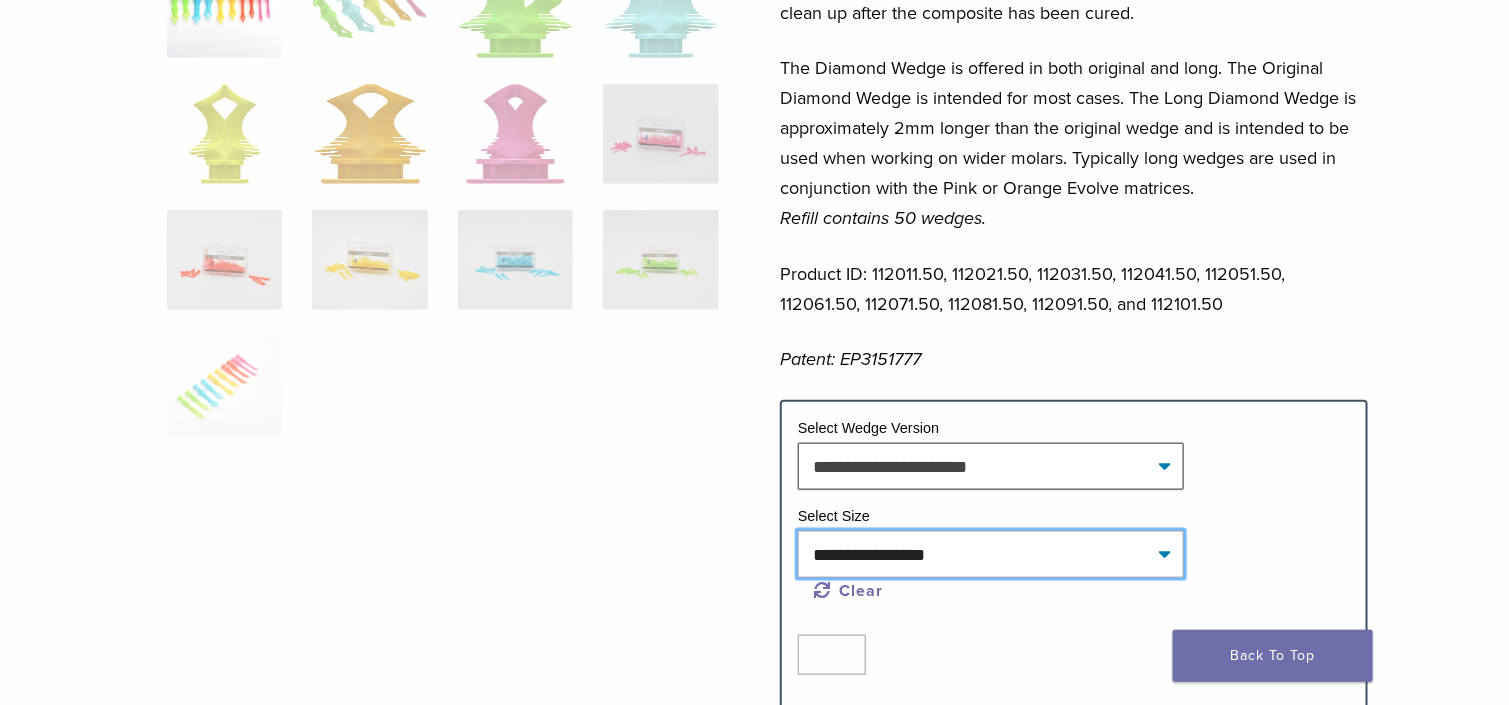 select on "*****" 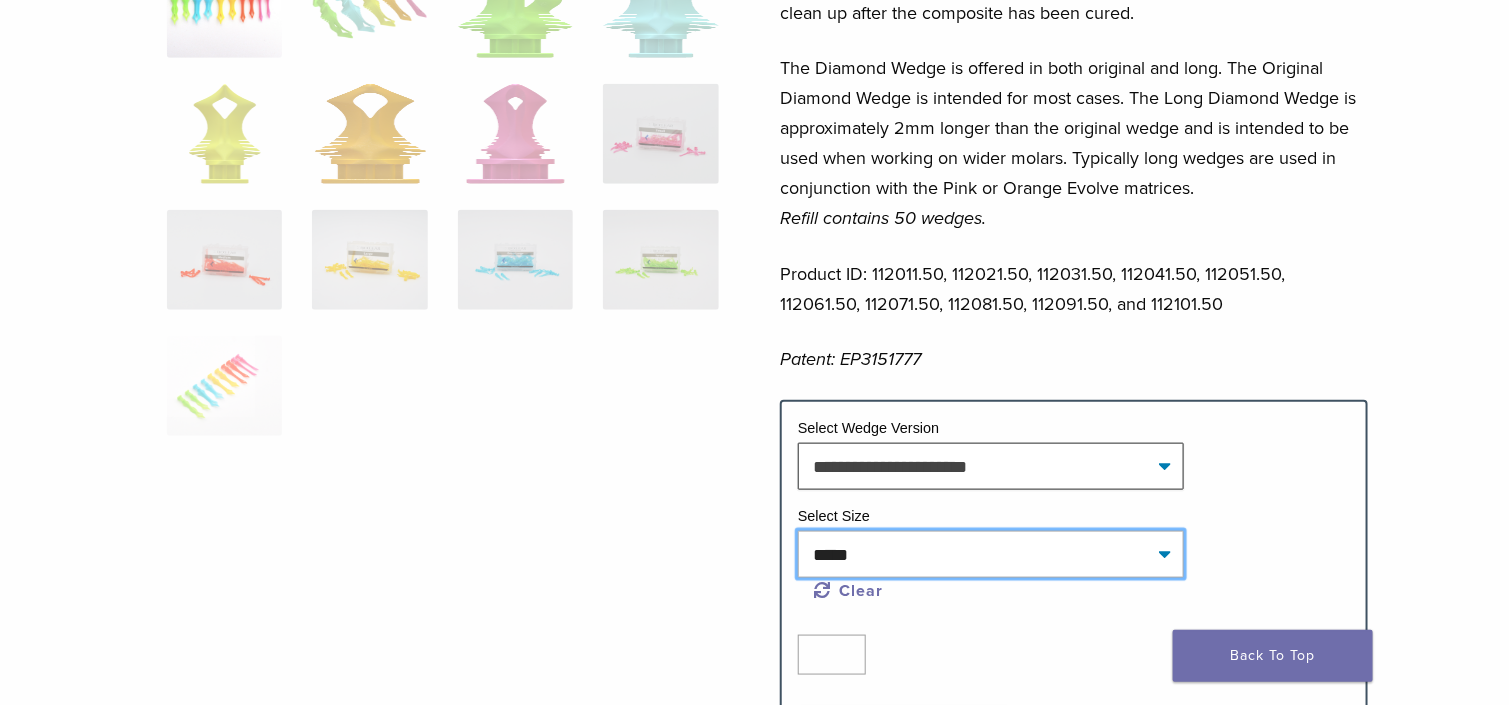 click on "**********" at bounding box center (991, 554) 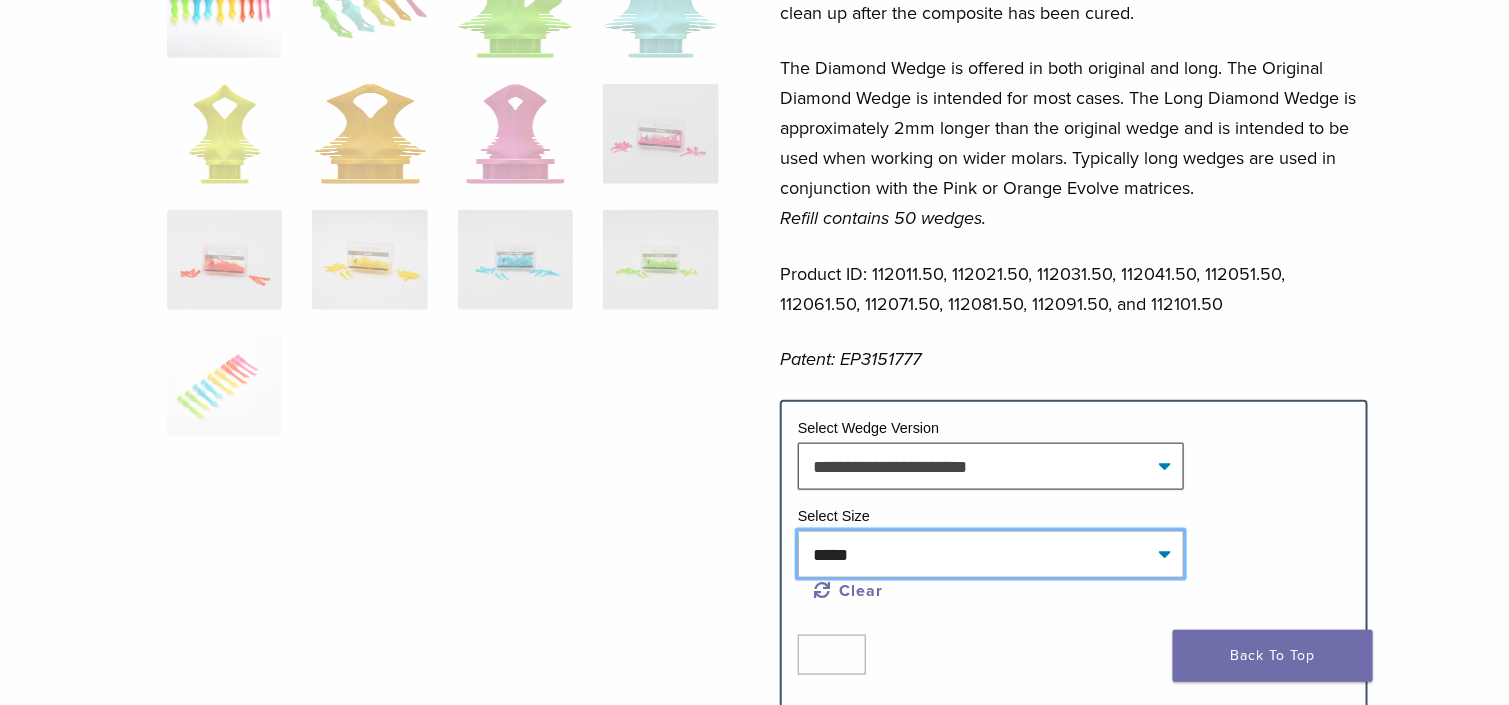 select on "**********" 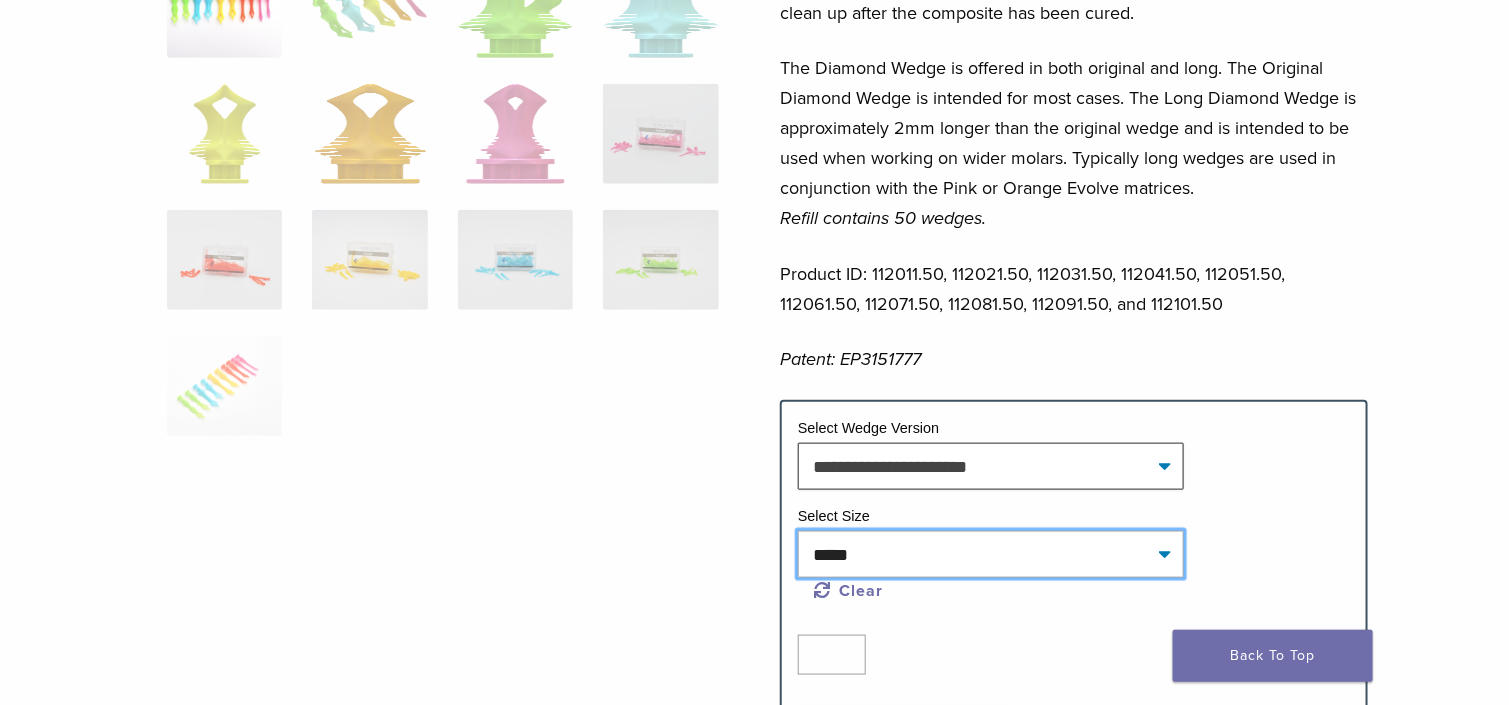 scroll, scrollTop: 900, scrollLeft: 0, axis: vertical 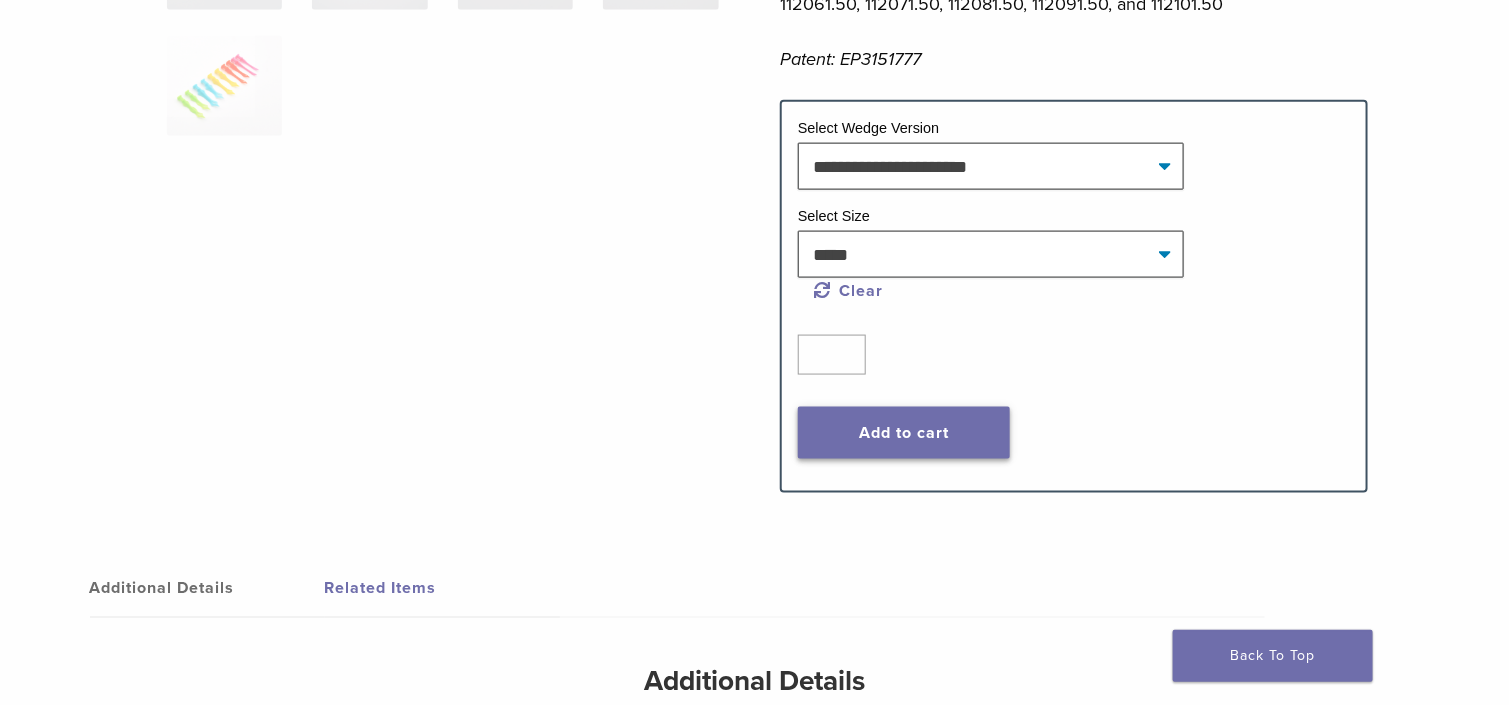 click on "Add to cart" at bounding box center (904, 433) 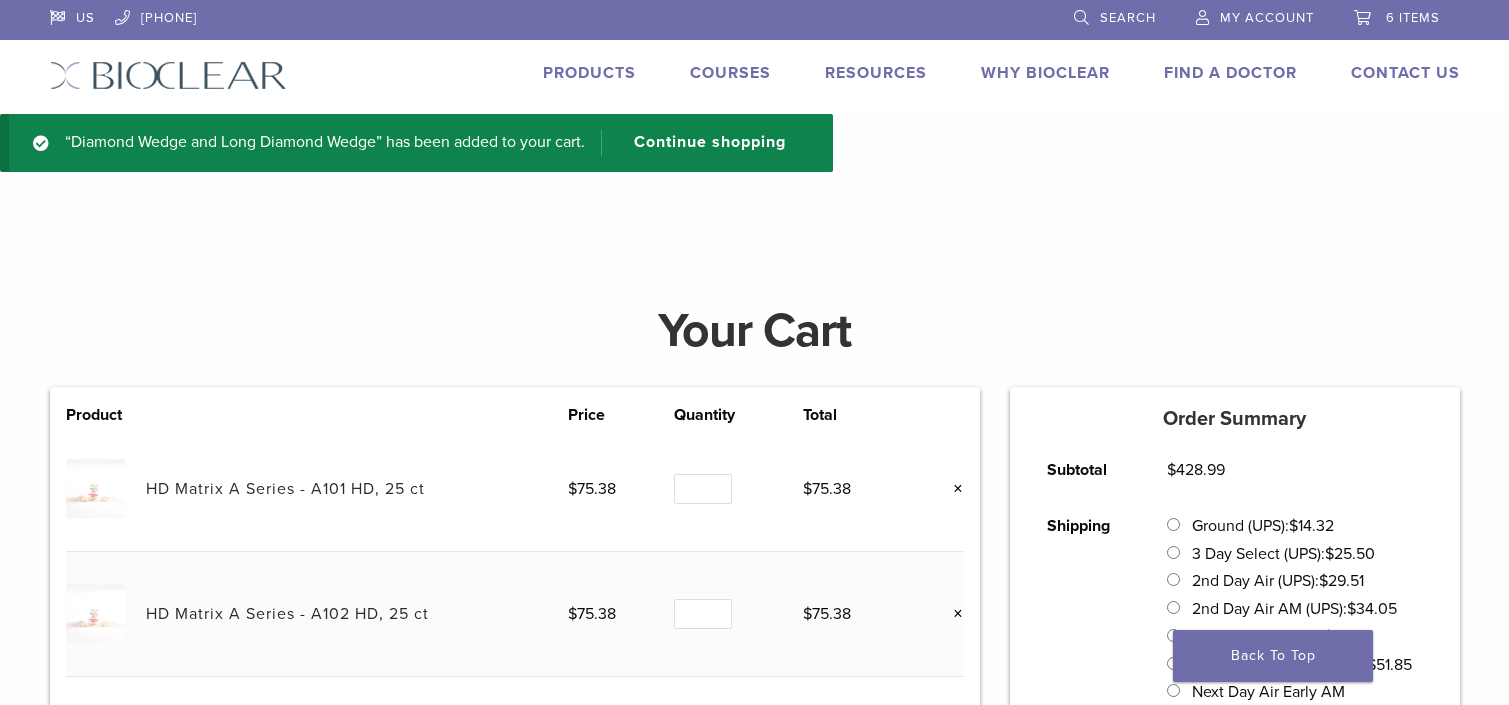 scroll, scrollTop: 0, scrollLeft: 0, axis: both 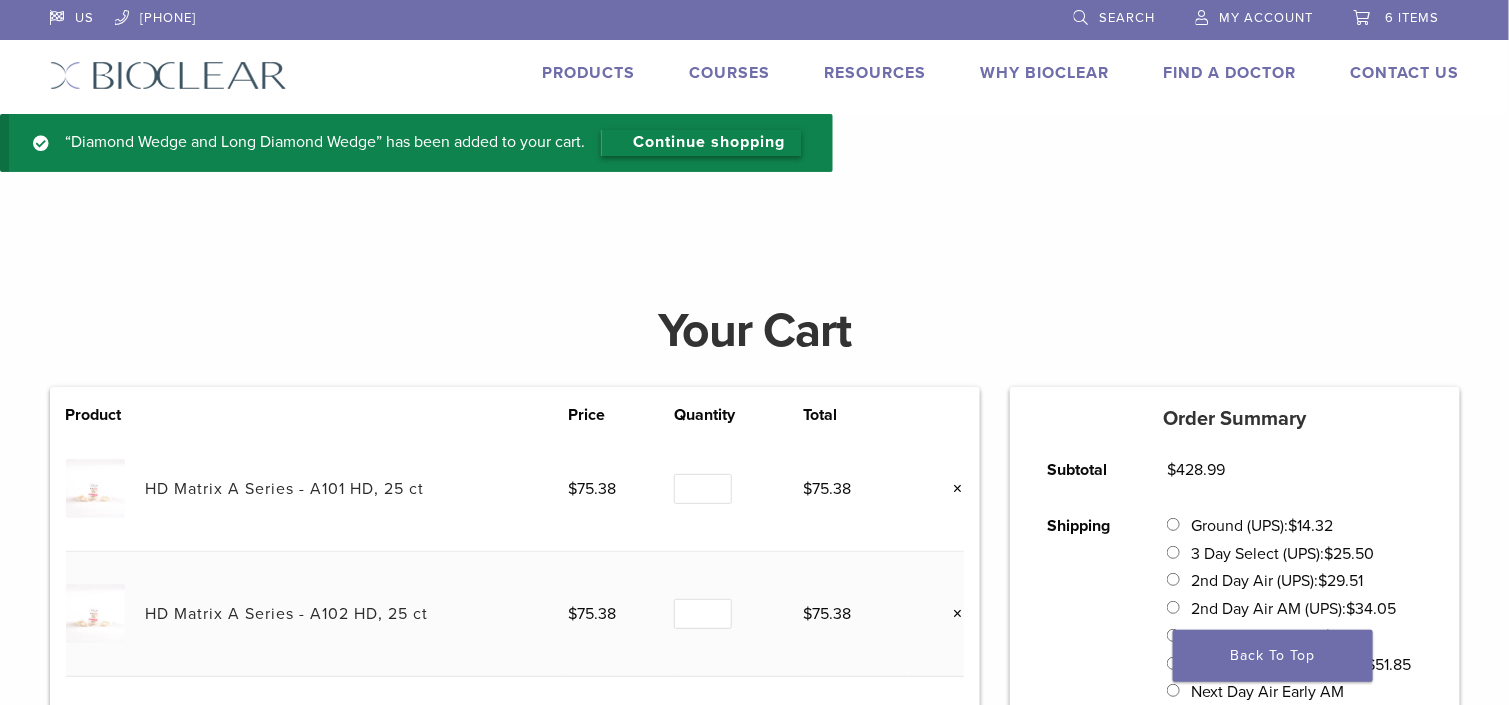 click on "Continue shopping" at bounding box center (701, 143) 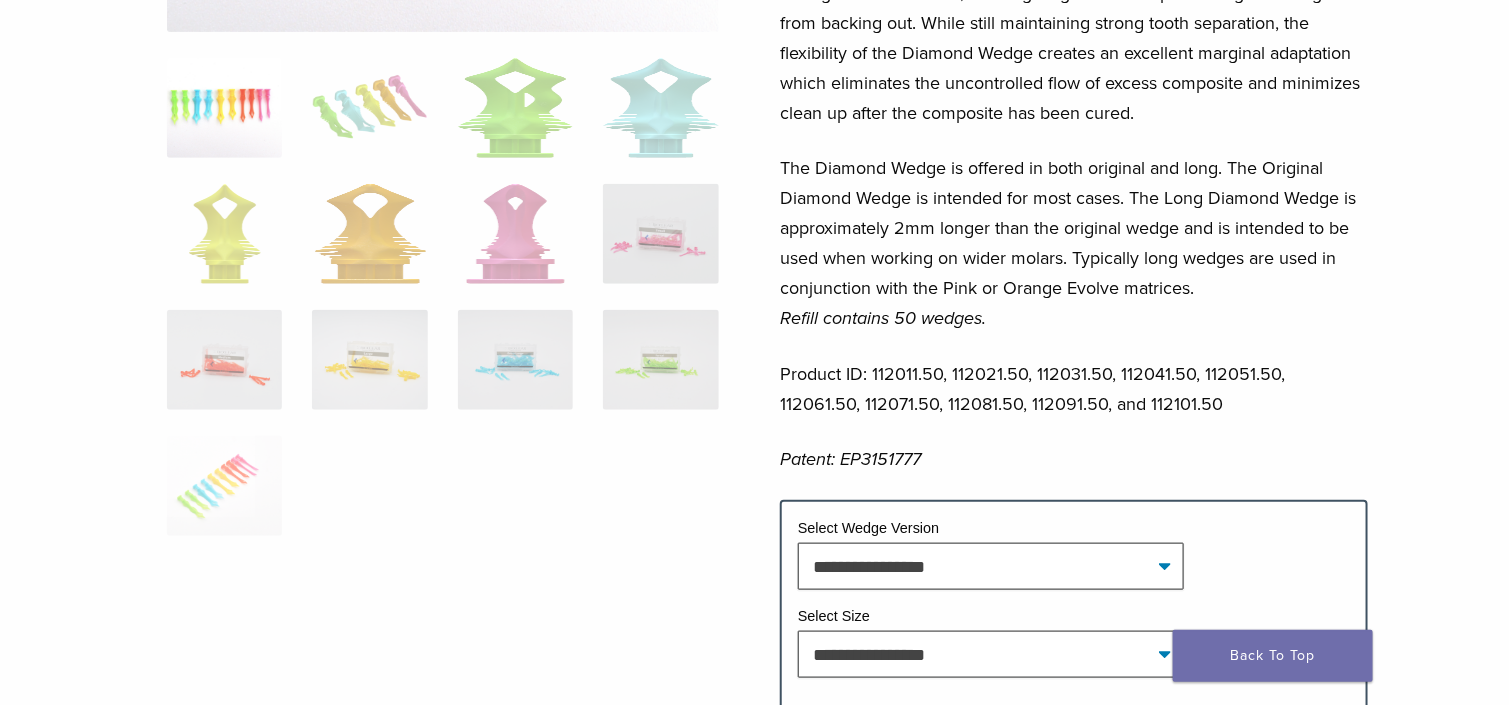 scroll, scrollTop: 800, scrollLeft: 0, axis: vertical 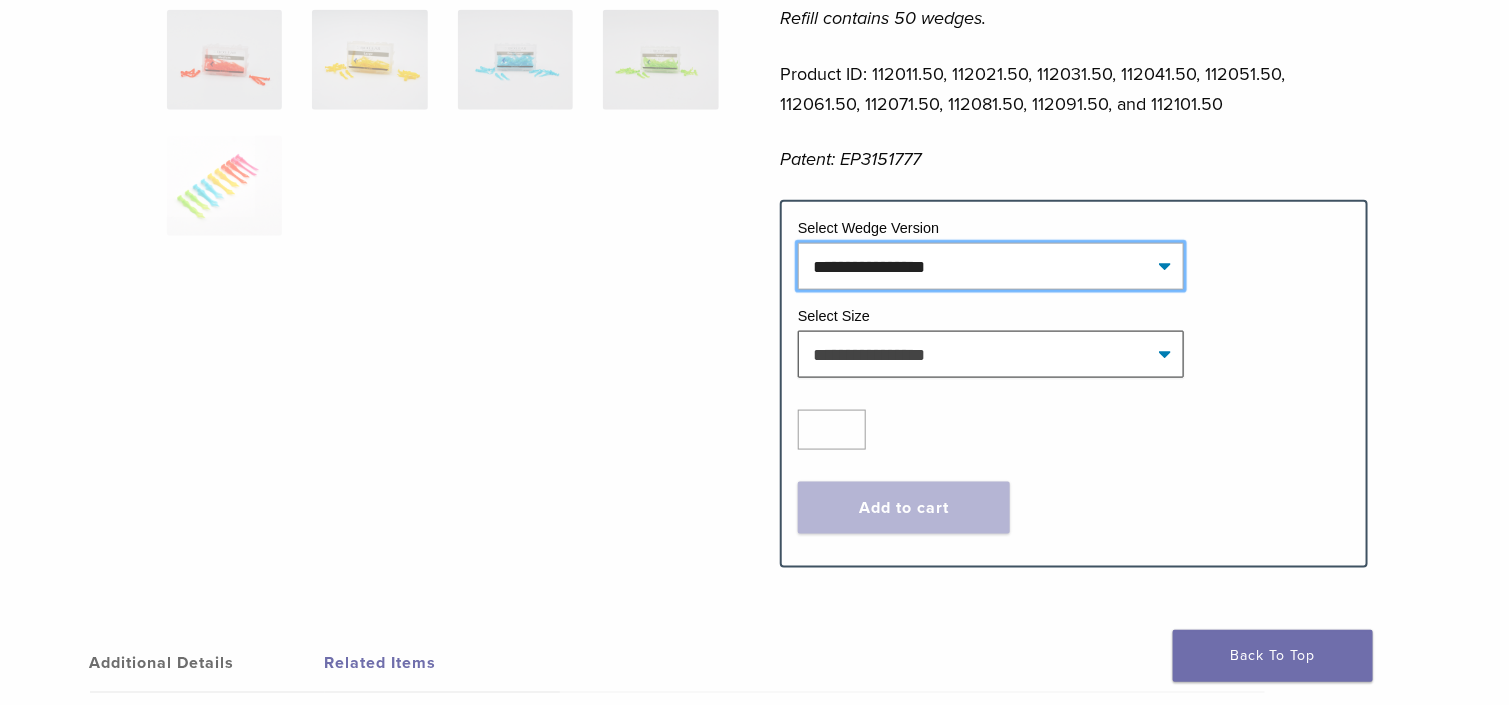 drag, startPoint x: 1000, startPoint y: 267, endPoint x: 982, endPoint y: 290, distance: 29.206163 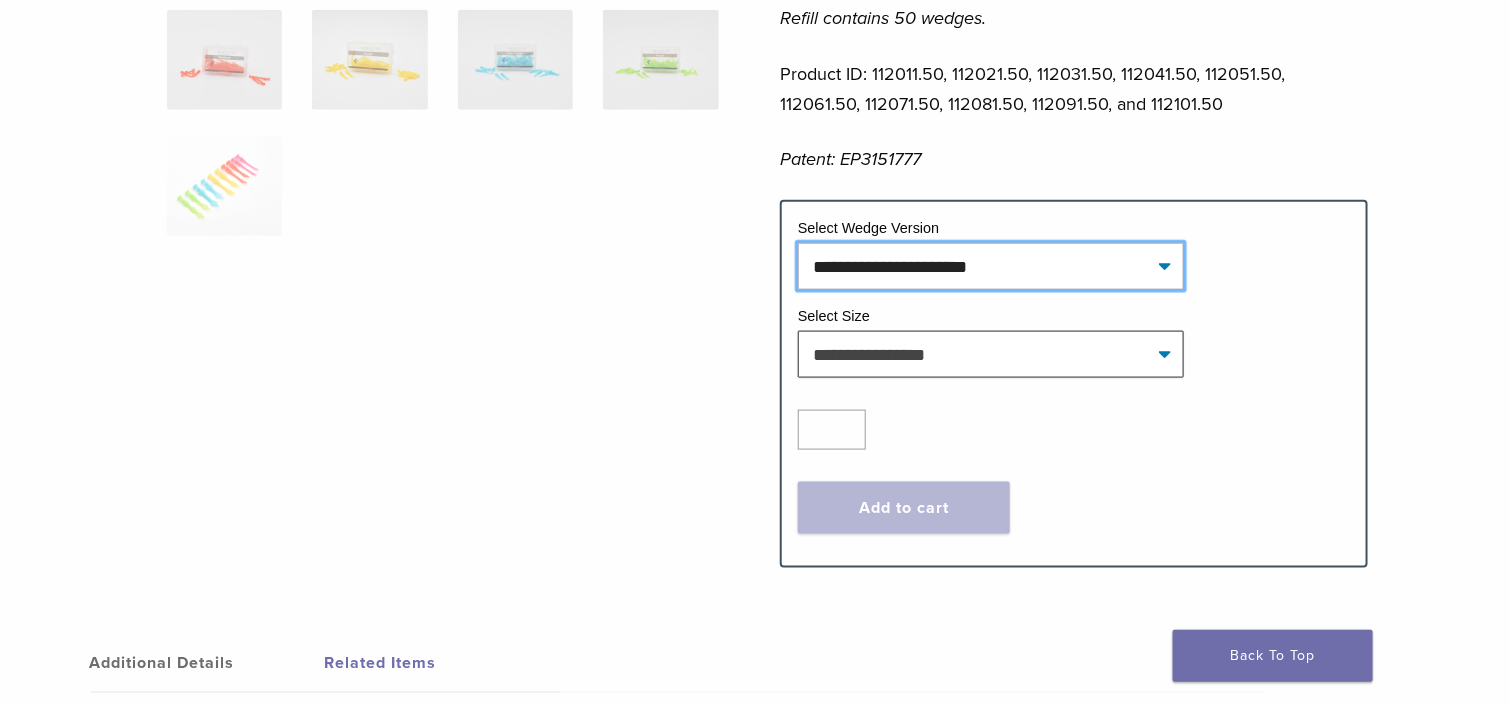click on "**********" at bounding box center [991, 266] 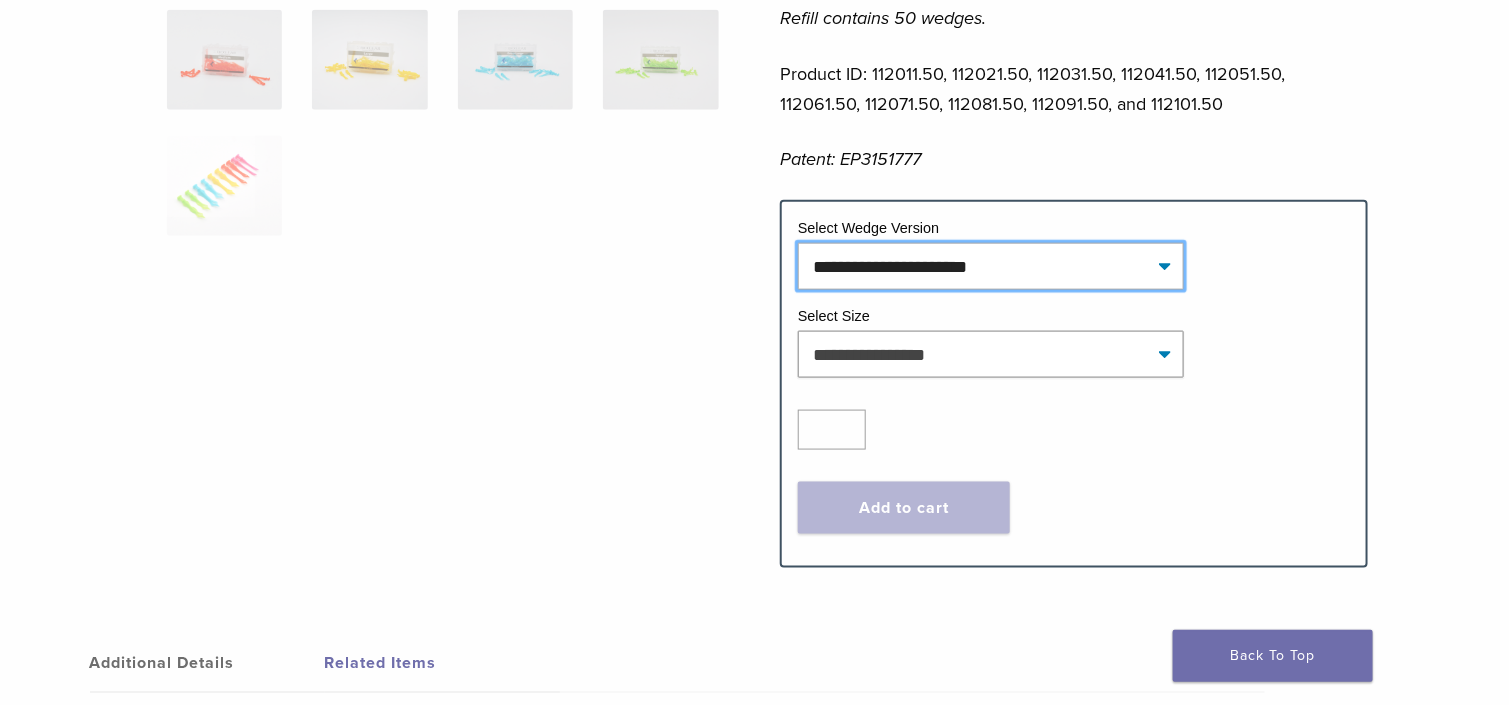 select on "**********" 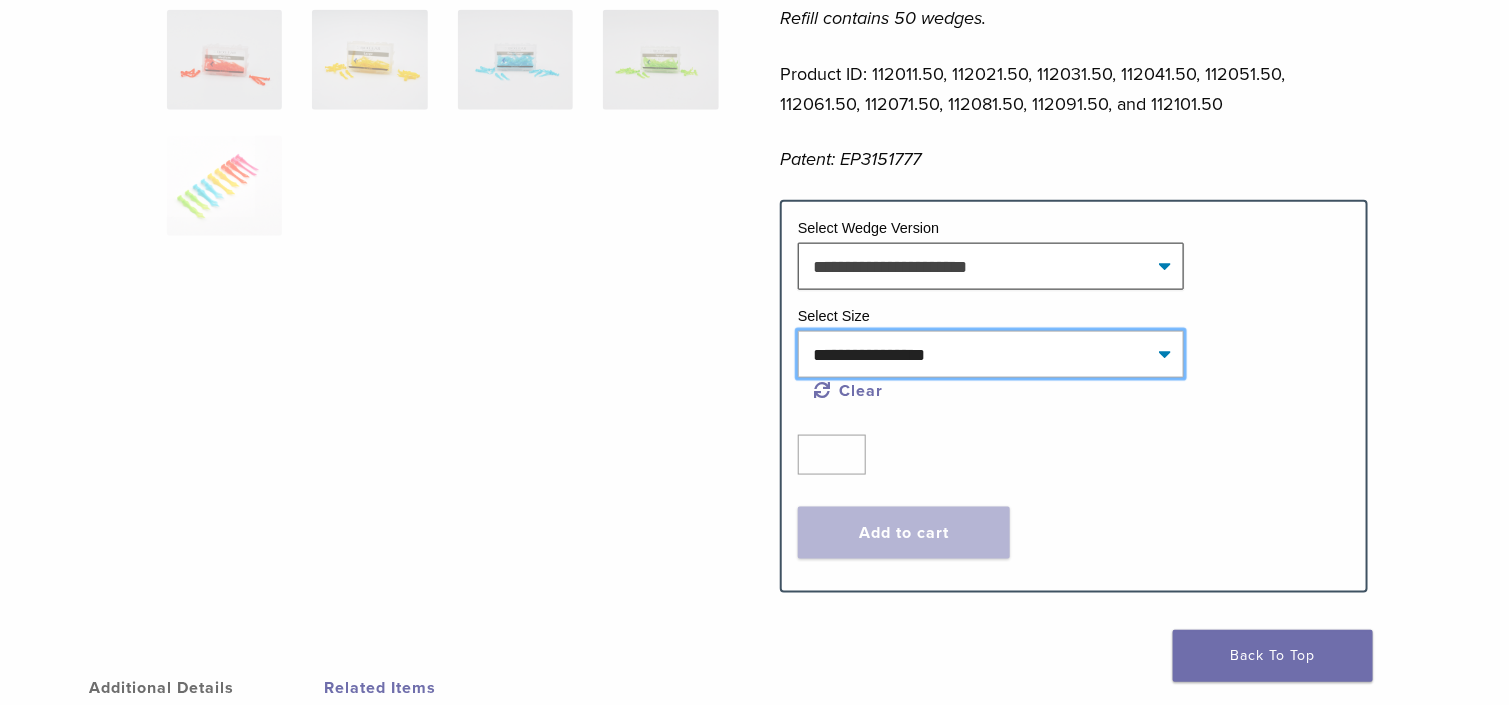 click on "**********" at bounding box center (991, 354) 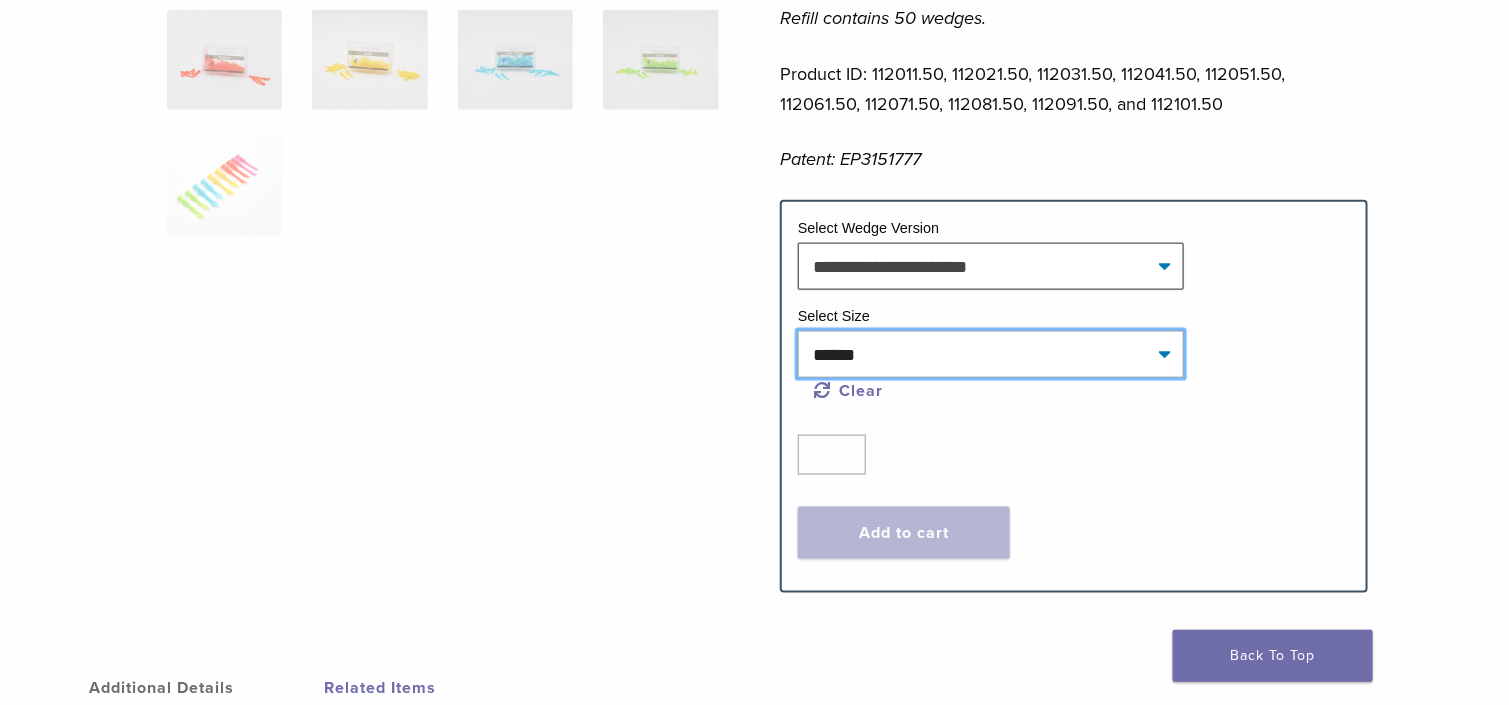 click on "**********" at bounding box center [991, 354] 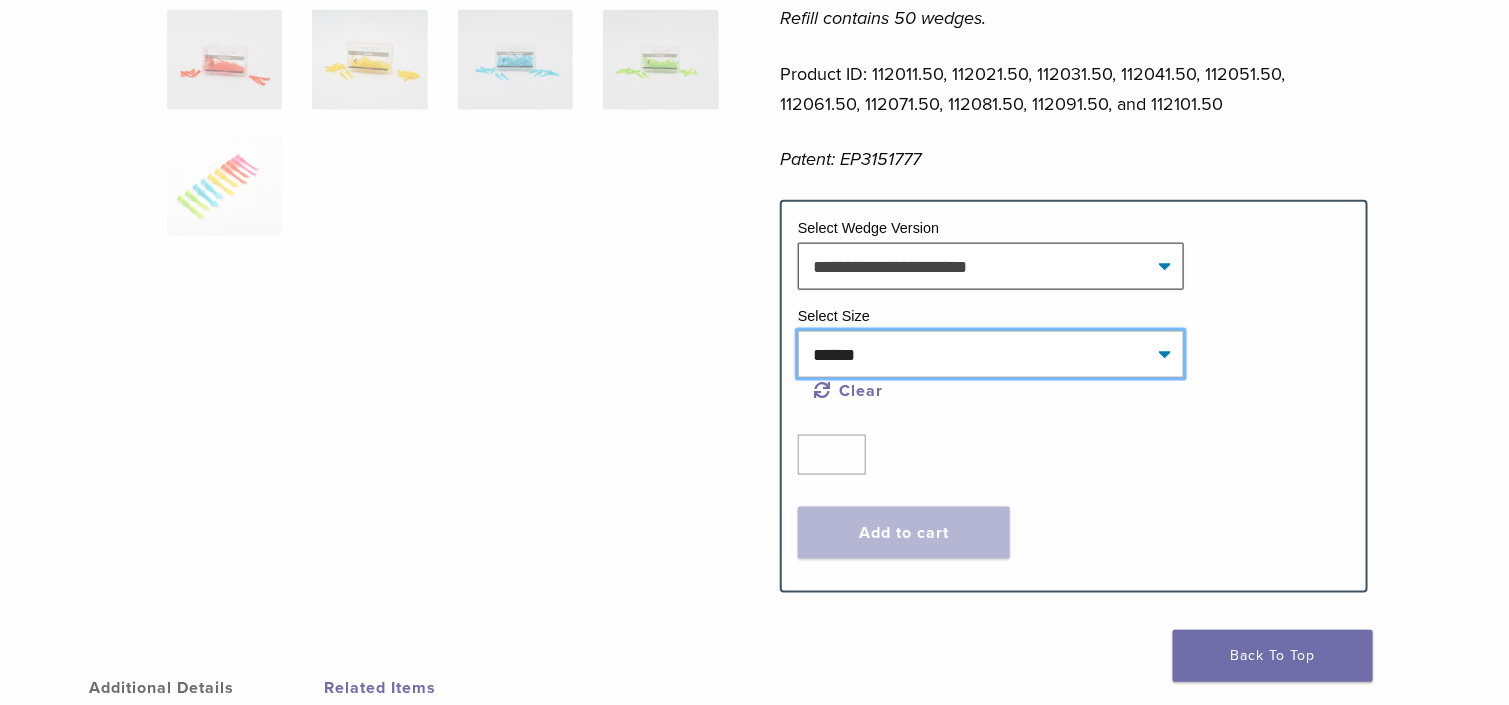 select on "**********" 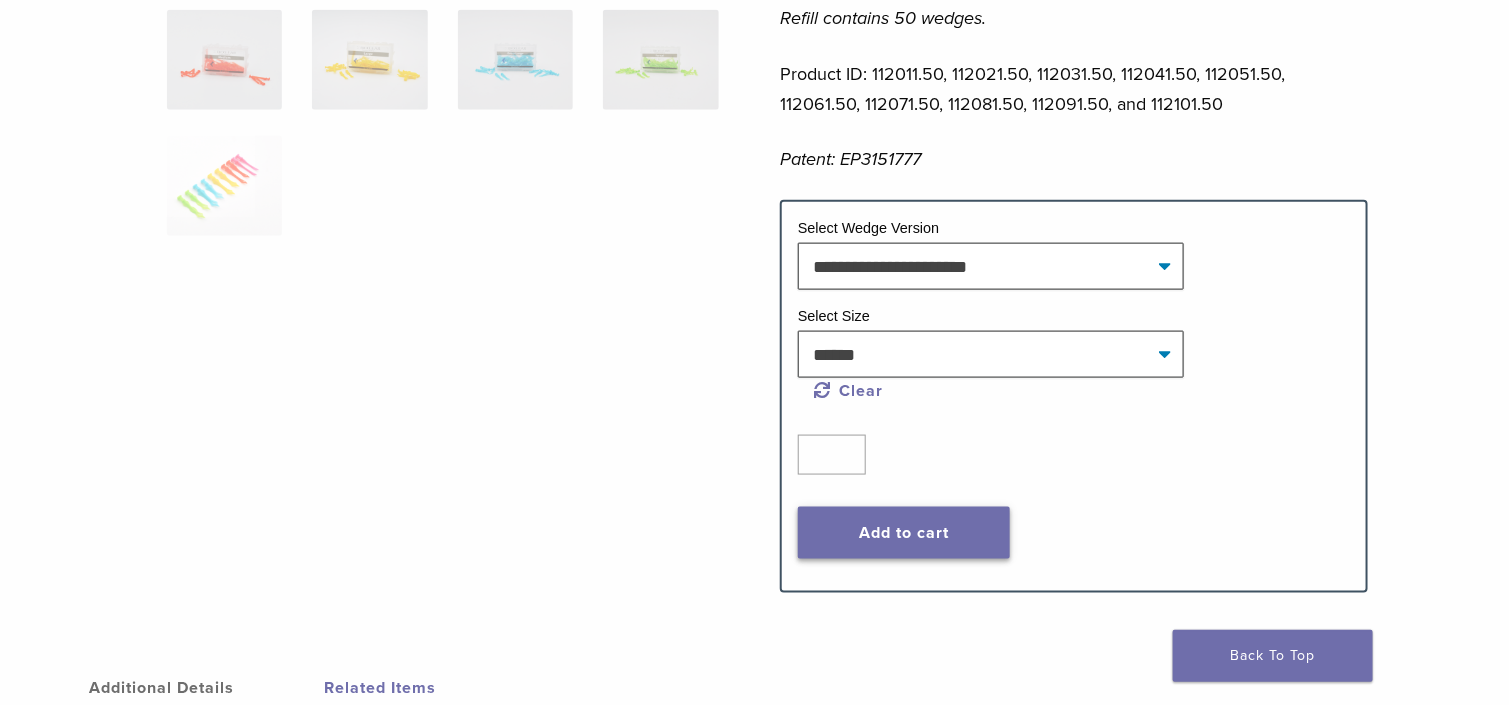 click on "Add to cart" at bounding box center [904, 533] 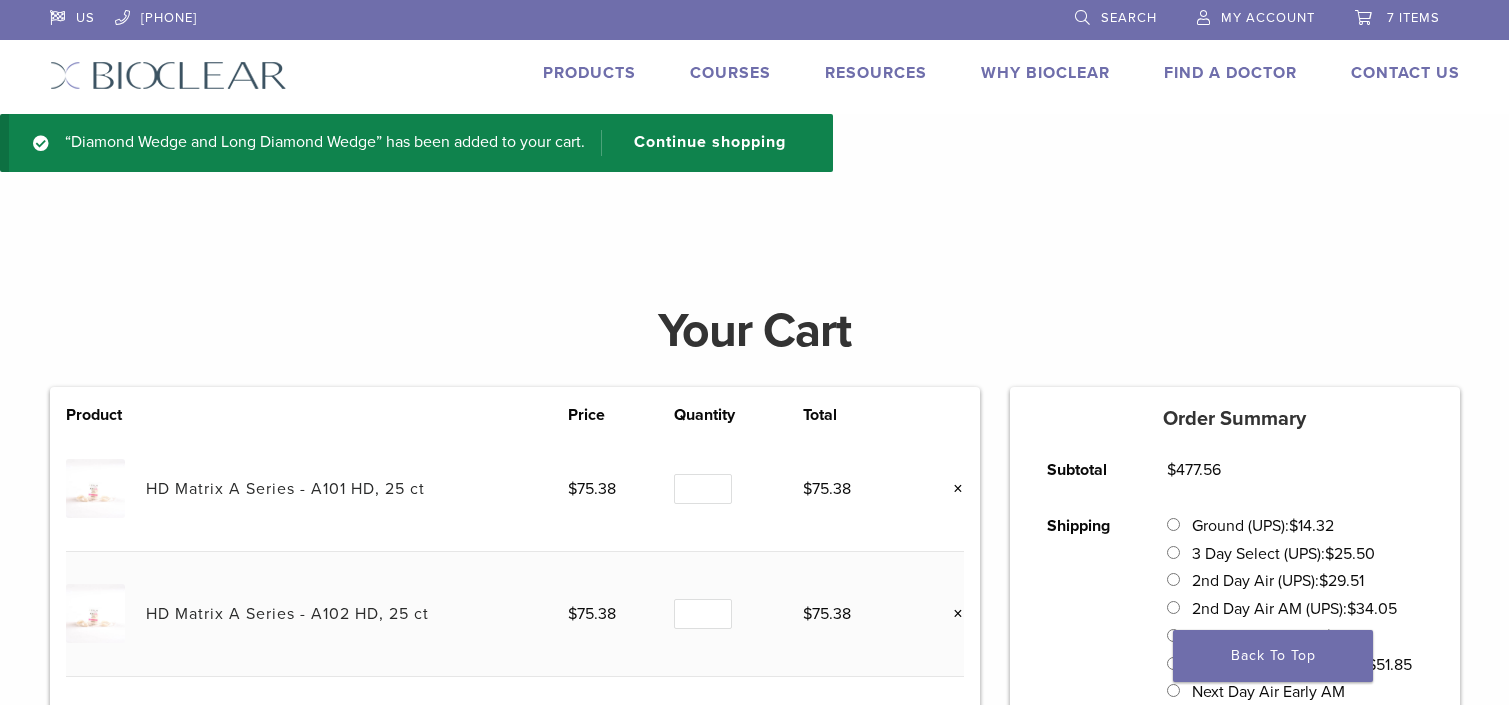 scroll, scrollTop: 0, scrollLeft: 0, axis: both 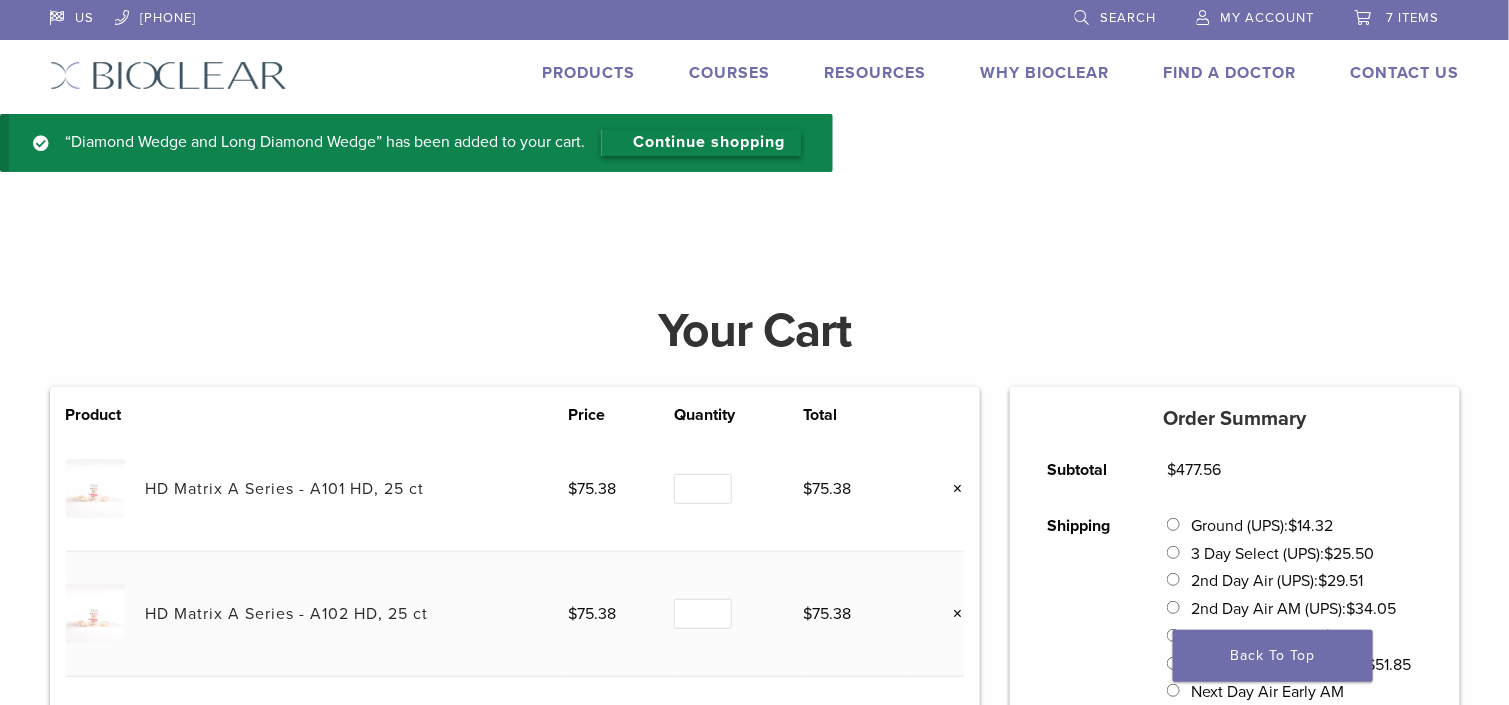 click on "Continue shopping" at bounding box center [701, 143] 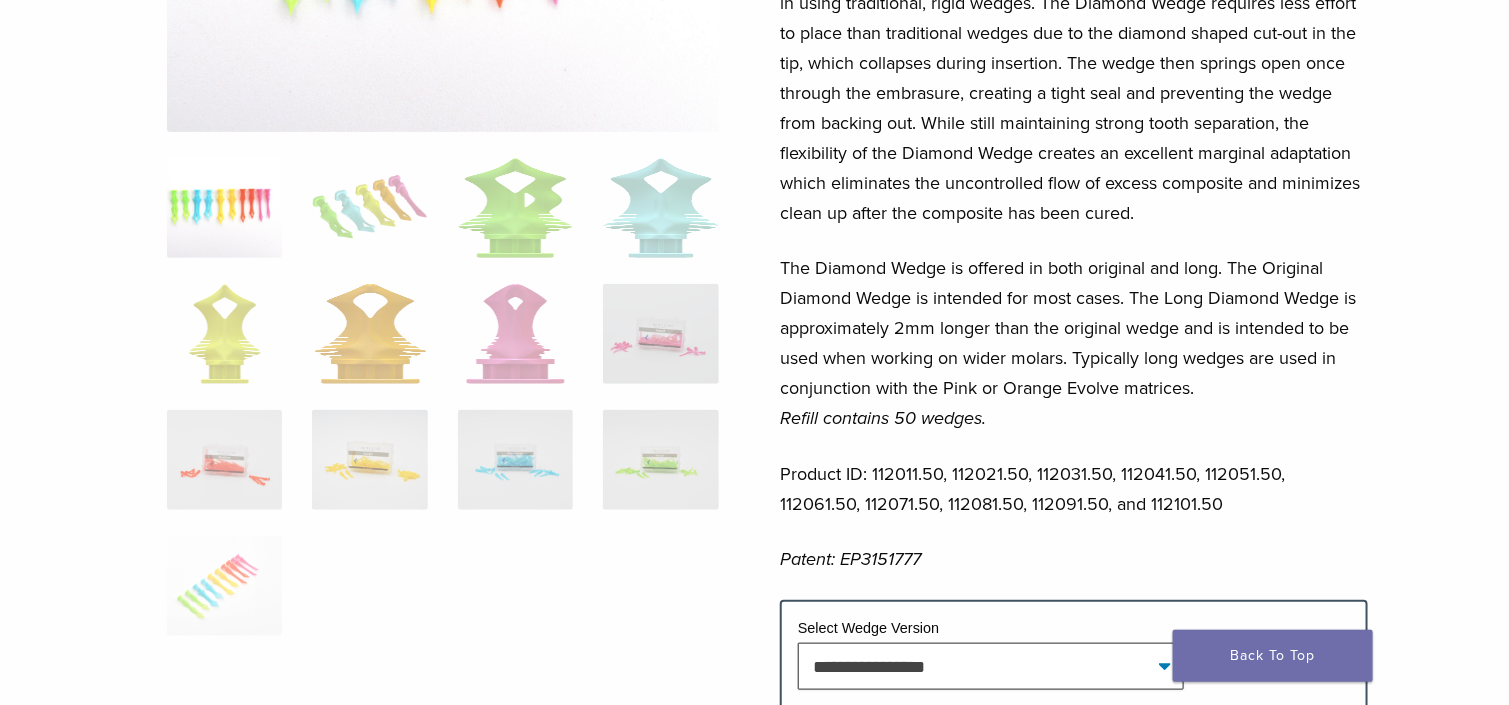 scroll, scrollTop: 700, scrollLeft: 0, axis: vertical 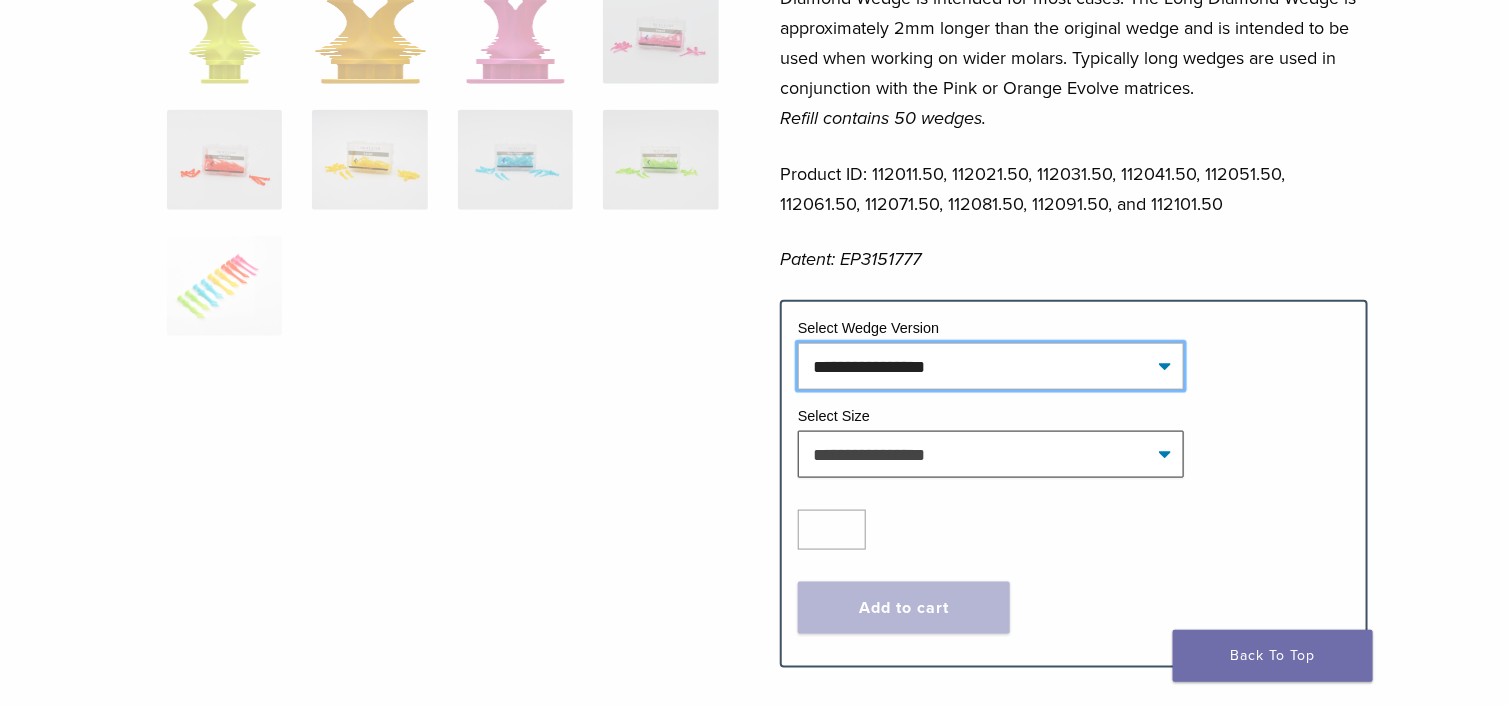 click on "**********" at bounding box center (991, 366) 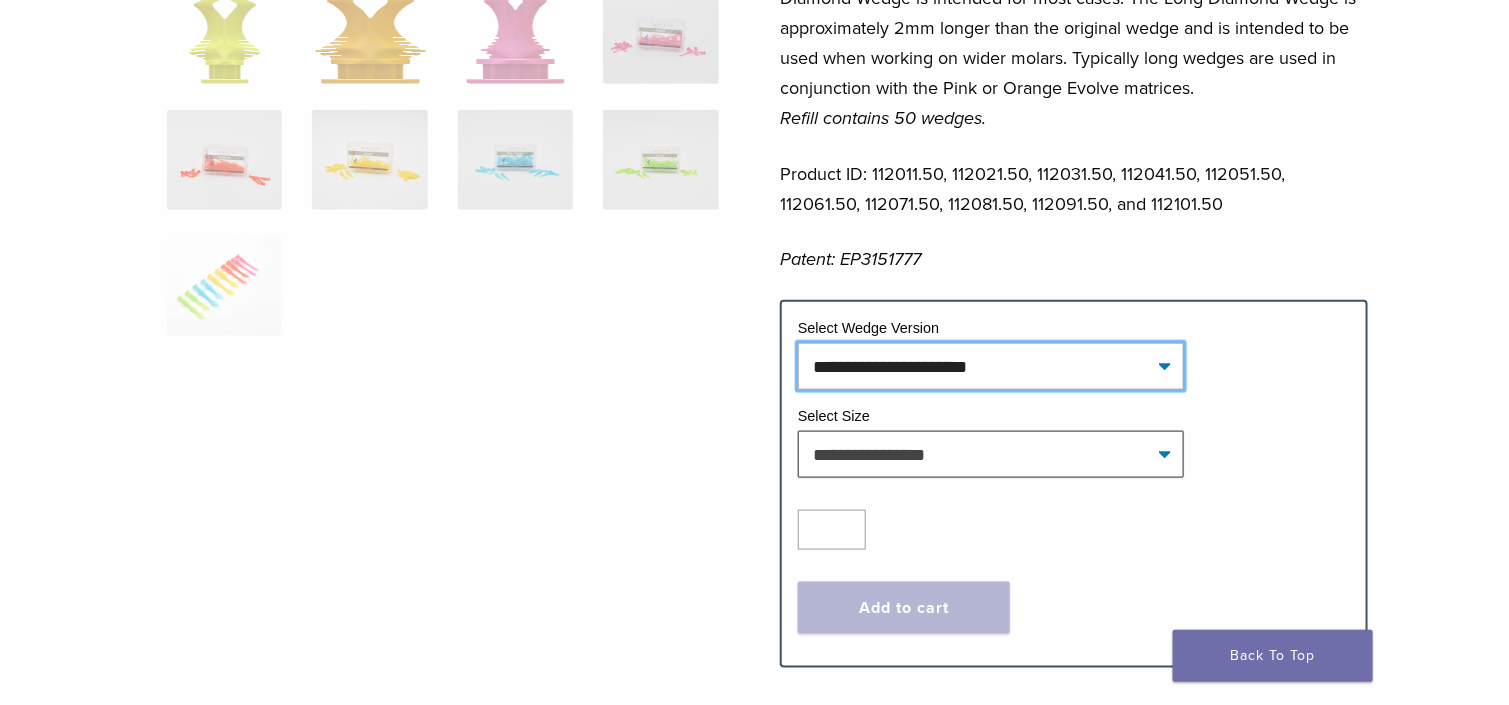 click on "**********" at bounding box center [991, 366] 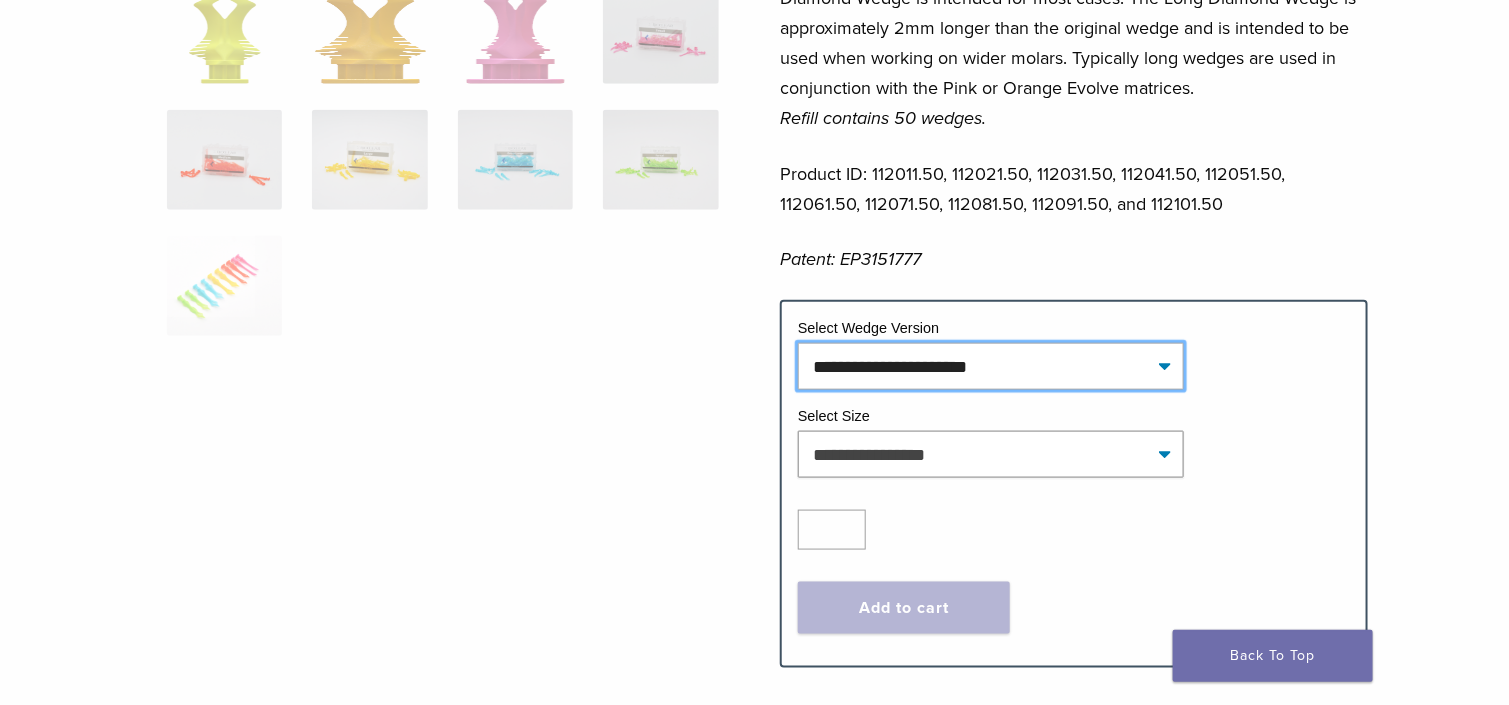 select on "**********" 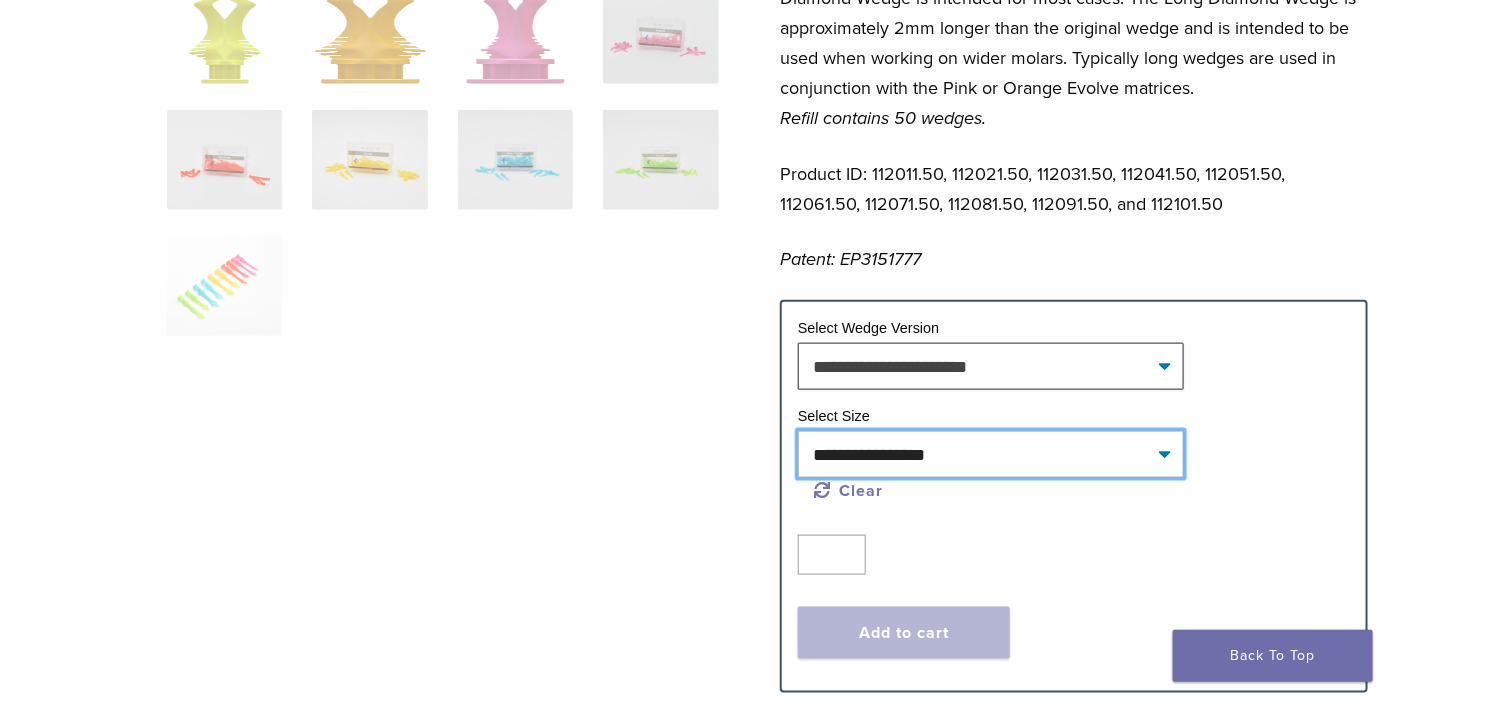 click on "**********" at bounding box center [991, 454] 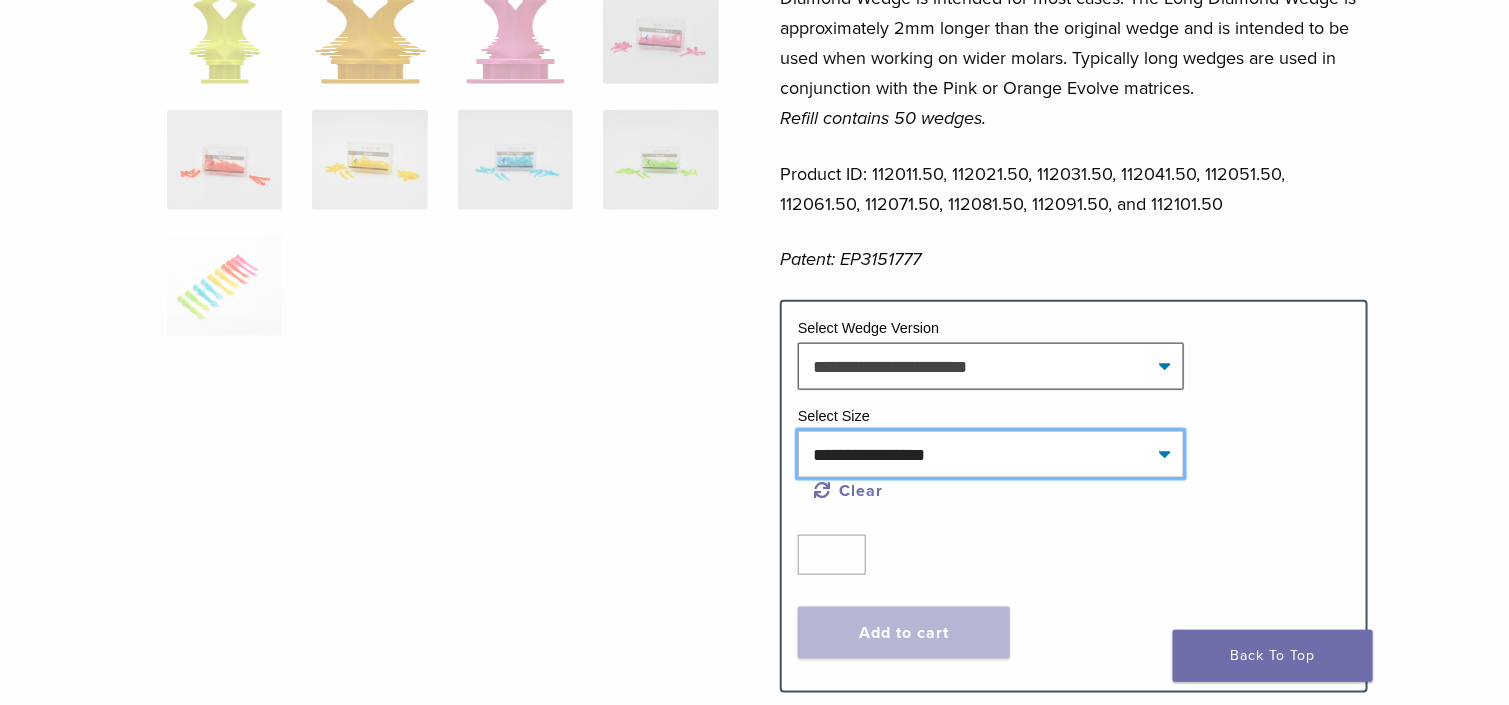 select on "*****" 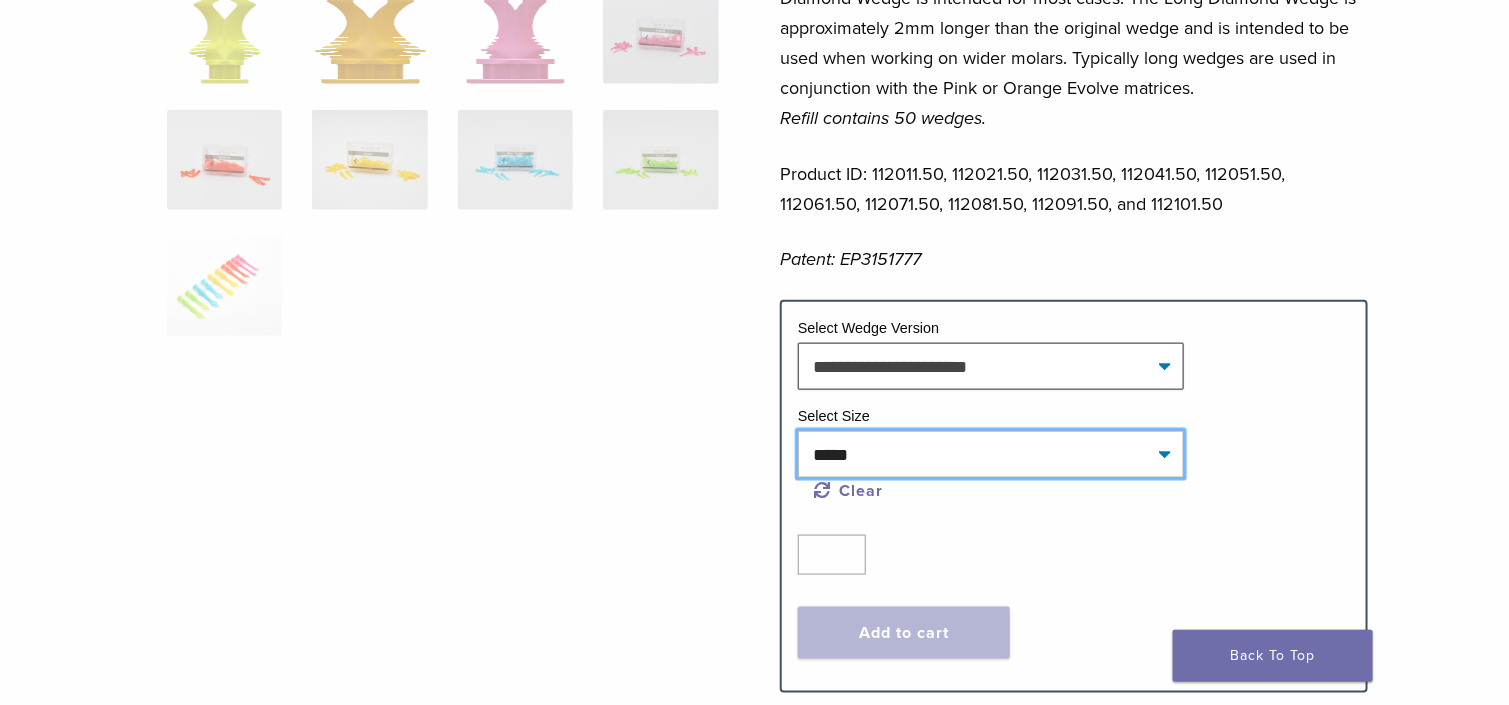 click on "**********" at bounding box center [991, 454] 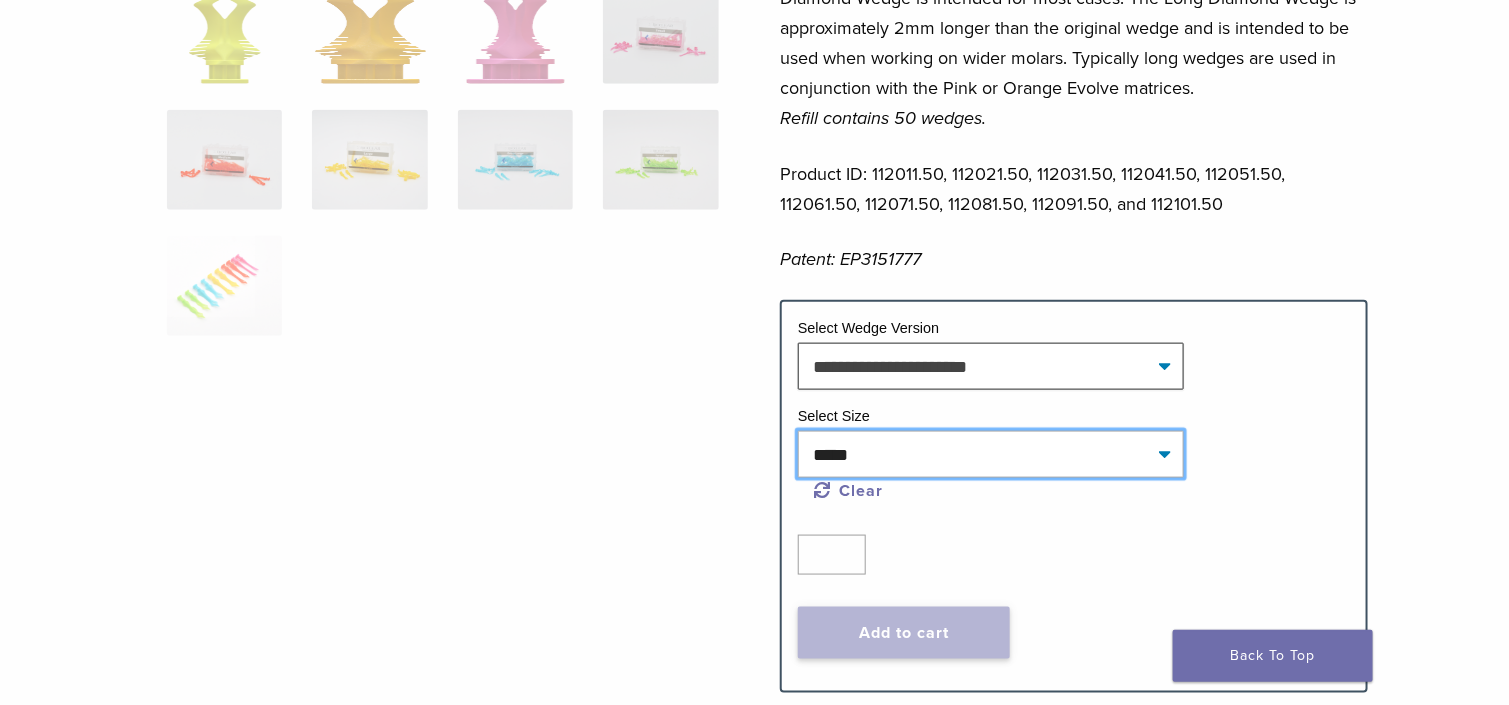 select on "**********" 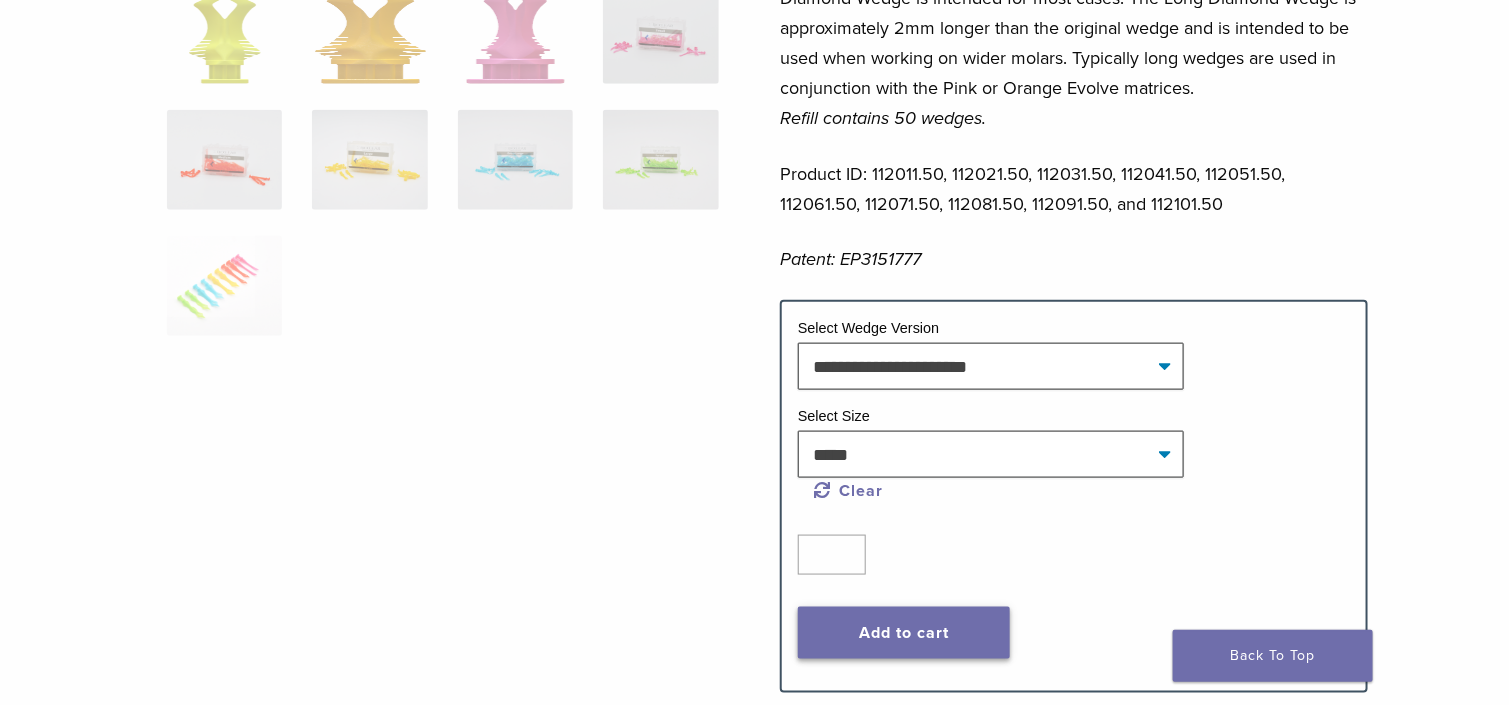 click on "Add to cart" at bounding box center (904, 633) 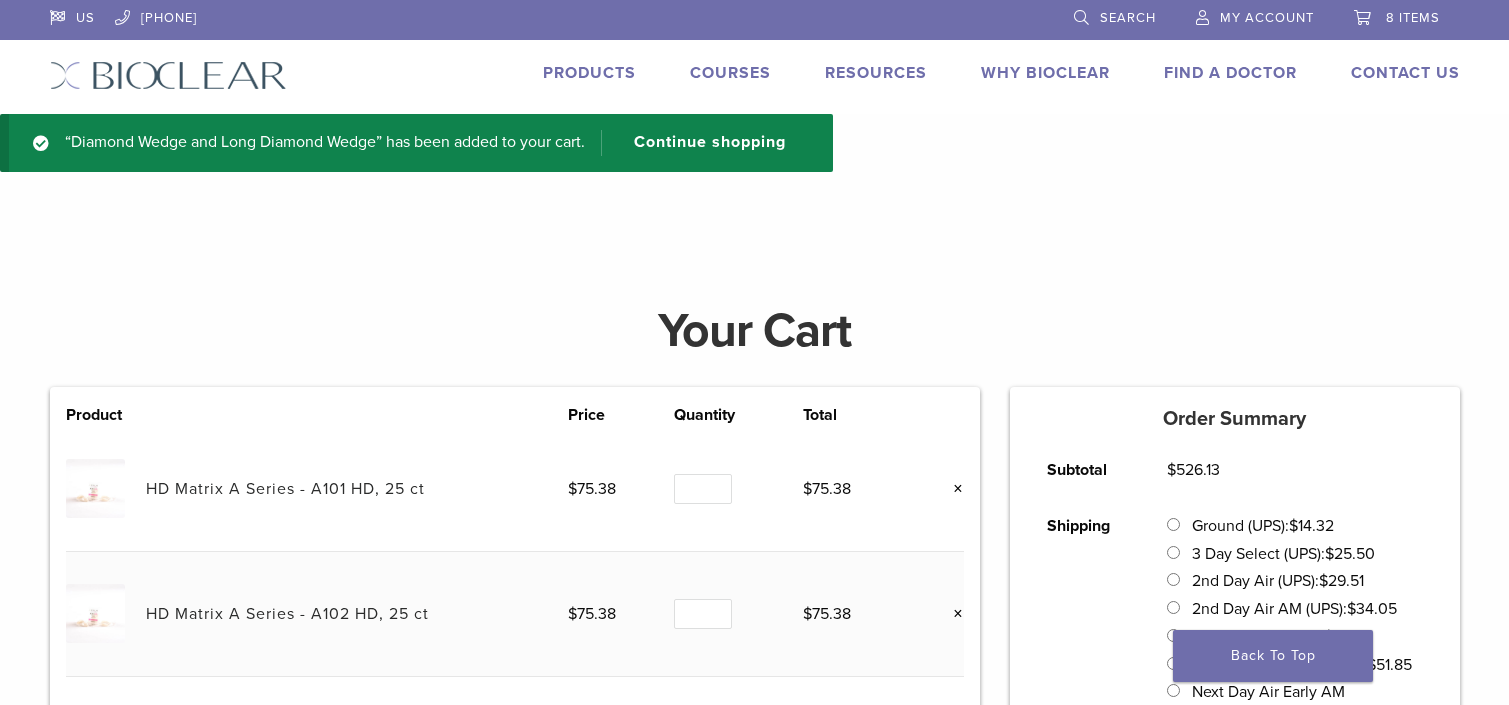 scroll, scrollTop: 0, scrollLeft: 0, axis: both 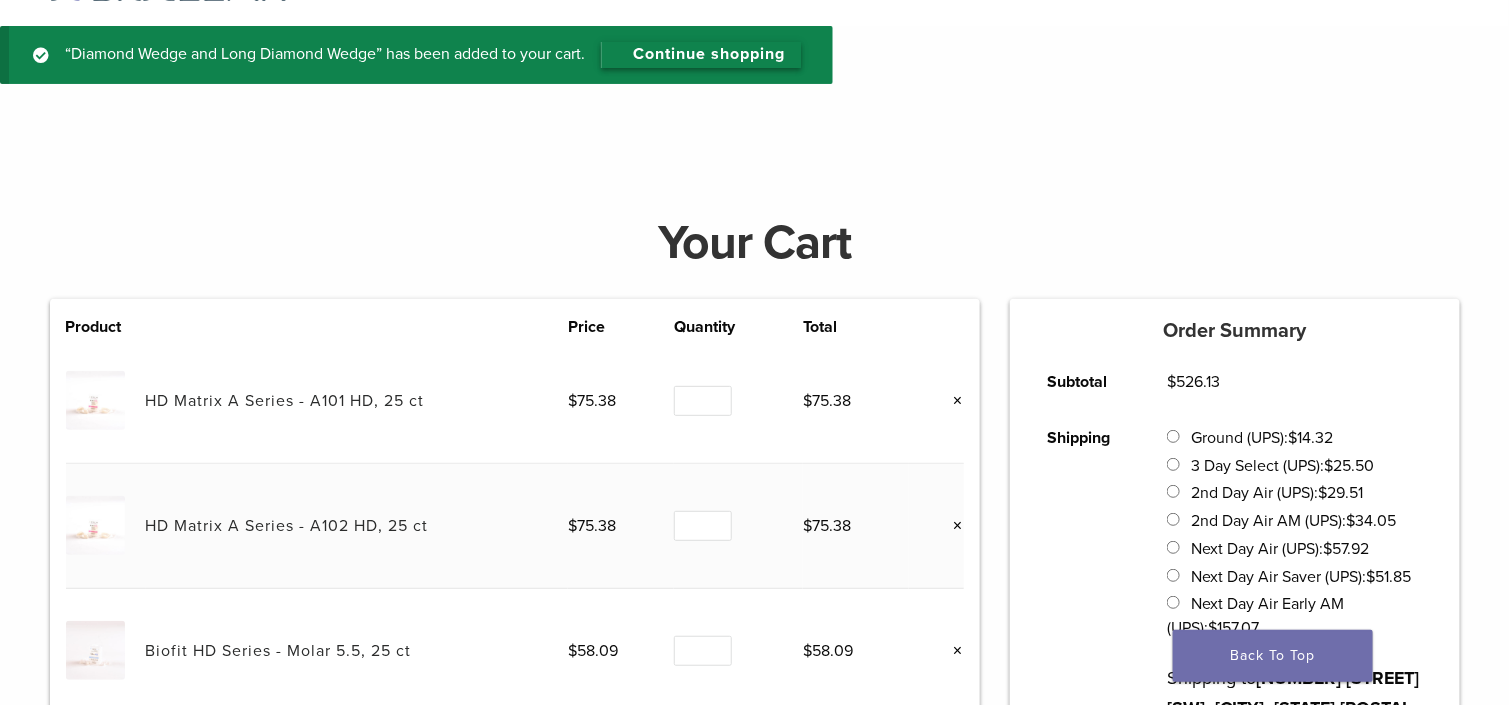 click on "Continue shopping" at bounding box center [701, 55] 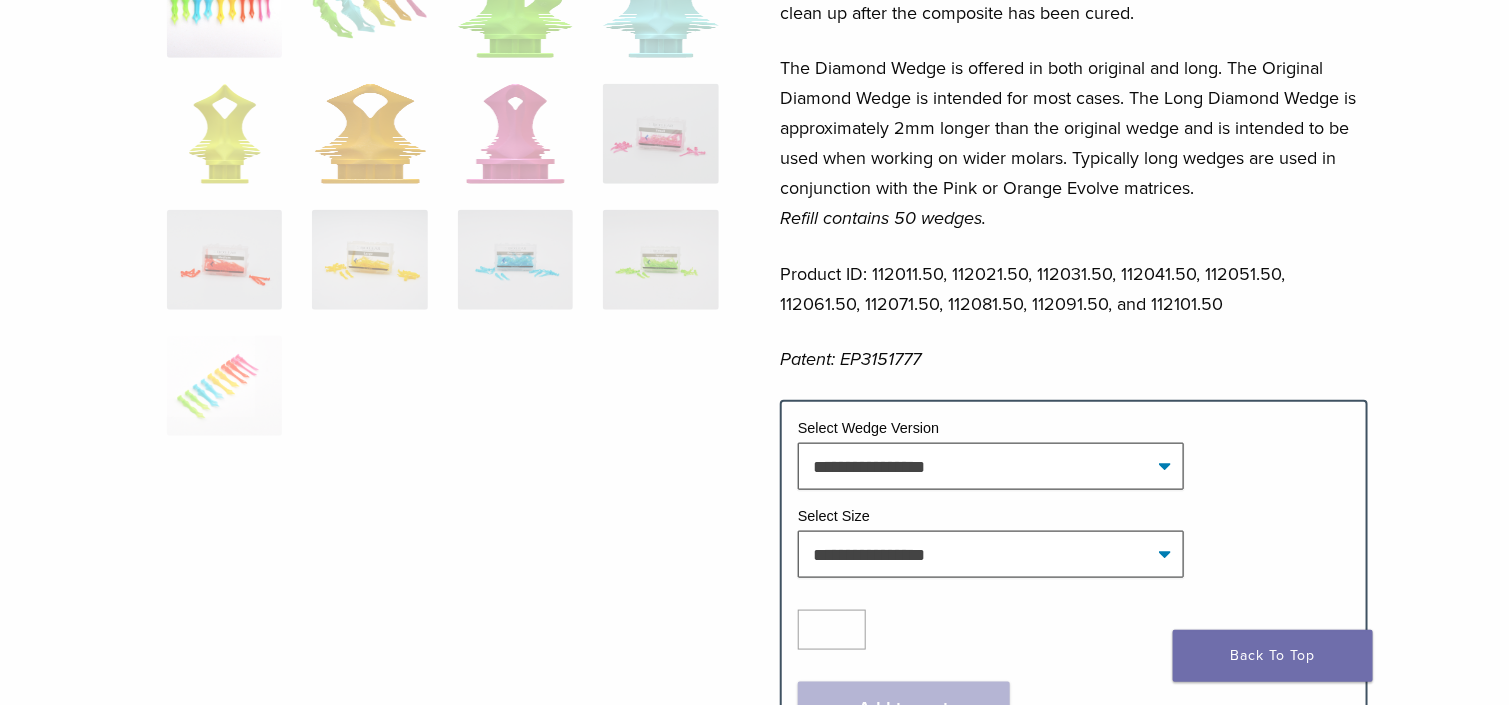 scroll, scrollTop: 700, scrollLeft: 0, axis: vertical 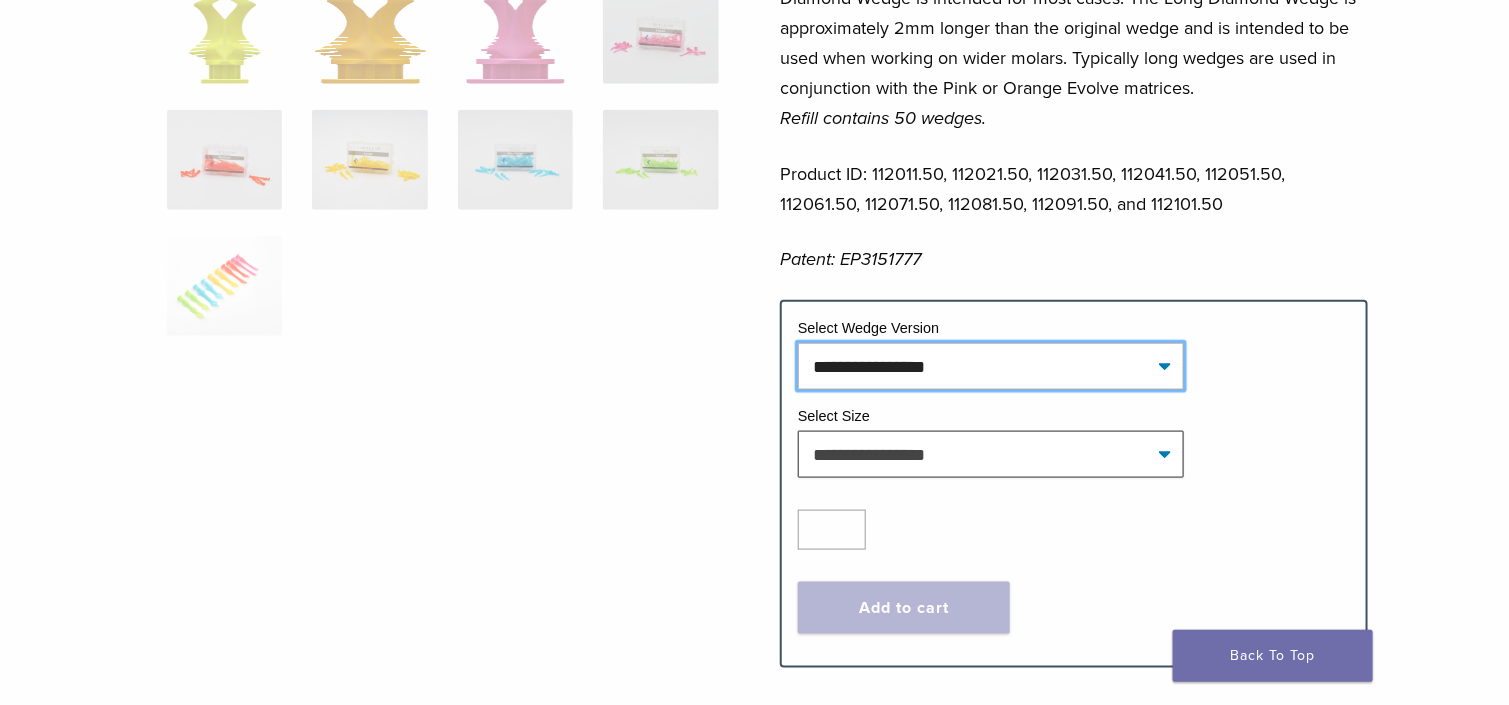 click on "**********" at bounding box center [991, 366] 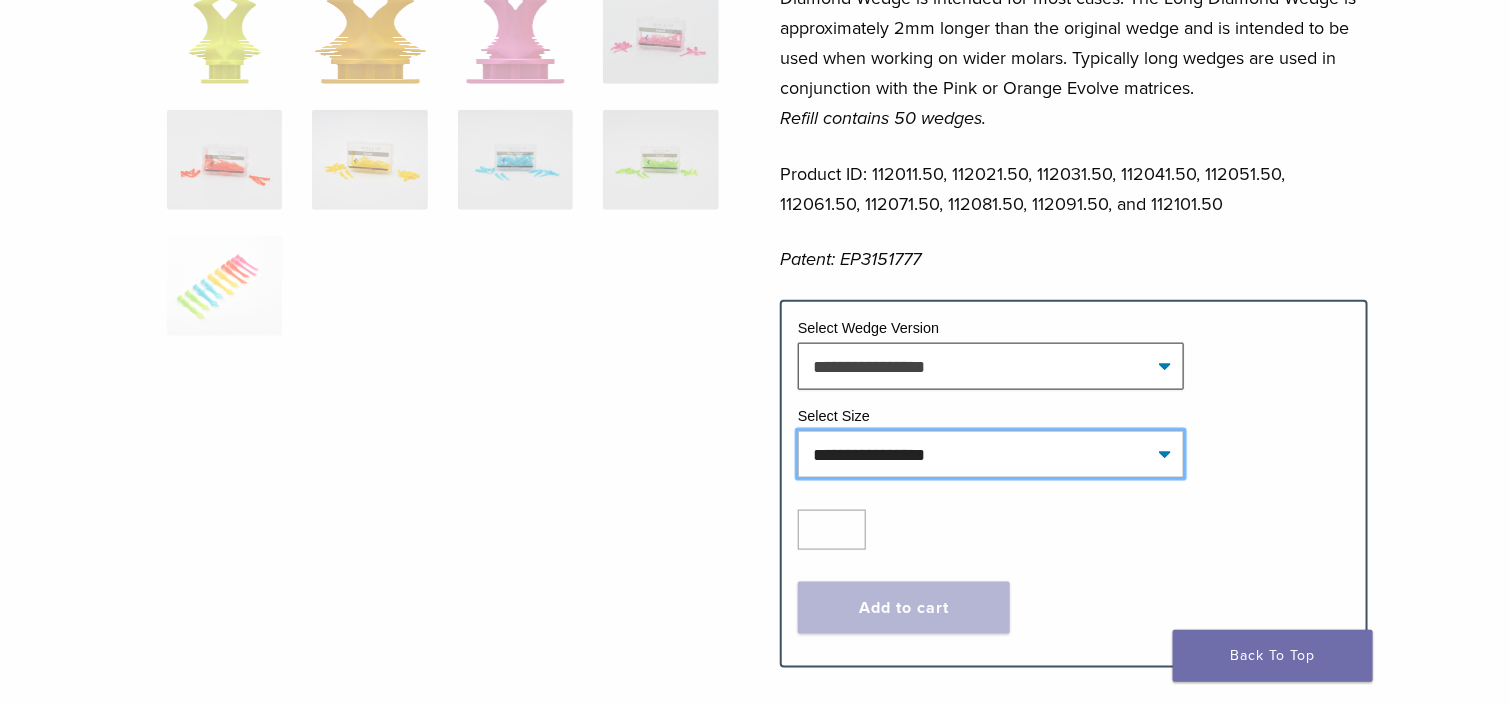 click on "**********" at bounding box center [991, 454] 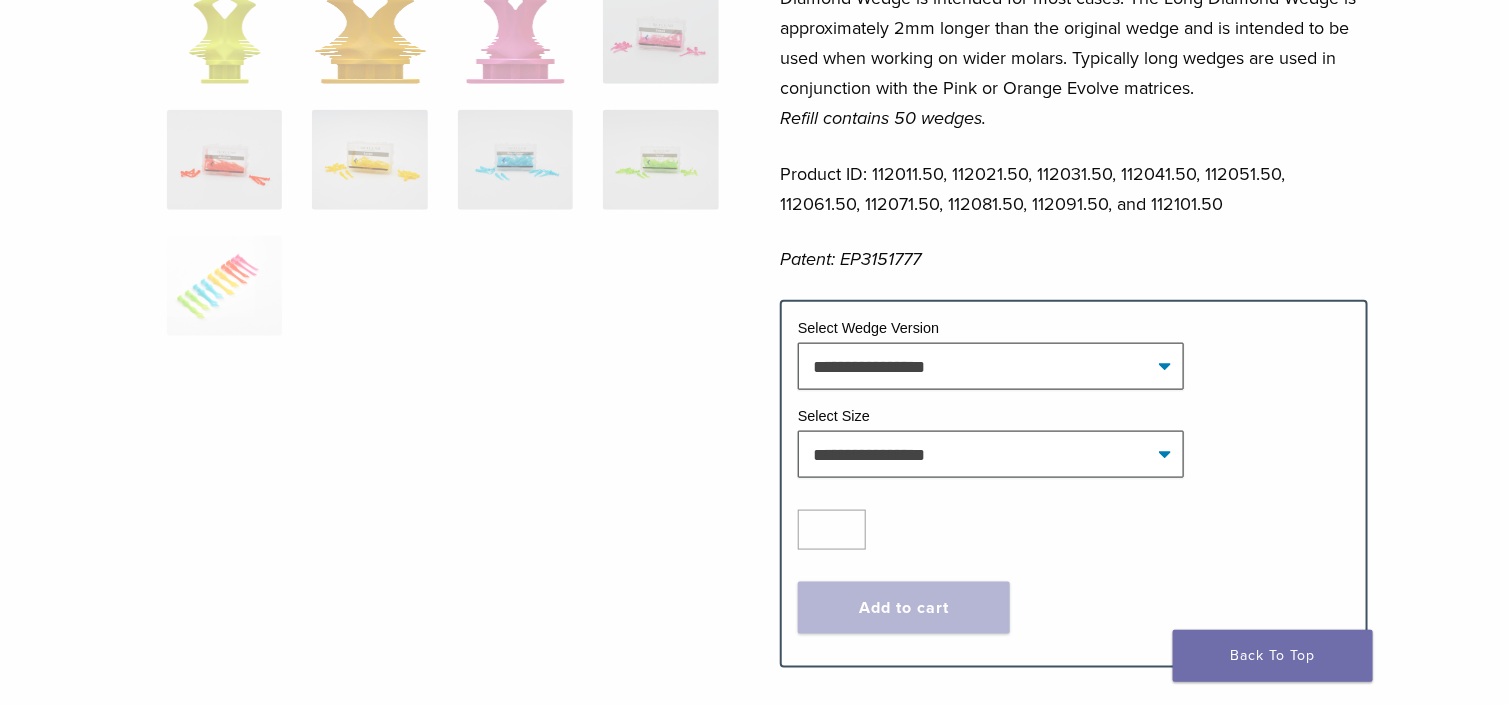 click on "Select Size" at bounding box center (1074, 419) 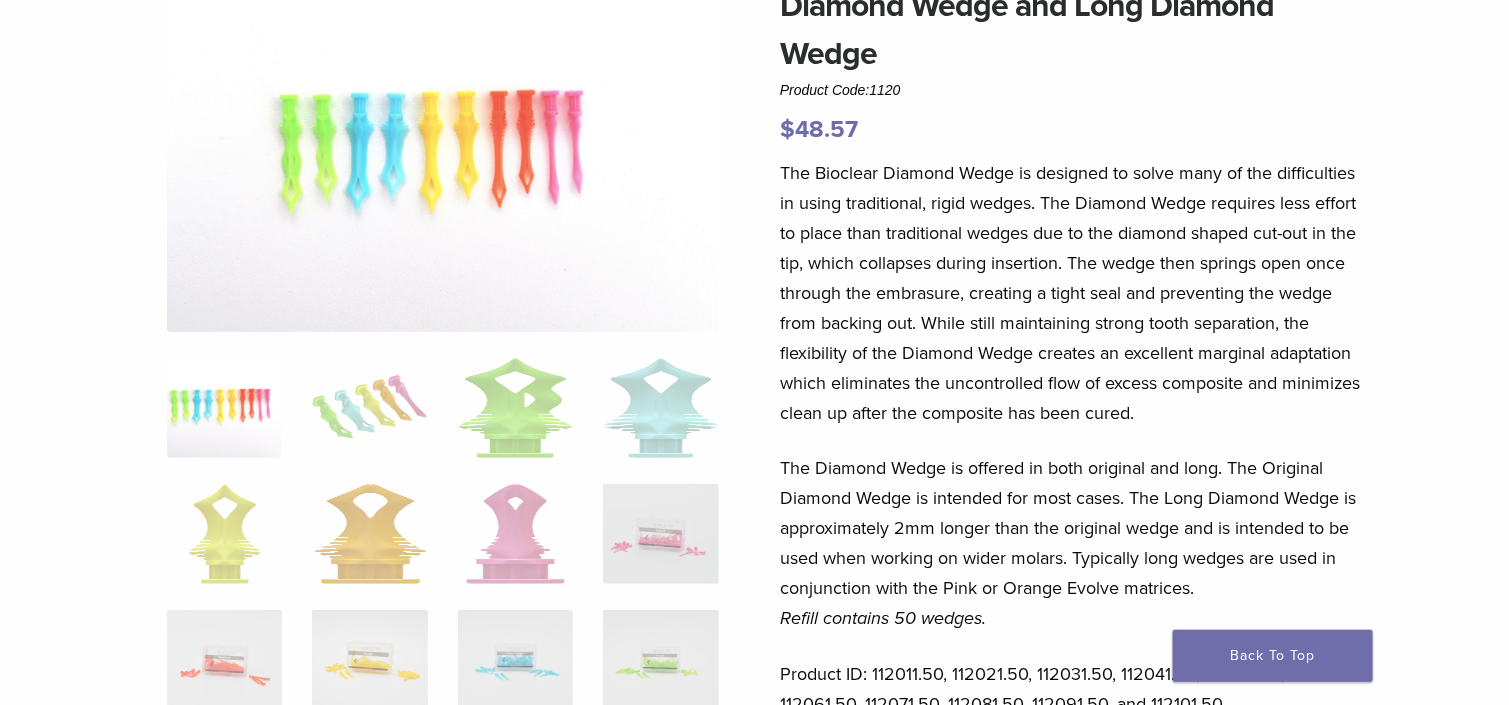 scroll, scrollTop: 0, scrollLeft: 0, axis: both 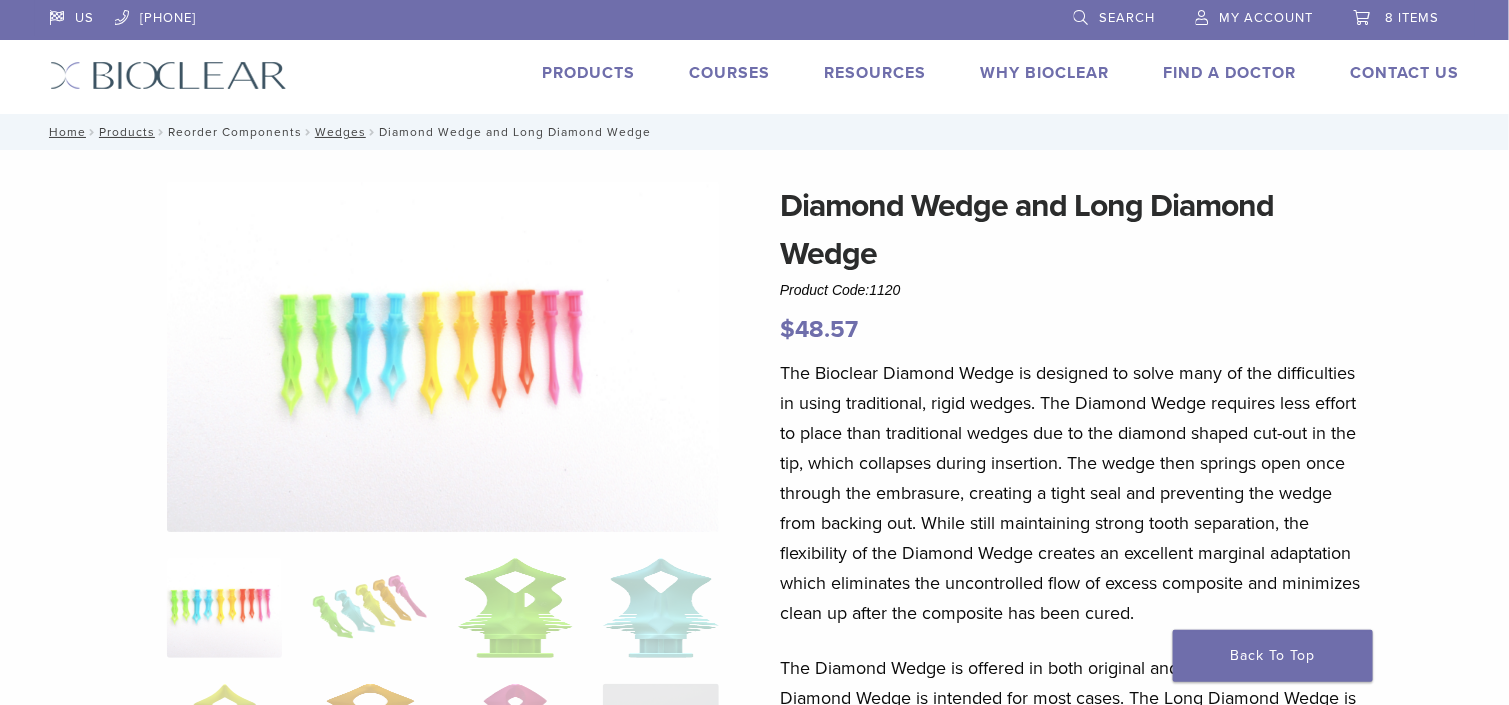 click on "Reorder Components" at bounding box center (235, 132) 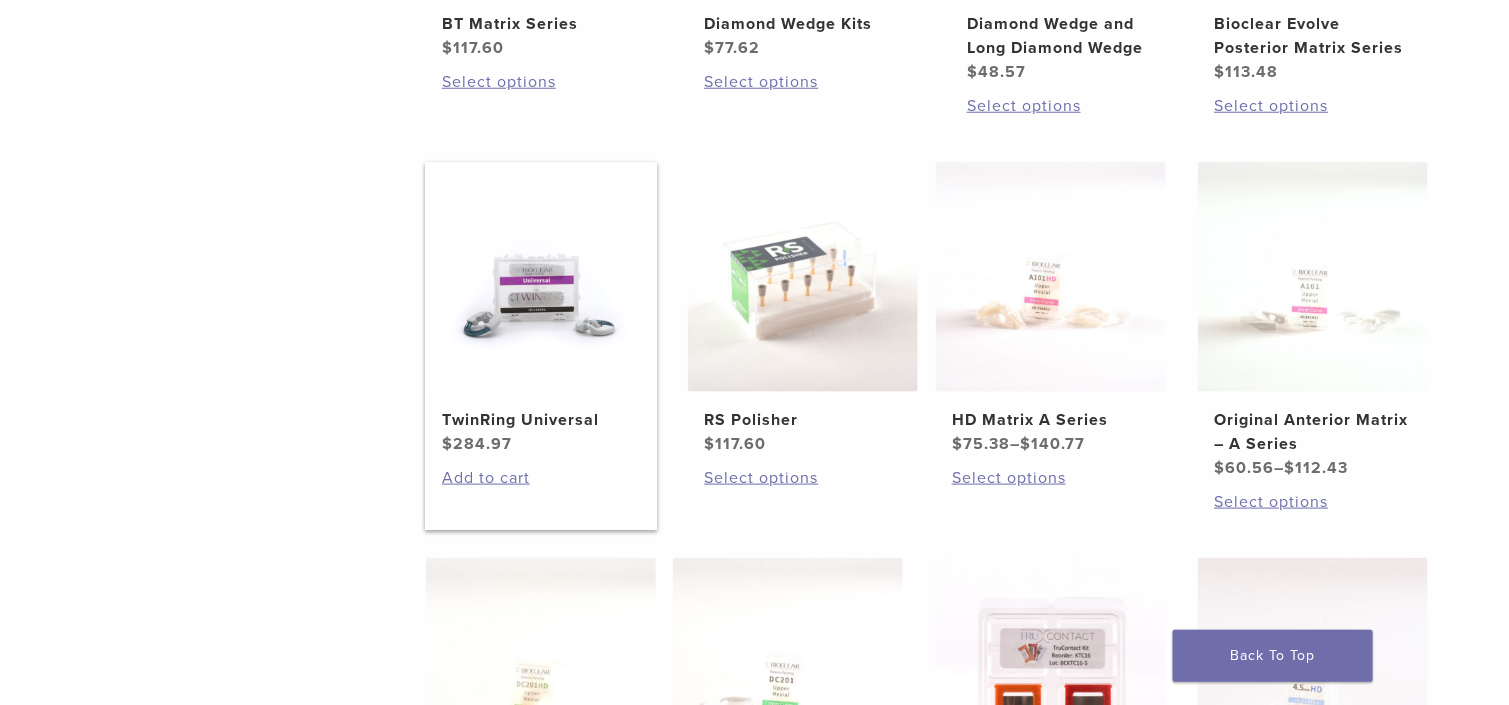 scroll, scrollTop: 400, scrollLeft: 0, axis: vertical 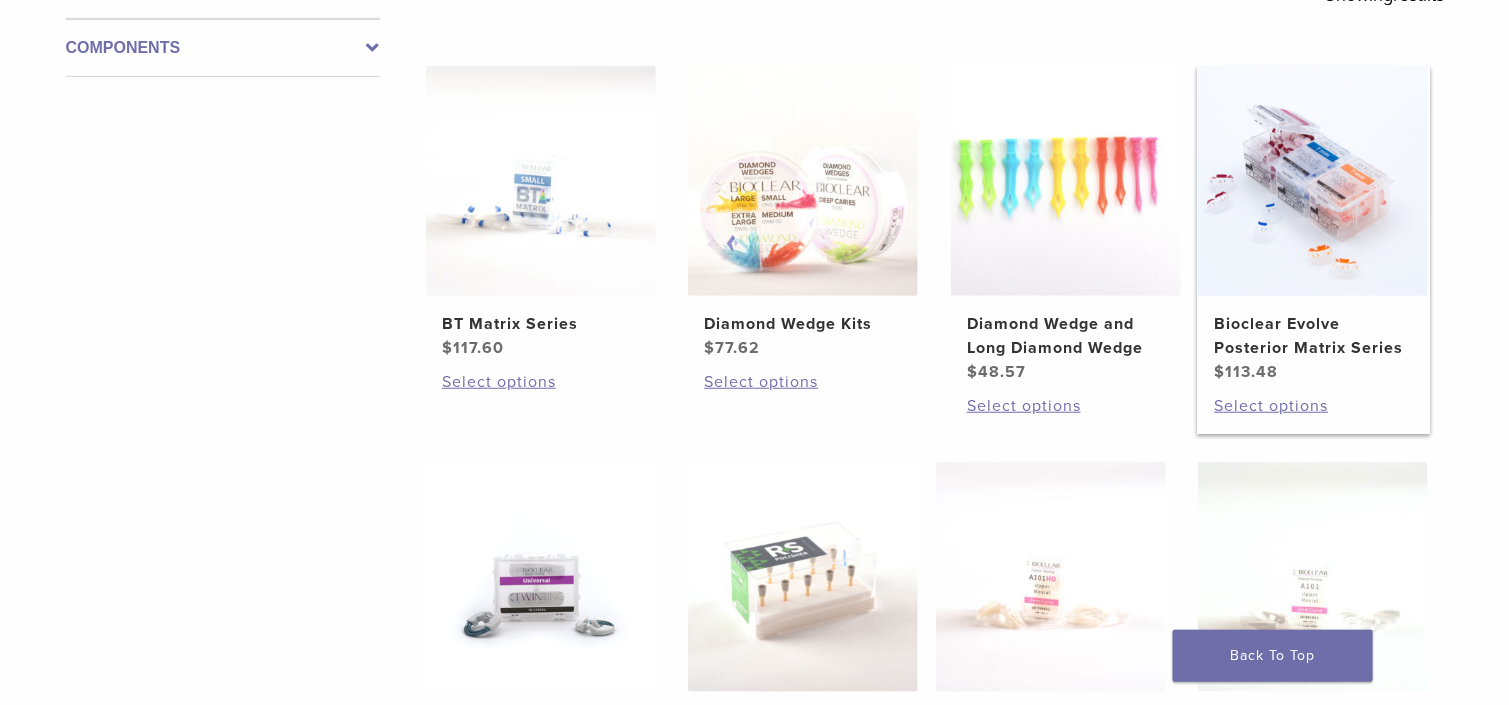 click at bounding box center [1313, 181] 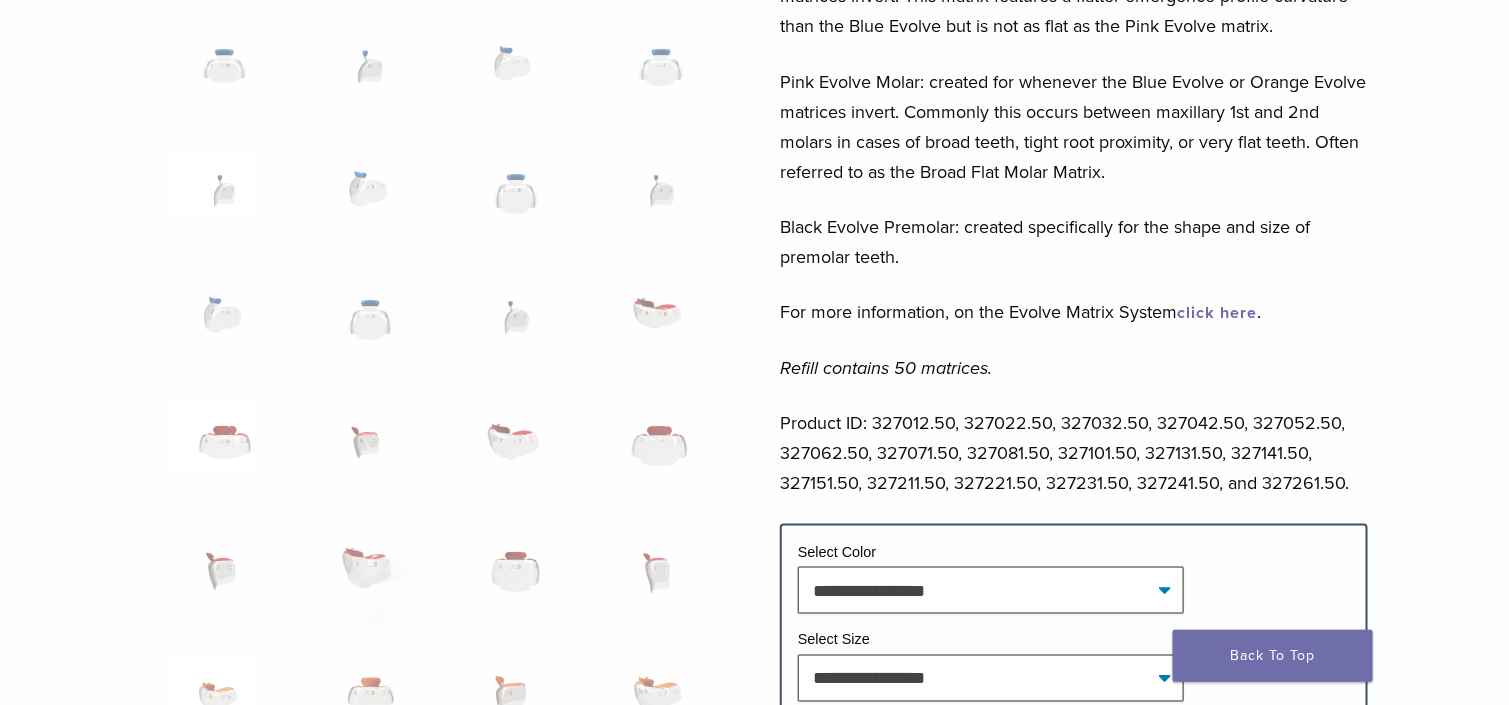 scroll, scrollTop: 200, scrollLeft: 0, axis: vertical 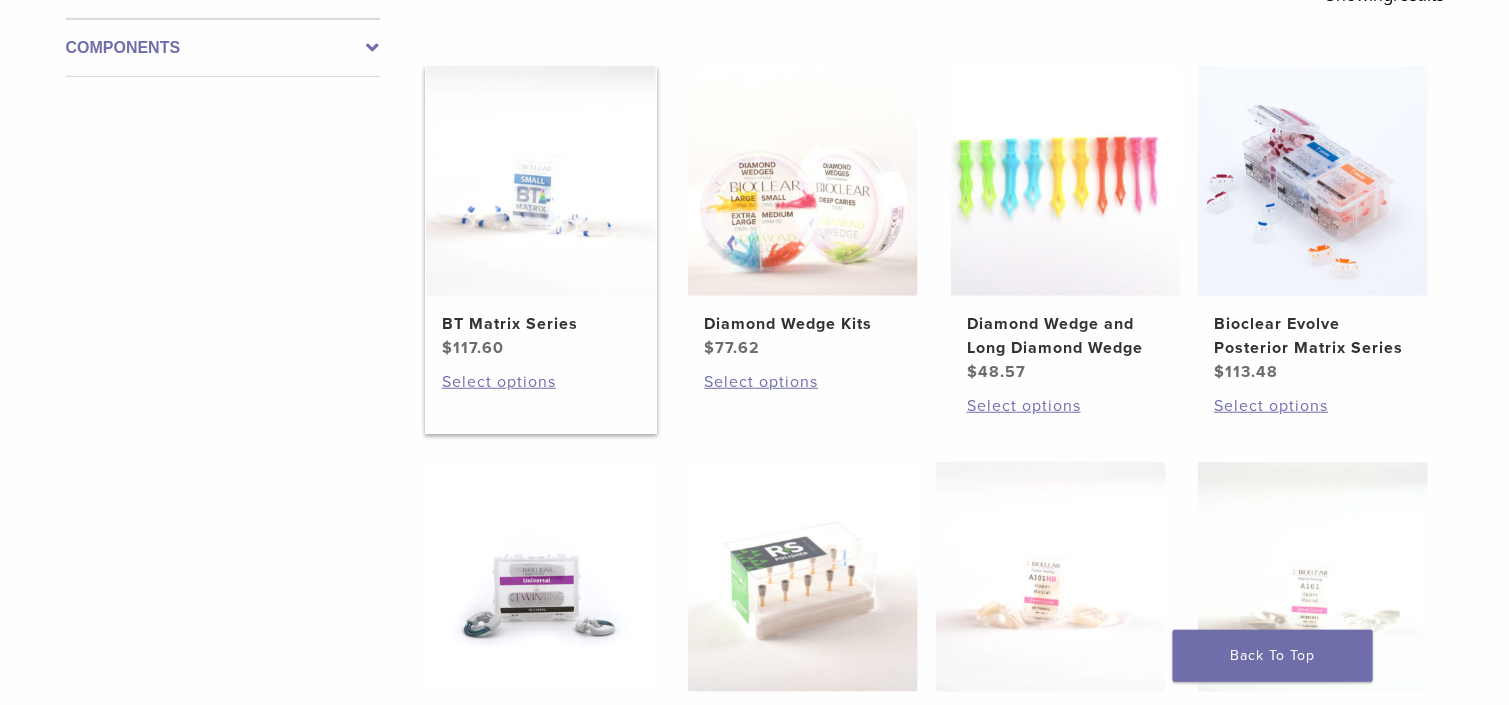 click at bounding box center [541, 181] 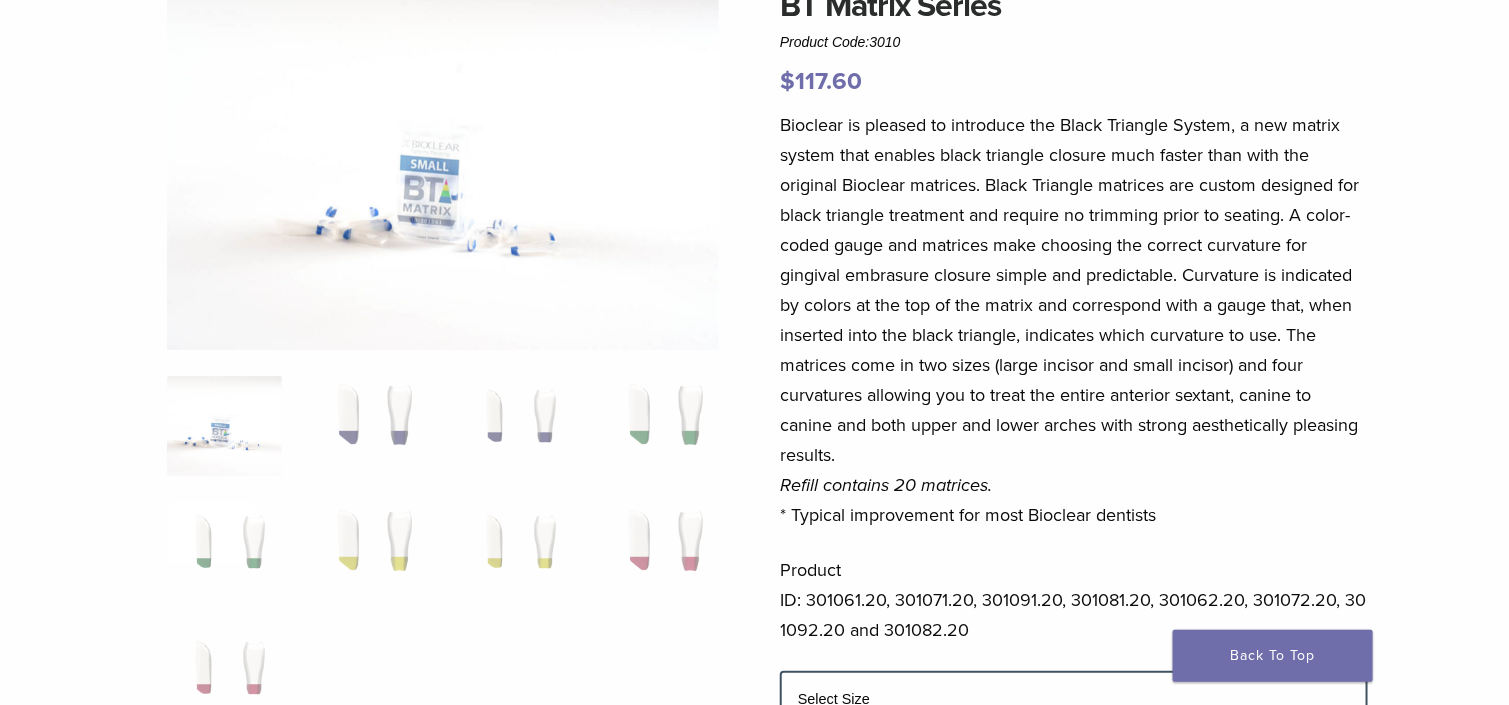 scroll, scrollTop: 0, scrollLeft: 0, axis: both 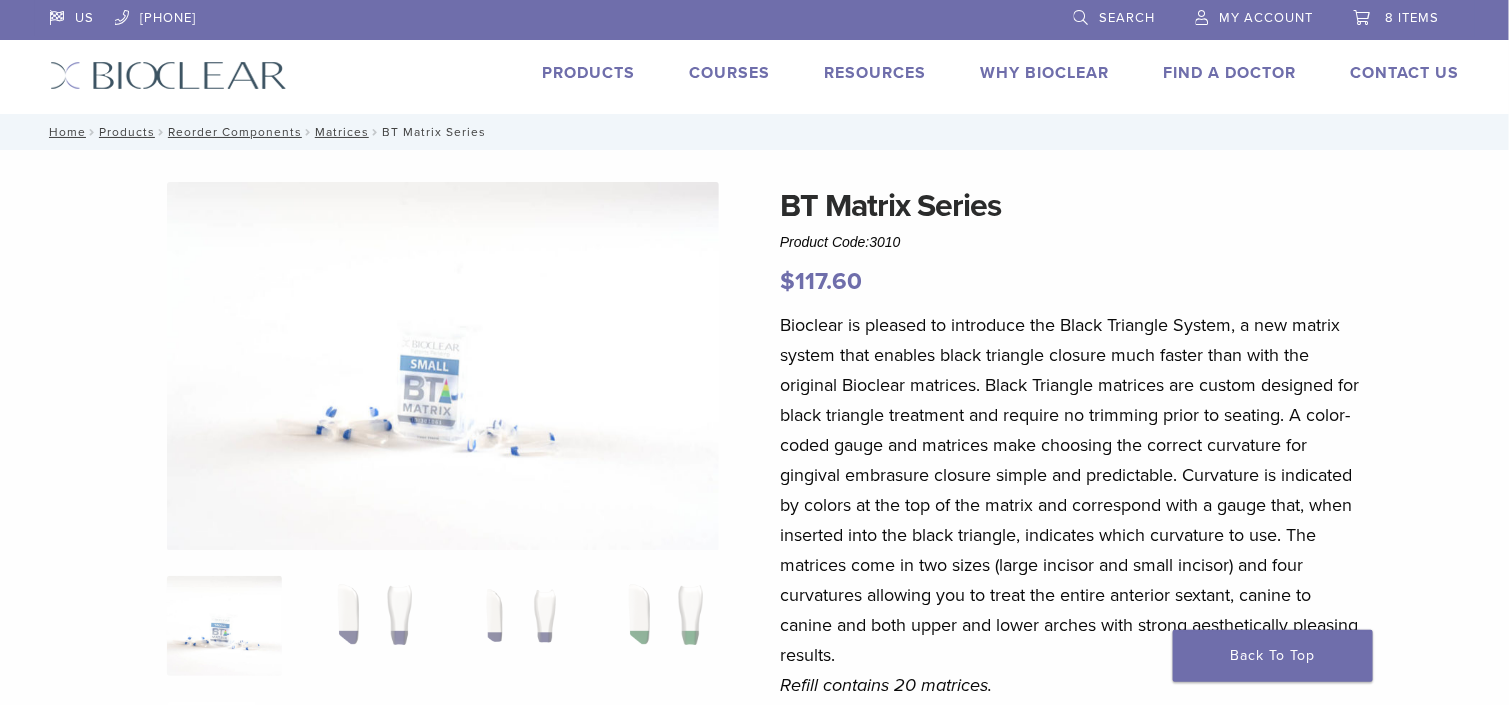 click at bounding box center (443, 366) 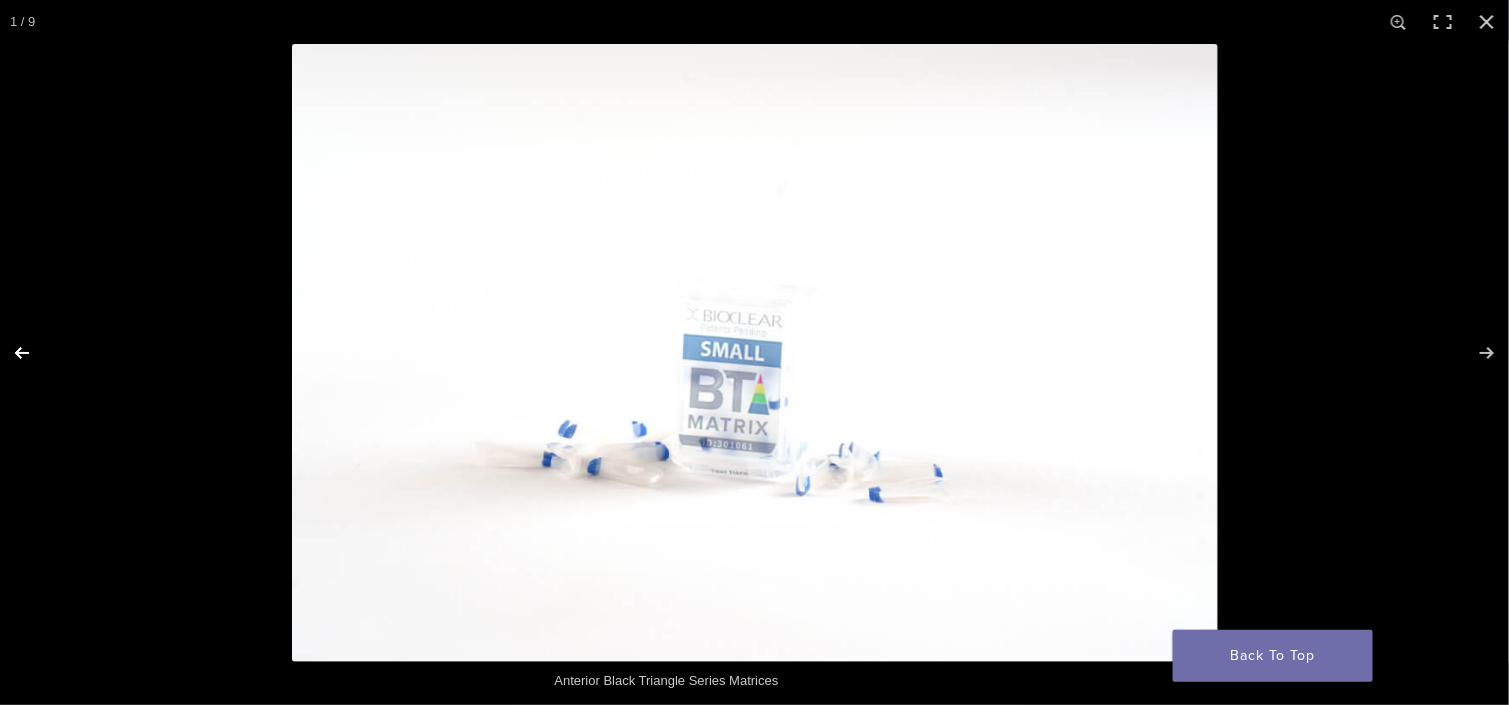 click at bounding box center (35, 353) 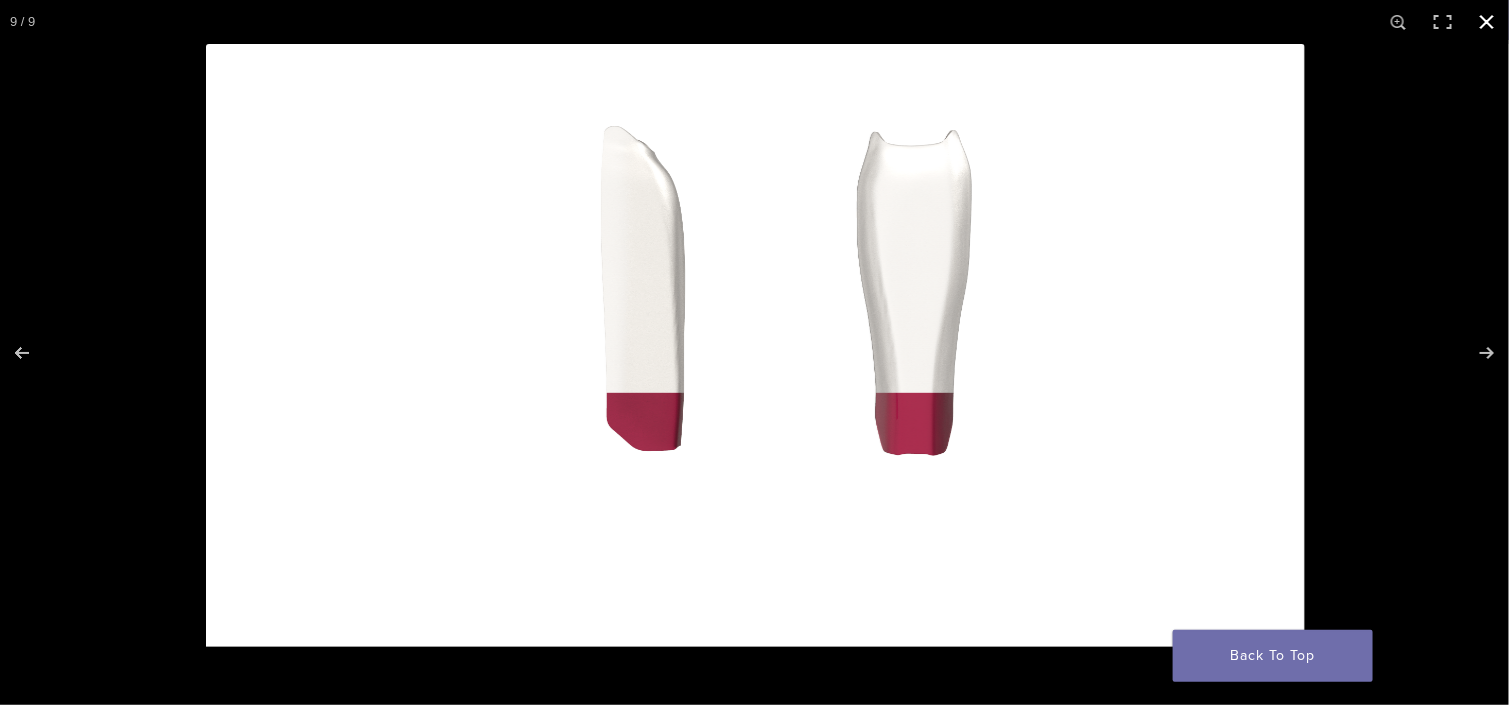 click at bounding box center (1487, 22) 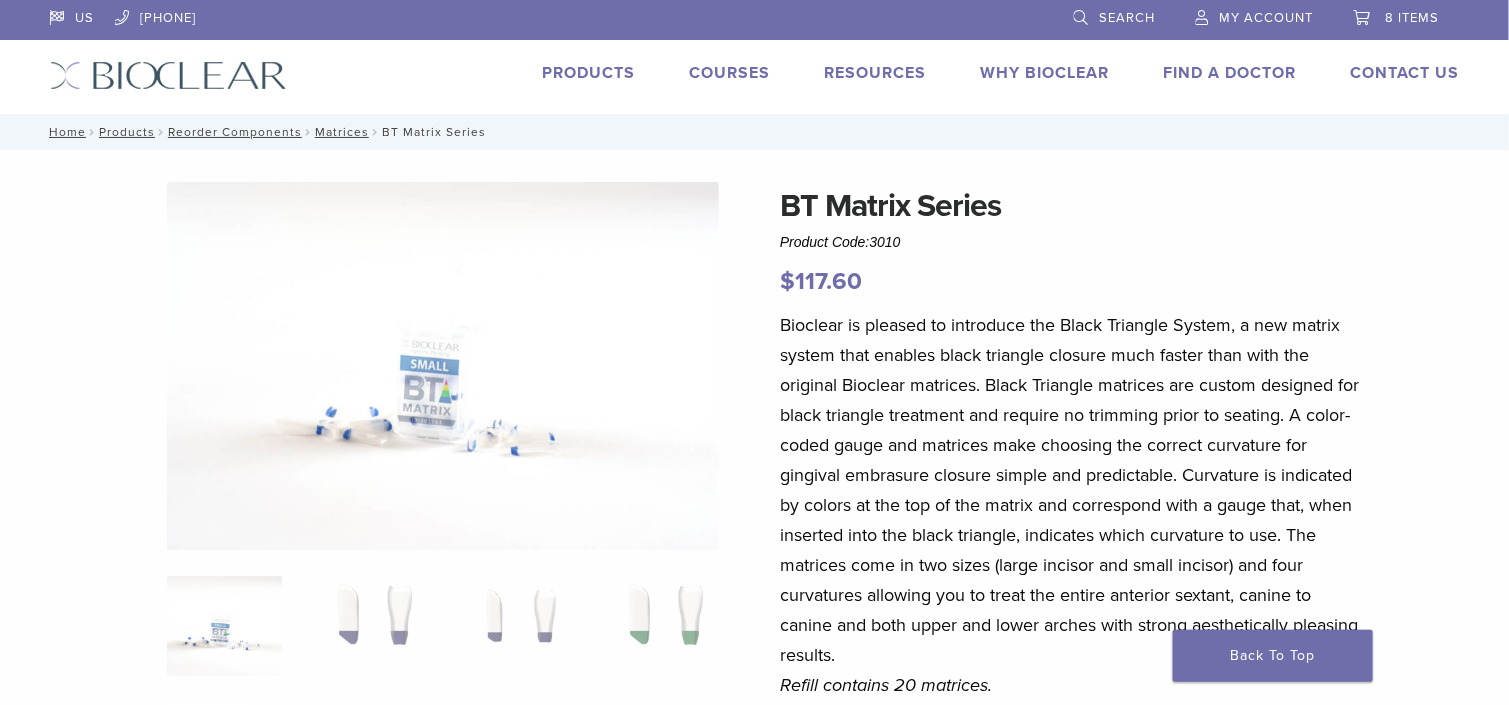 scroll, scrollTop: 200, scrollLeft: 0, axis: vertical 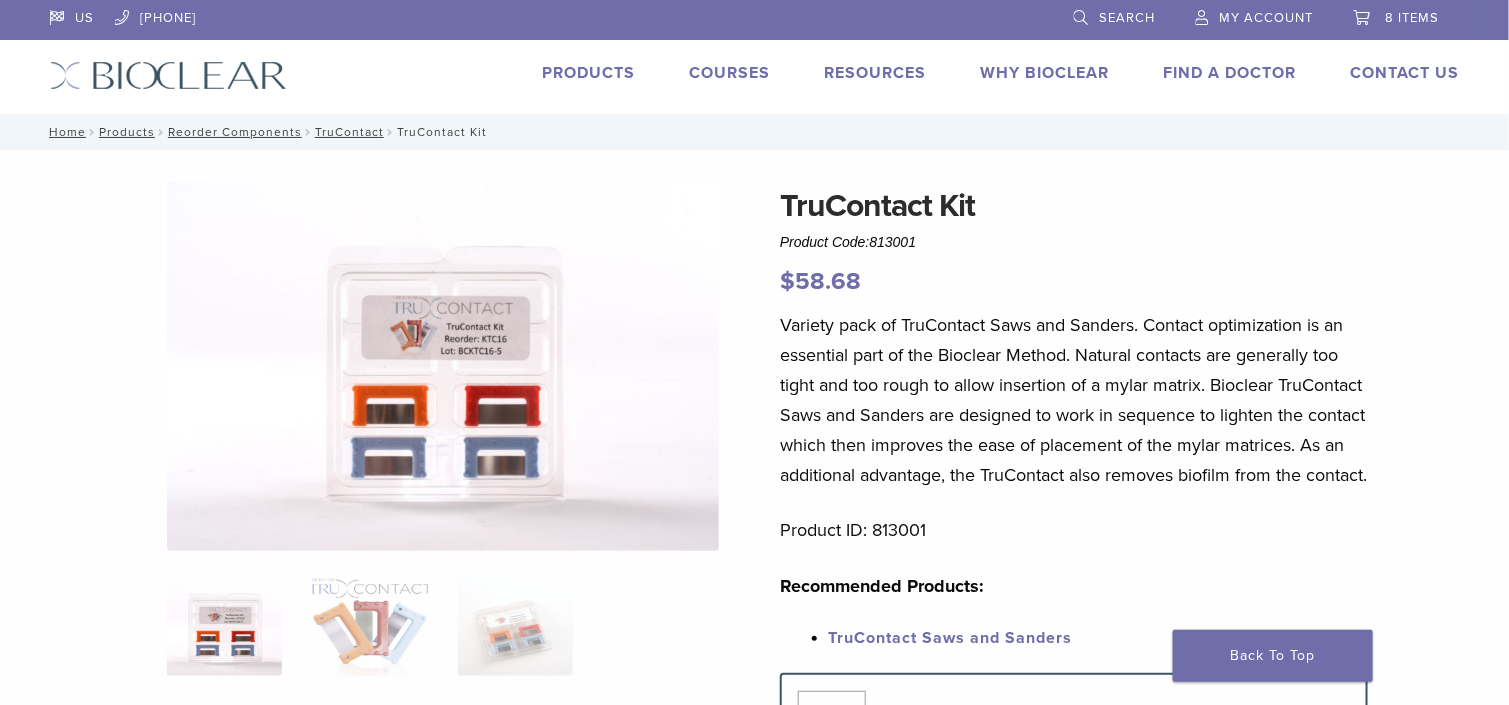 click on "TruContact Kit
Product Code:
813001
$ 58.68
TruContact Kit
Product Code:
813001
$ 58.68
Variety pack of TruContact Saws and Sanders. Contact optimization is an essential part of the Bioclear Method. Natural contacts are generally too tight and too rough to allow insertion of a mylar matrix. Bioclear TruContact Saws and Sanders are designed to work in sequence to lighten the contact which then improves the ease of placement of the mylar matrices. As an additional advantage, the TruContact also removes biofilm from the contact.
Product ID: 813001
Recommended Products:
TruContact Saws and Sanders
Quantity
Quantity
*
Add to cart
Additional Details" at bounding box center (755, 730) 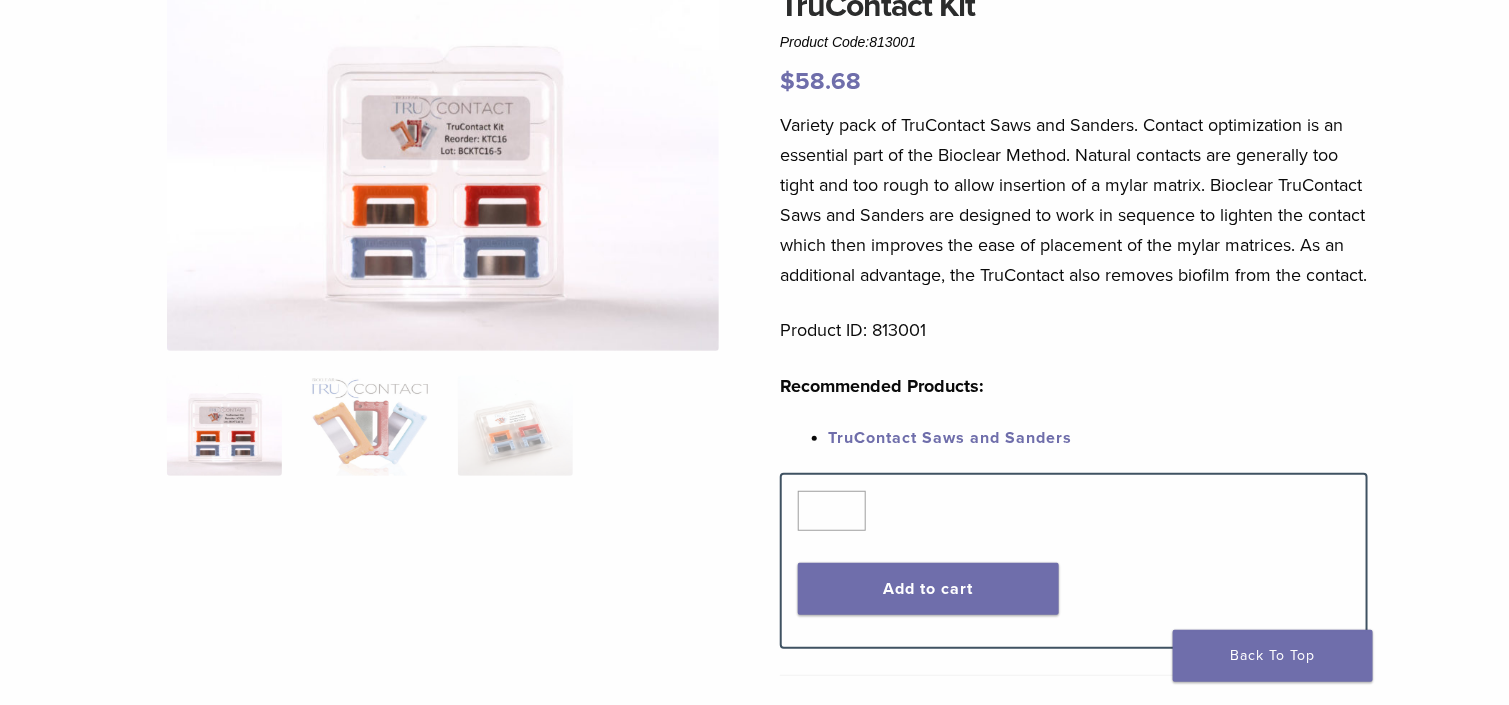 click on "TruContact Saws and Sanders" at bounding box center (950, 438) 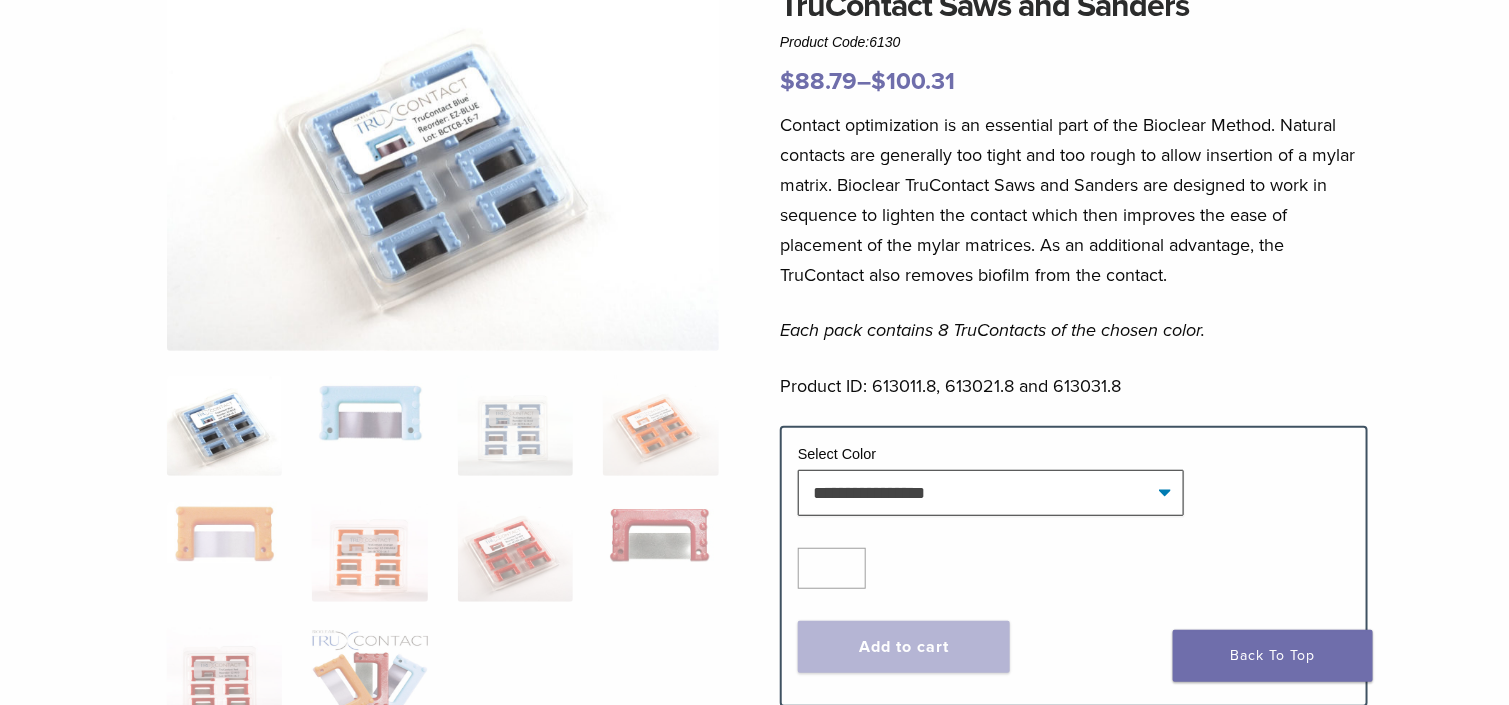 scroll, scrollTop: 300, scrollLeft: 0, axis: vertical 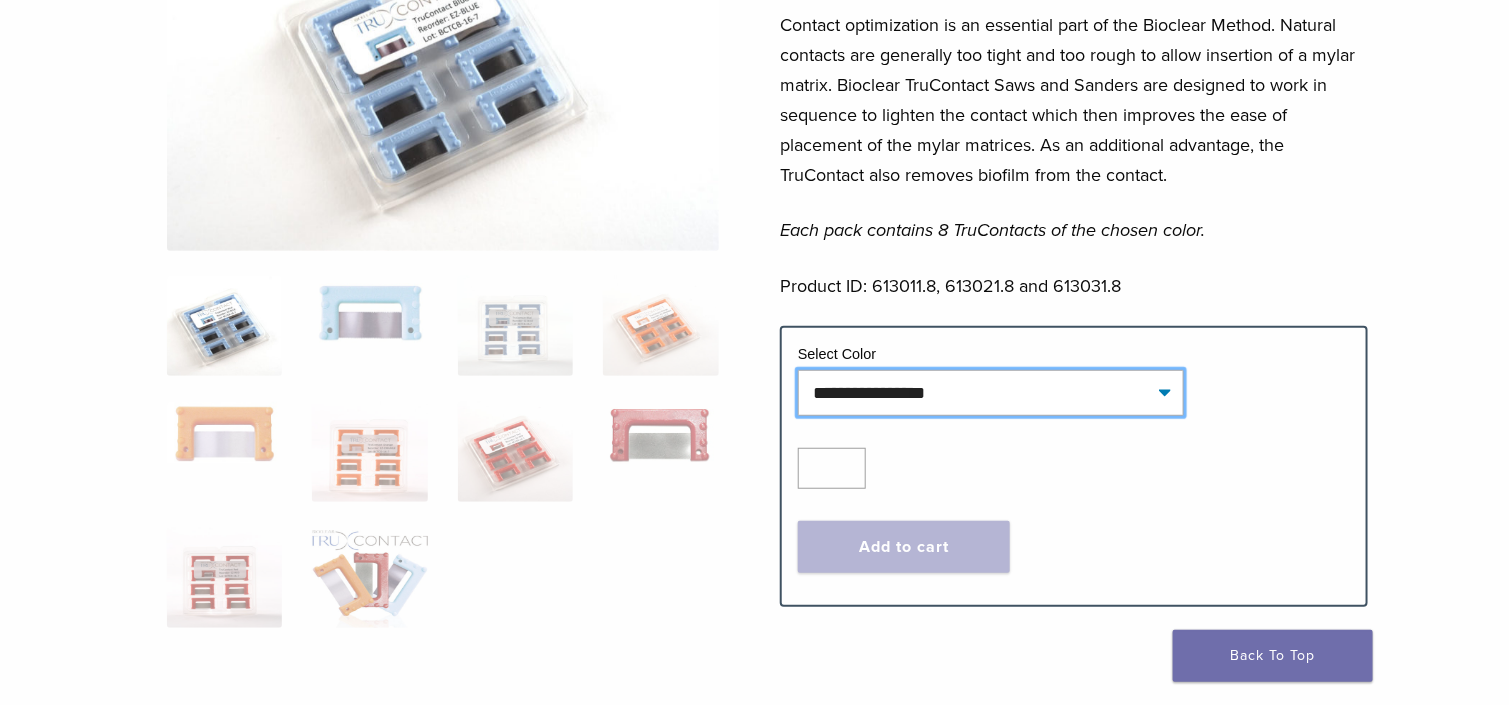 click on "**********" 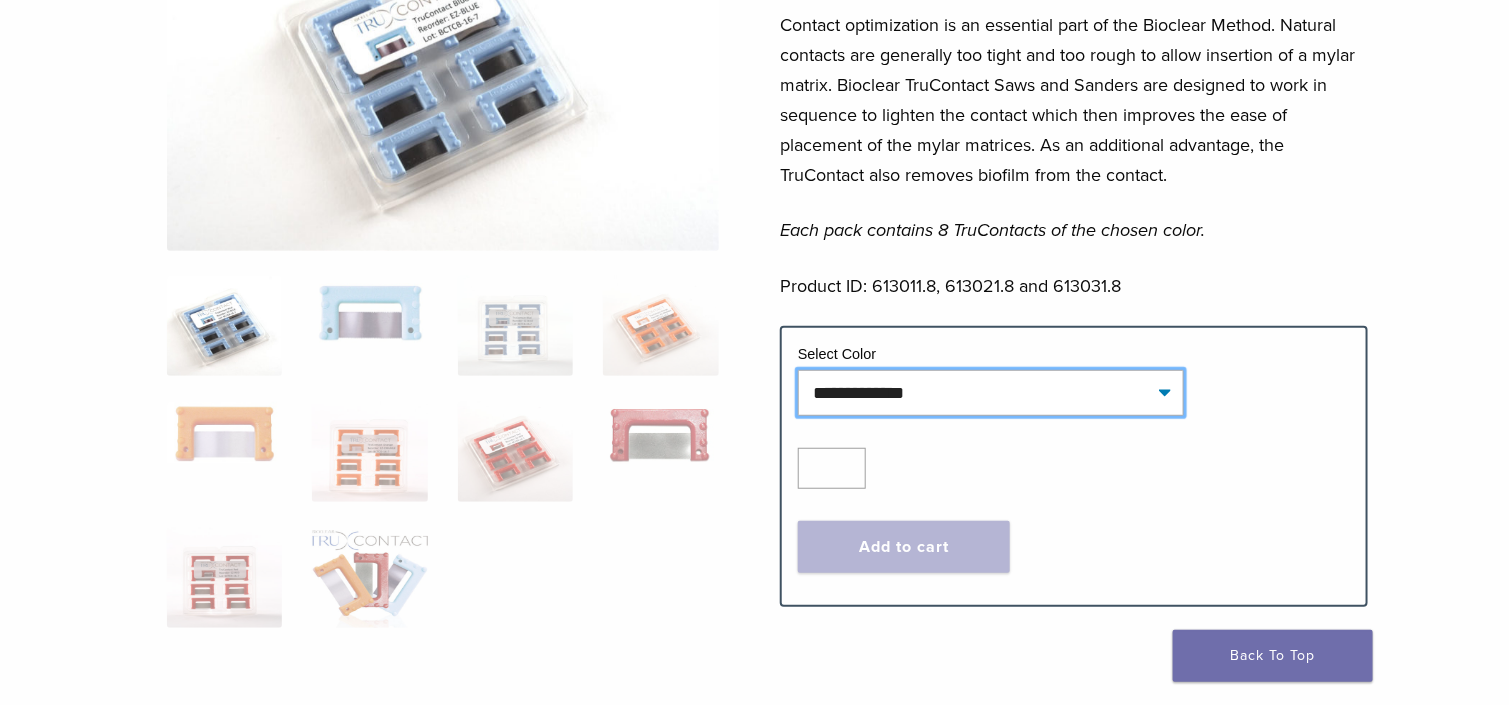 click on "**********" 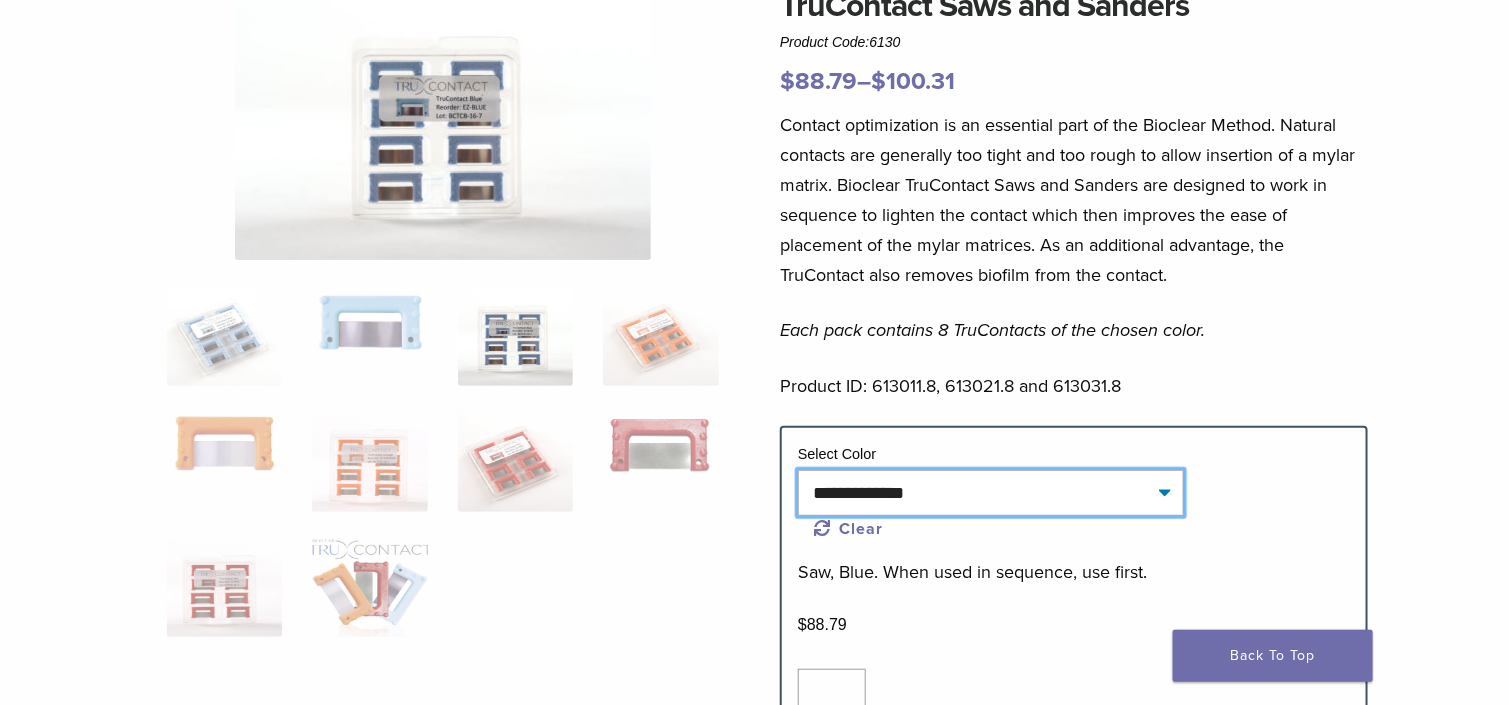 scroll, scrollTop: 100, scrollLeft: 0, axis: vertical 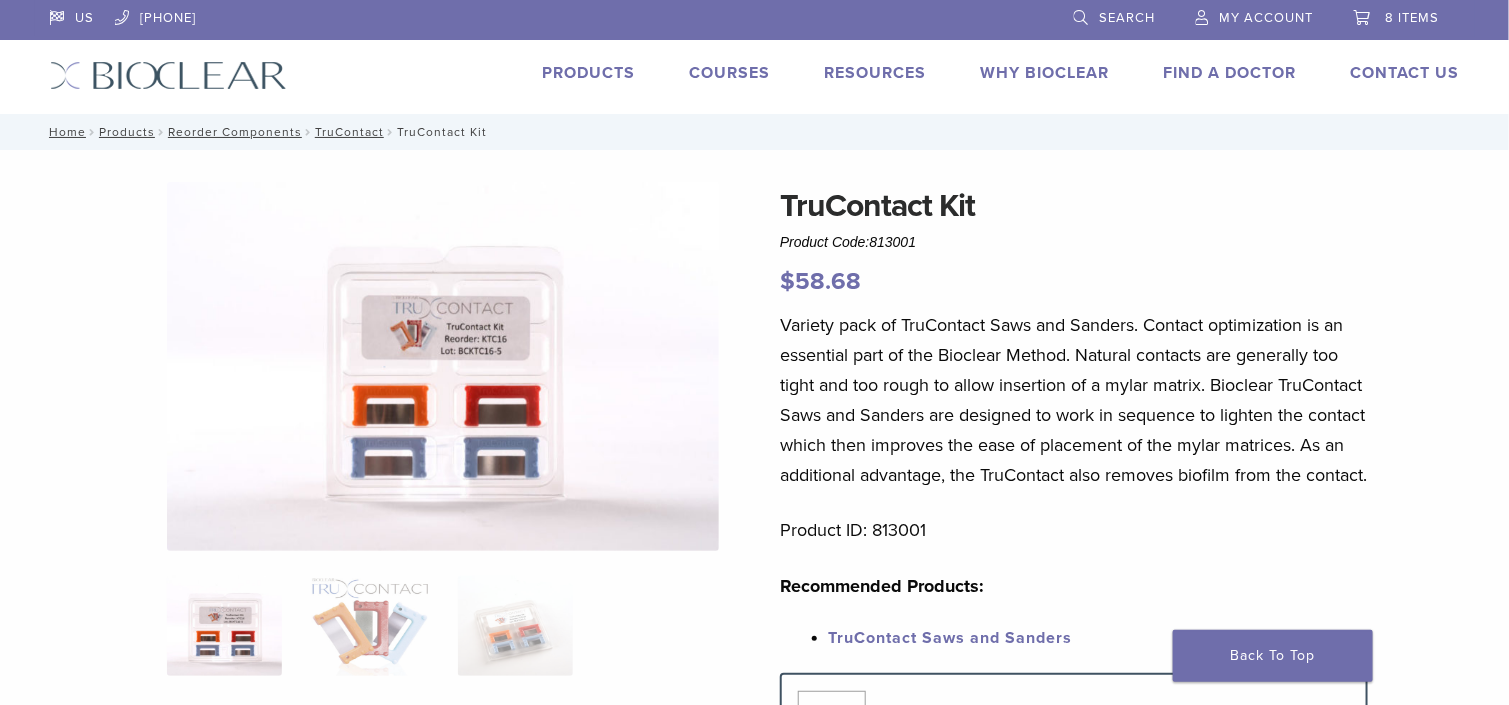 click on "8 items" at bounding box center (1413, 18) 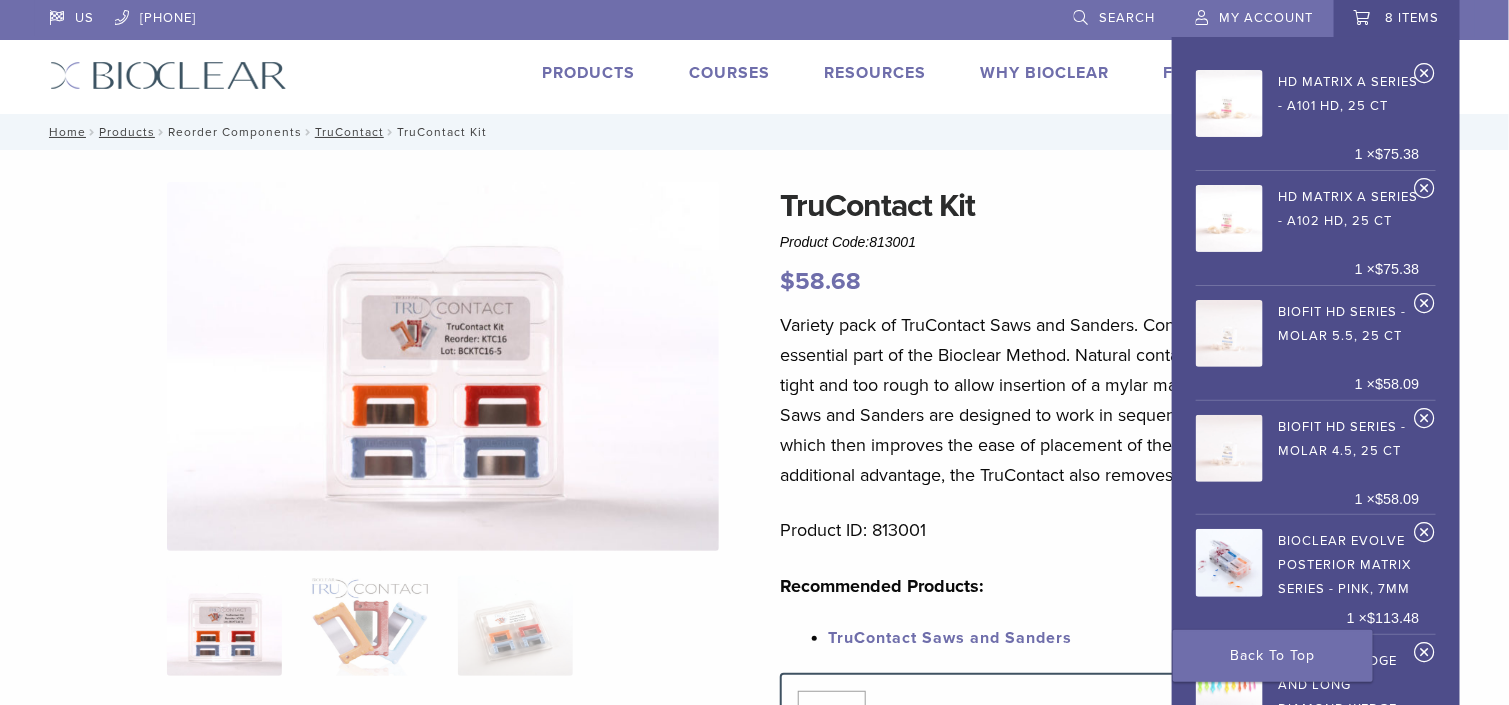 click on "Reorder Components" at bounding box center [235, 132] 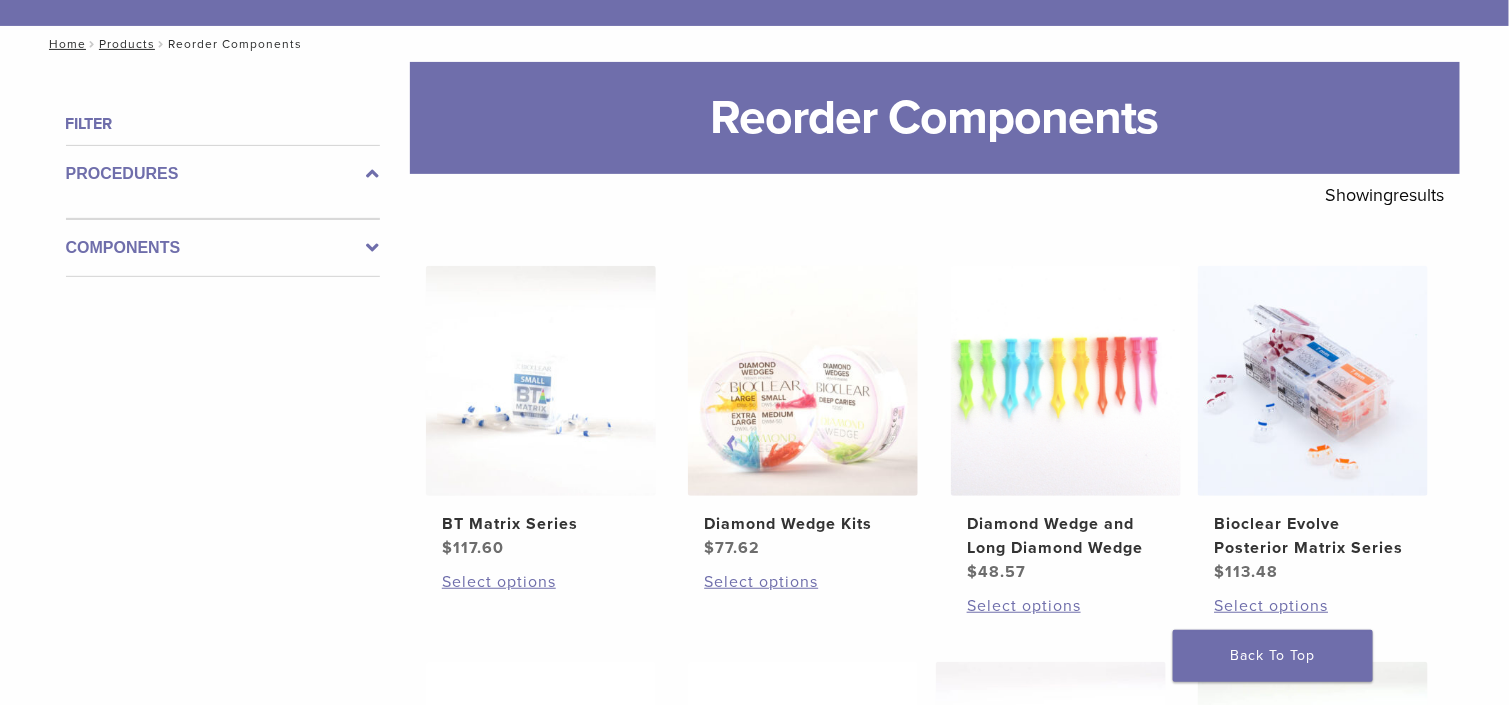 scroll, scrollTop: 0, scrollLeft: 0, axis: both 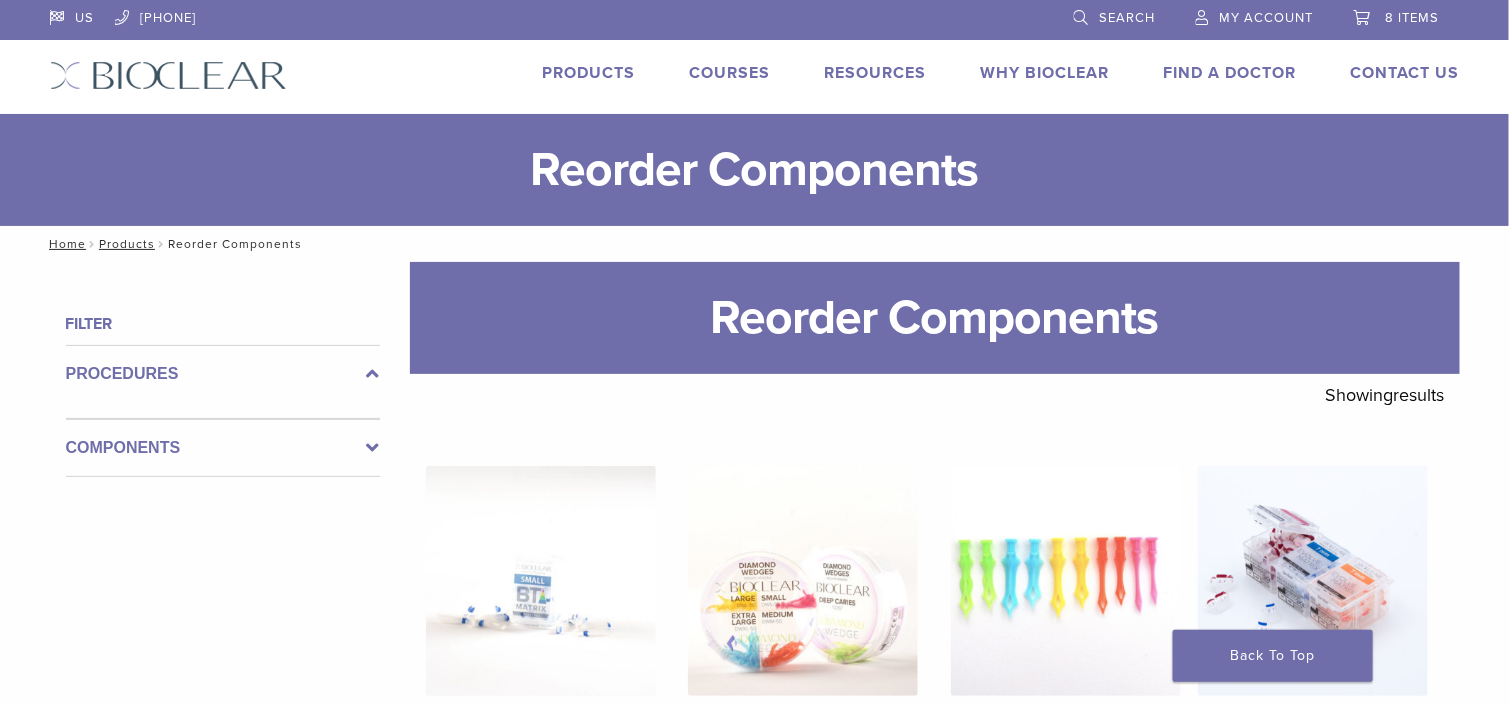 click on "8 items" at bounding box center (1413, 18) 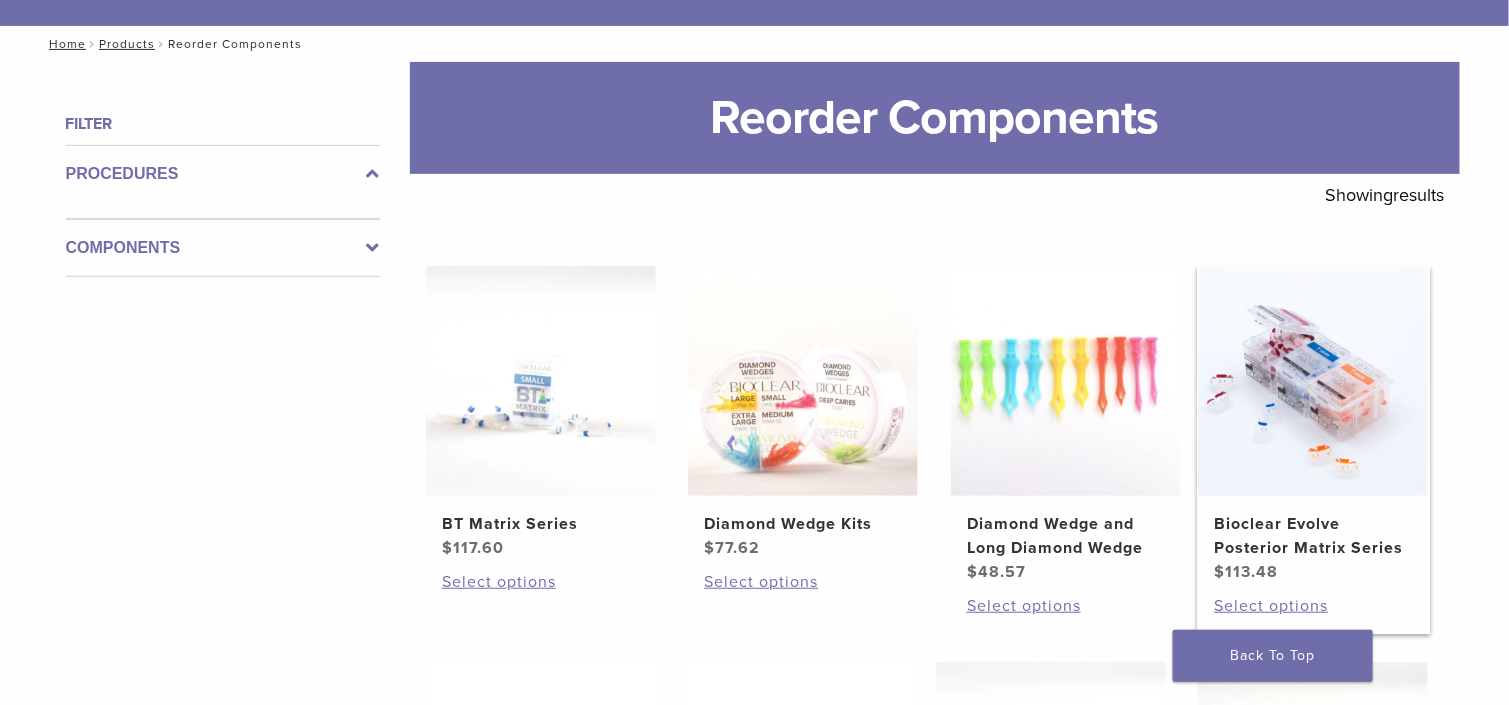 scroll, scrollTop: 0, scrollLeft: 0, axis: both 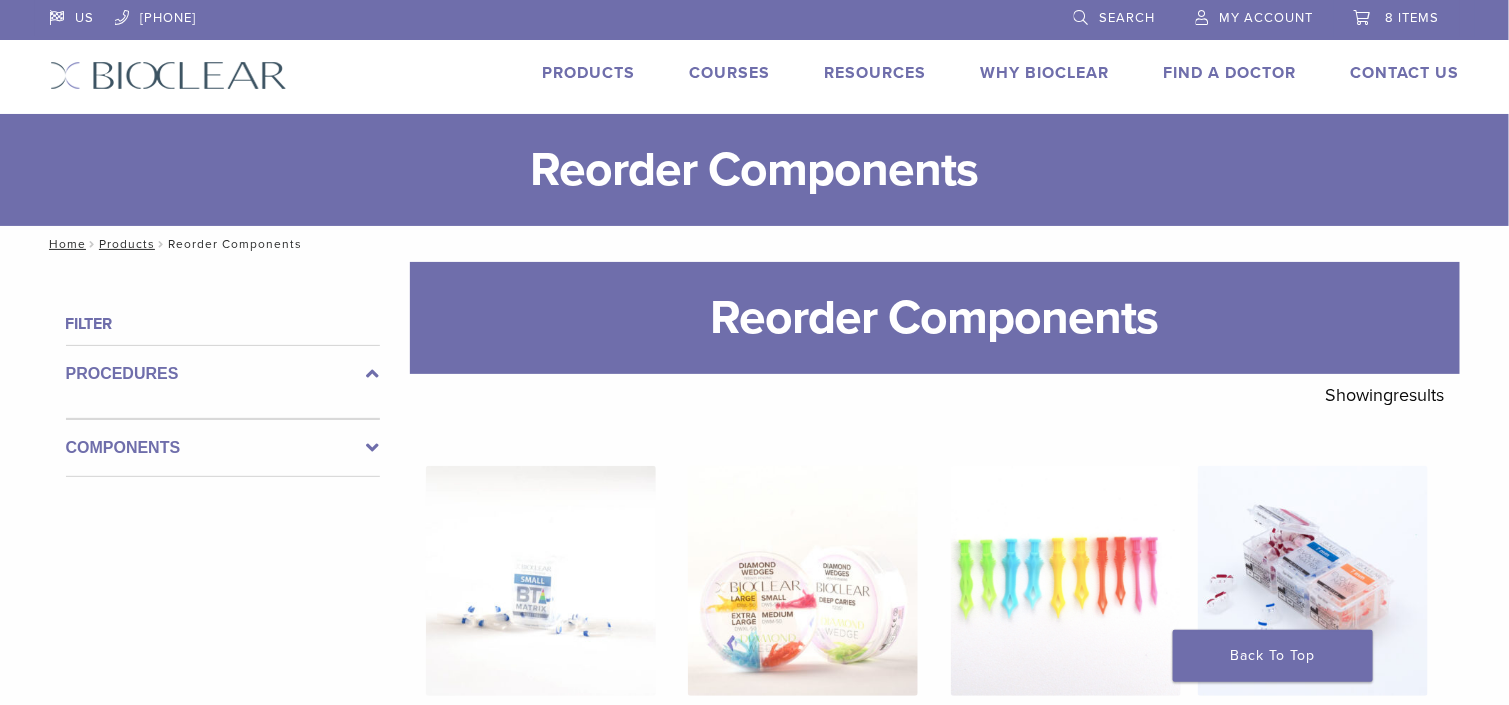 click on "8 items" at bounding box center (1397, 15) 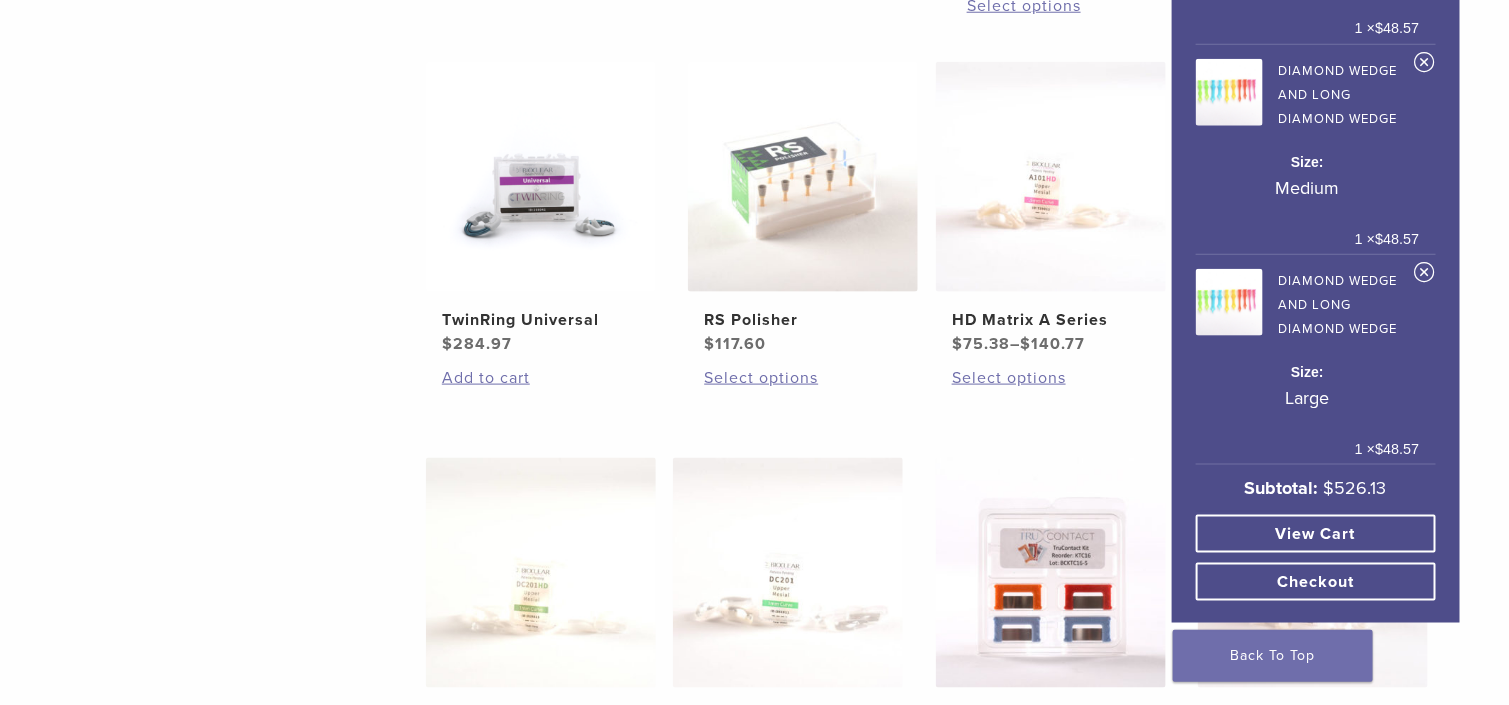 scroll, scrollTop: 900, scrollLeft: 0, axis: vertical 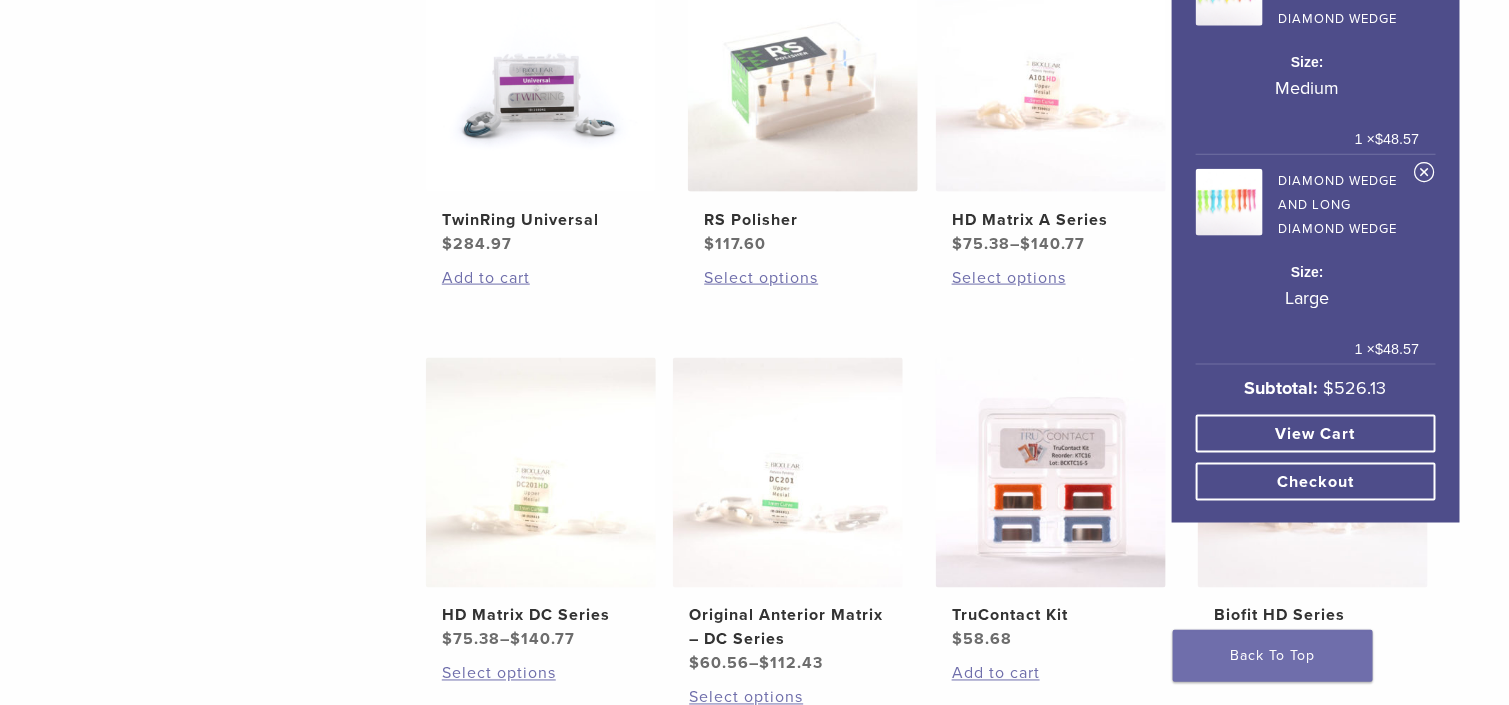 click on "Checkout" at bounding box center [1316, 482] 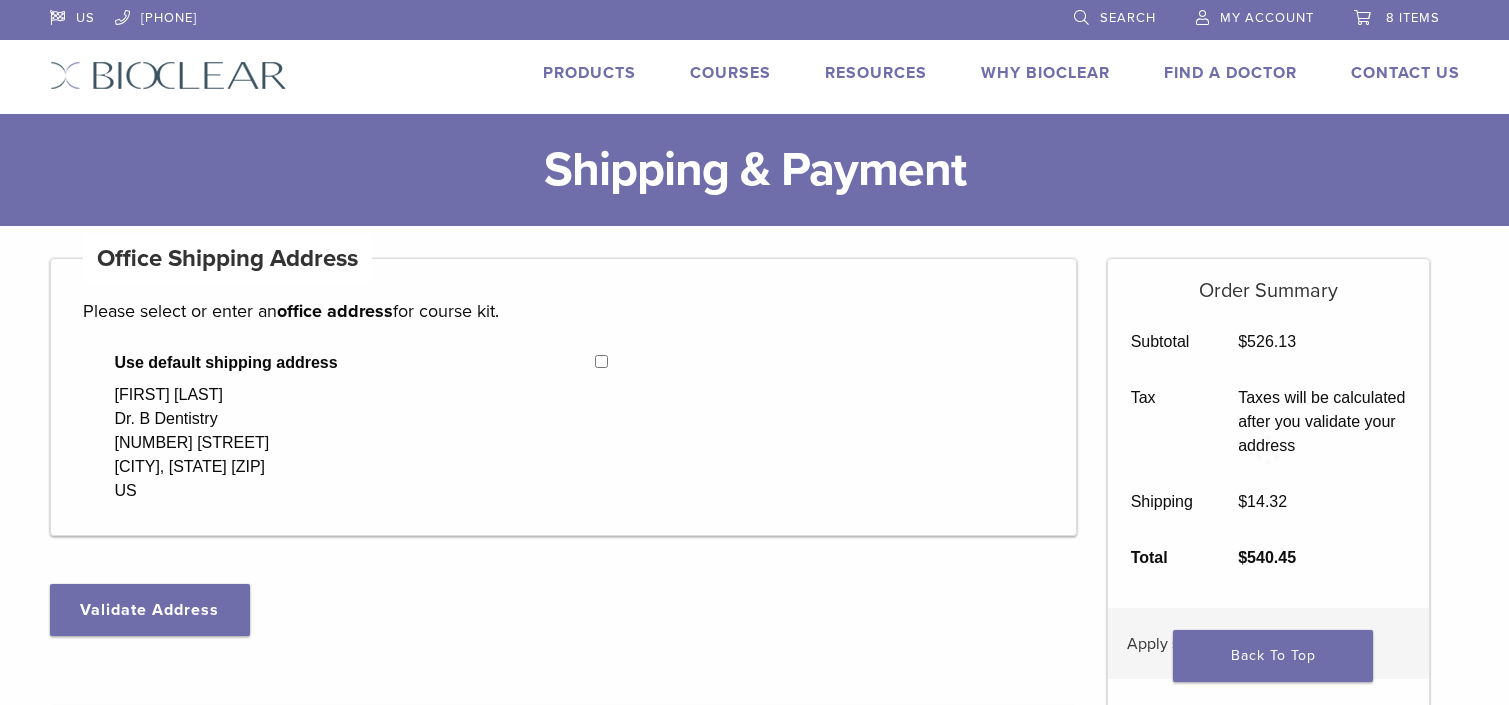 select on "**" 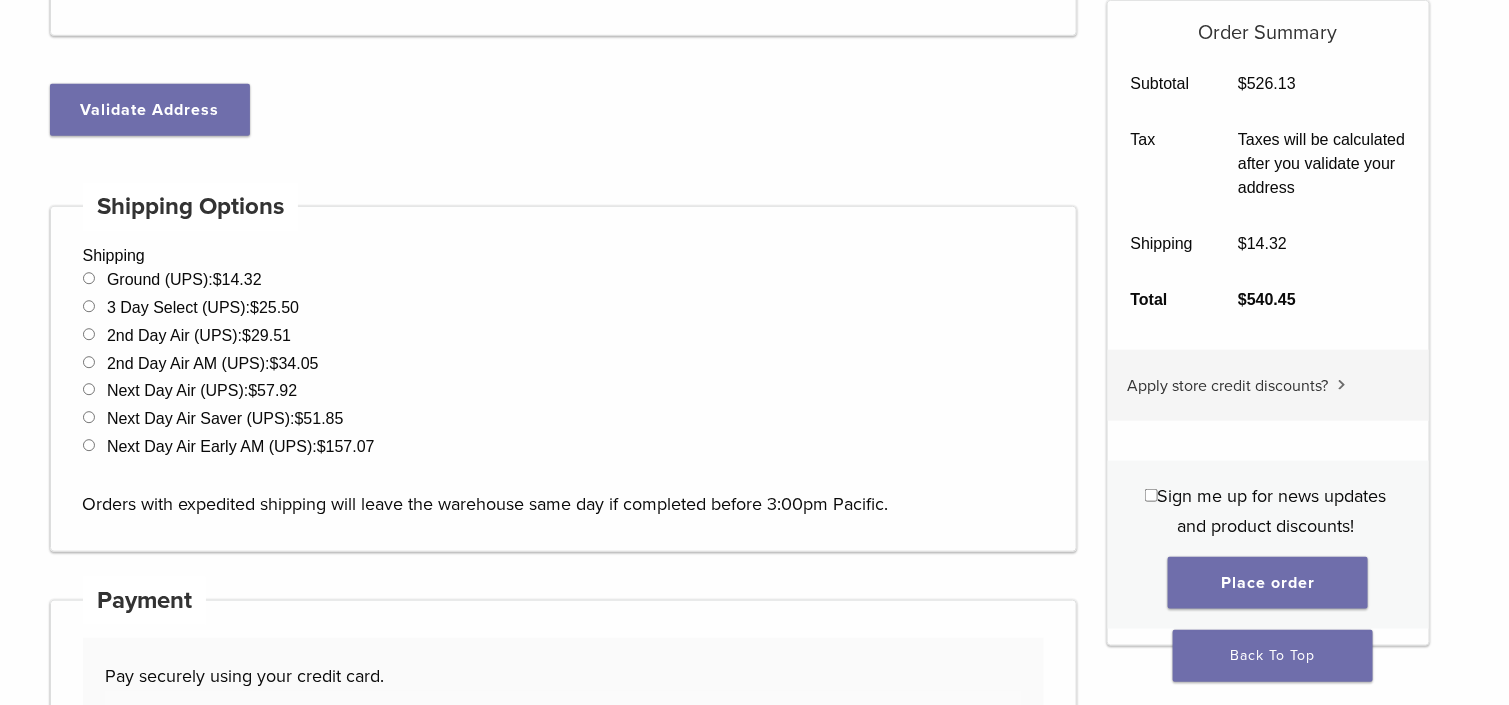 scroll, scrollTop: 200, scrollLeft: 0, axis: vertical 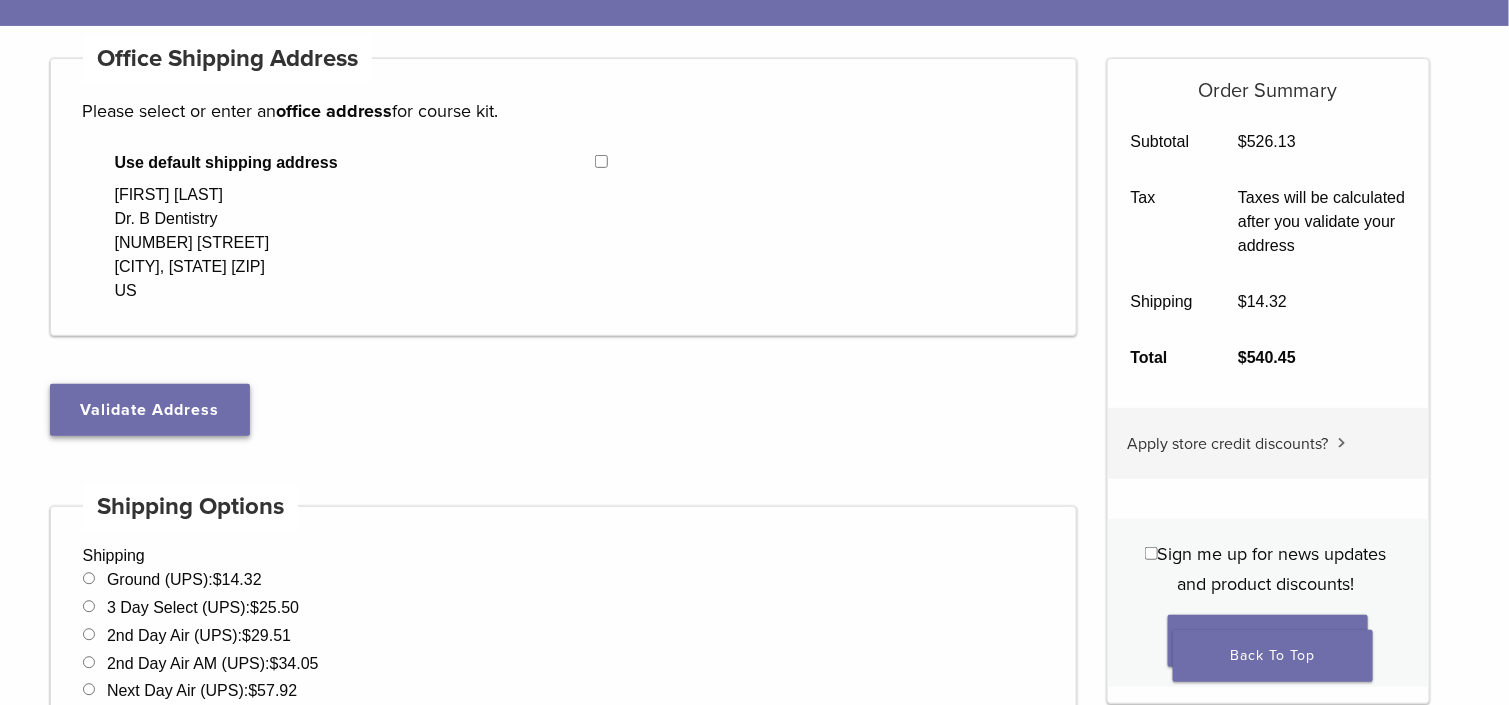 click on "Validate Address" at bounding box center [150, 410] 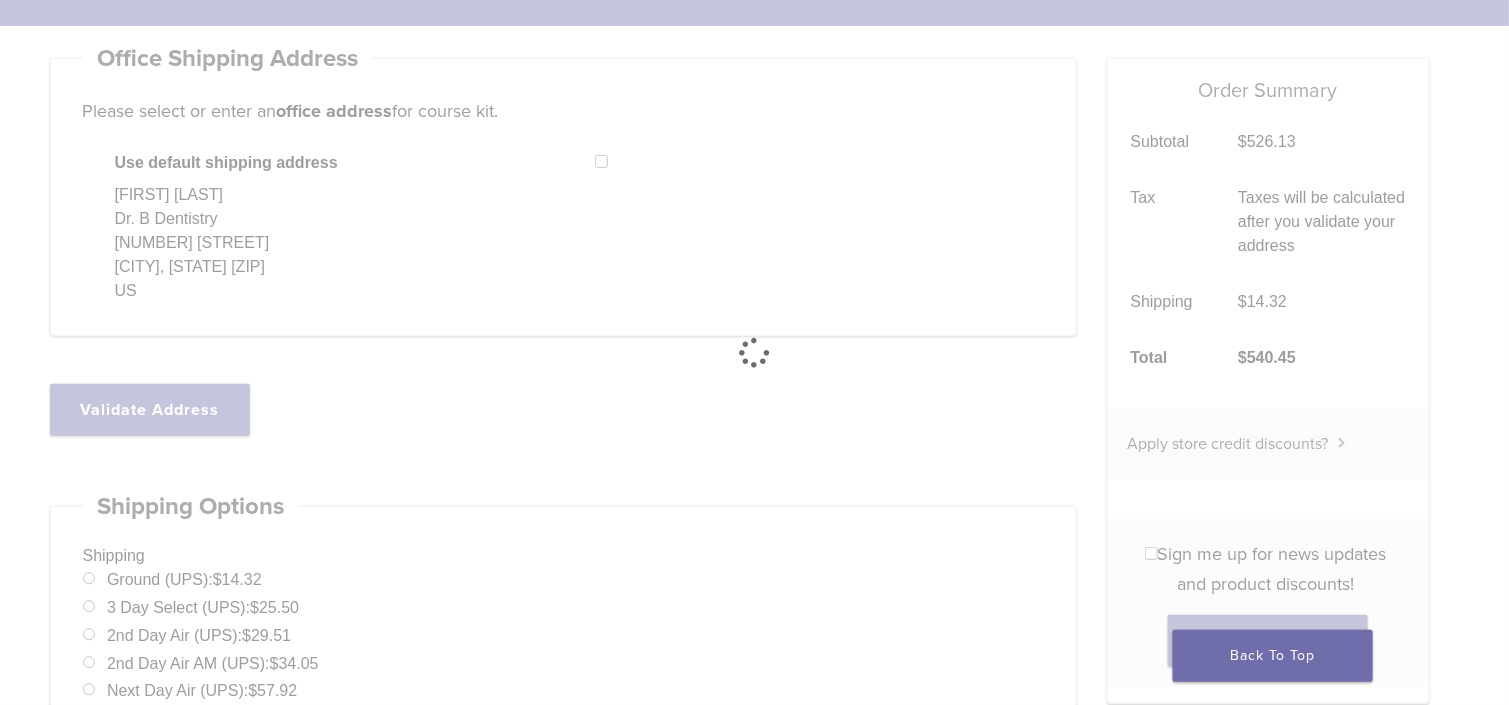select on "**" 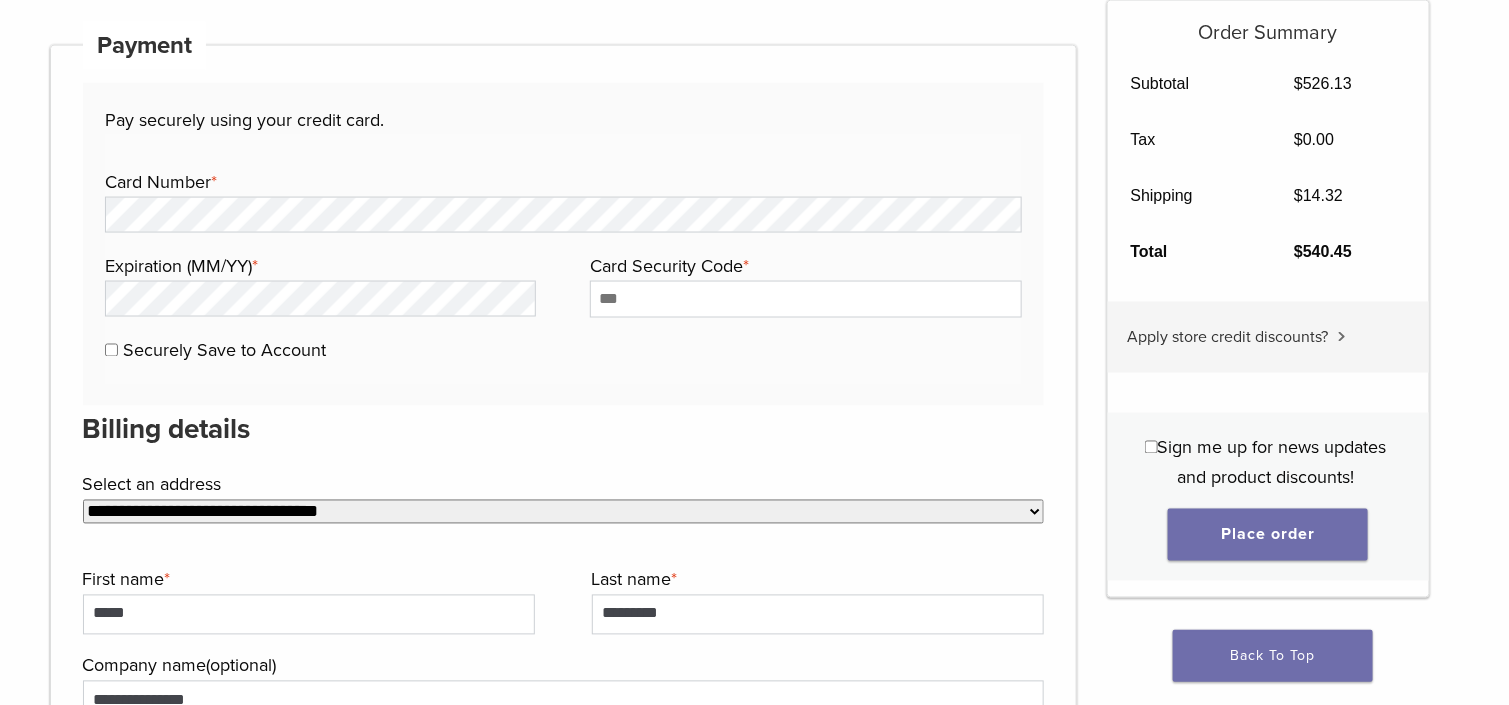 scroll, scrollTop: 1200, scrollLeft: 0, axis: vertical 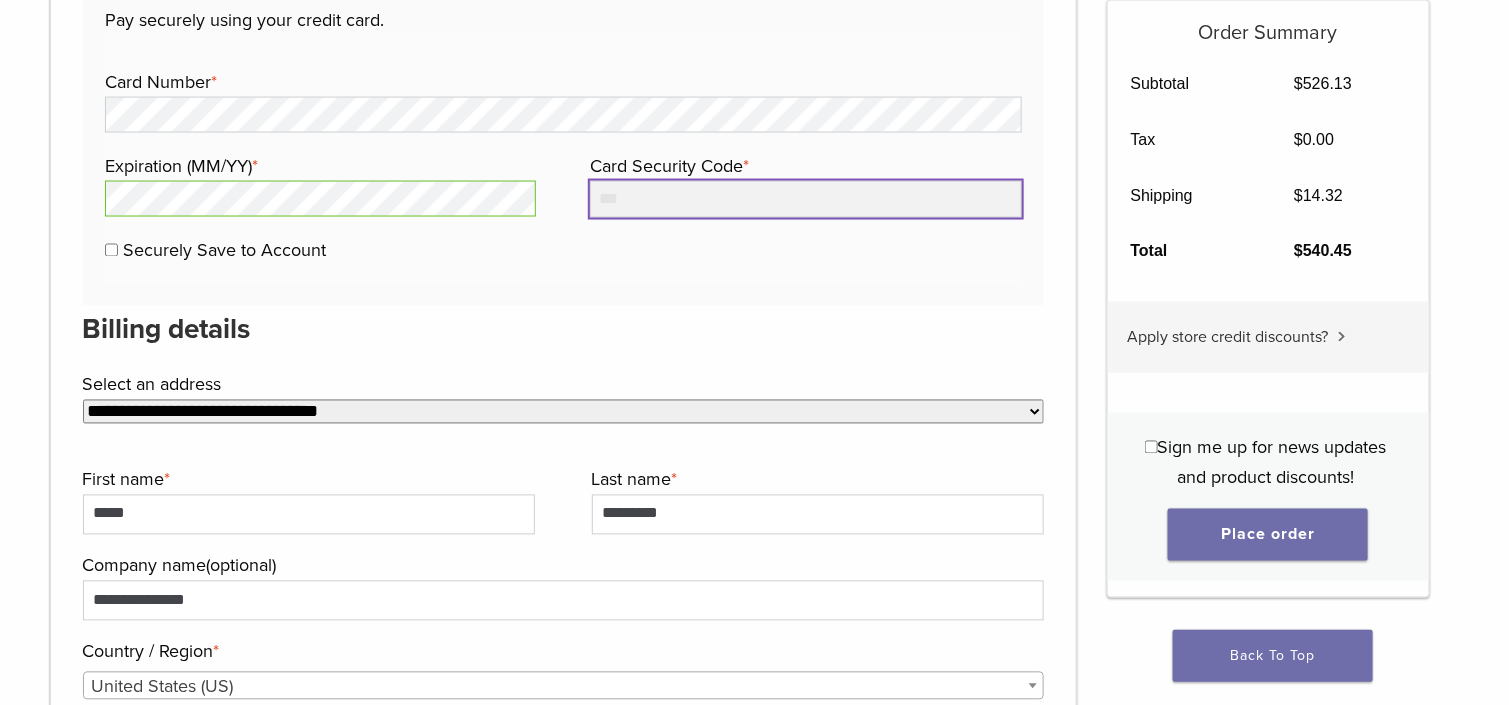 click on "Card Security Code  *" at bounding box center (805, 199) 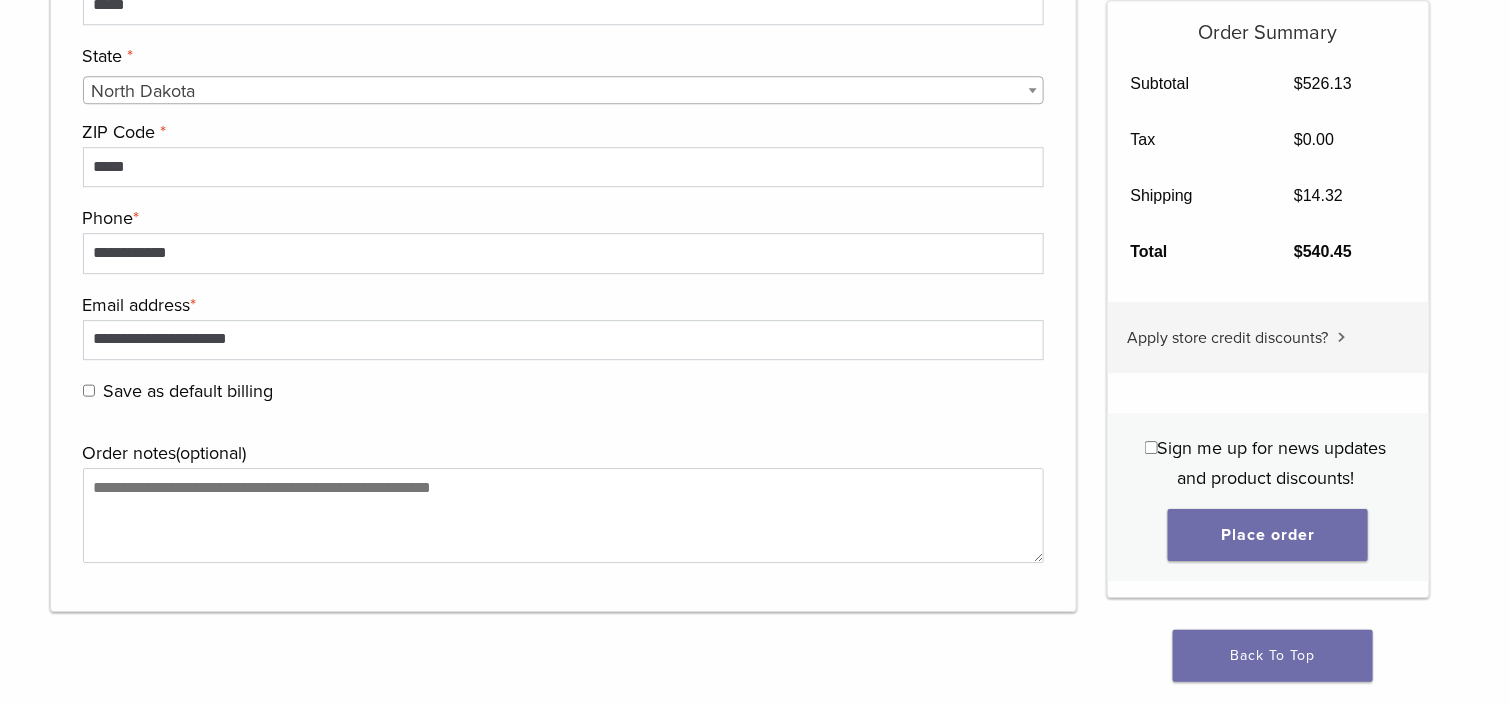 scroll, scrollTop: 2200, scrollLeft: 0, axis: vertical 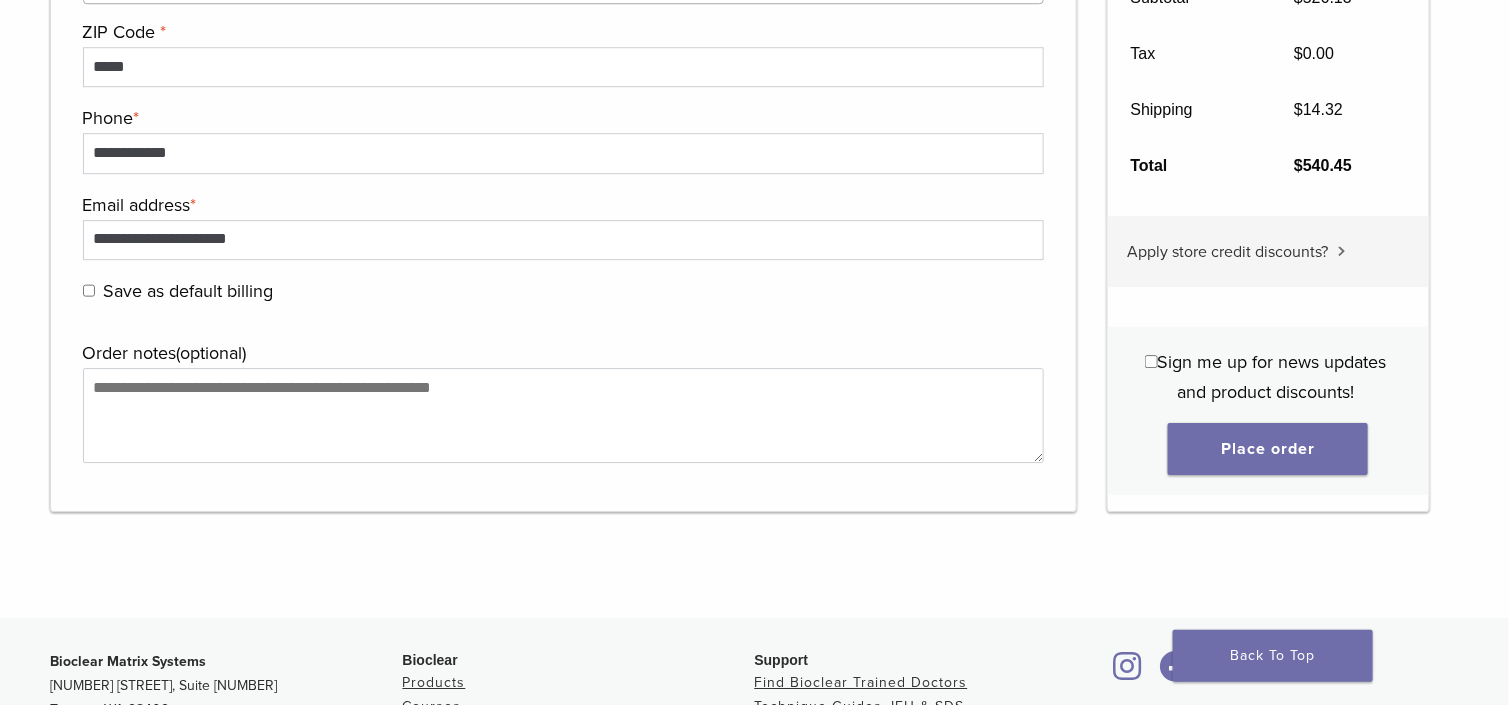 type on "***" 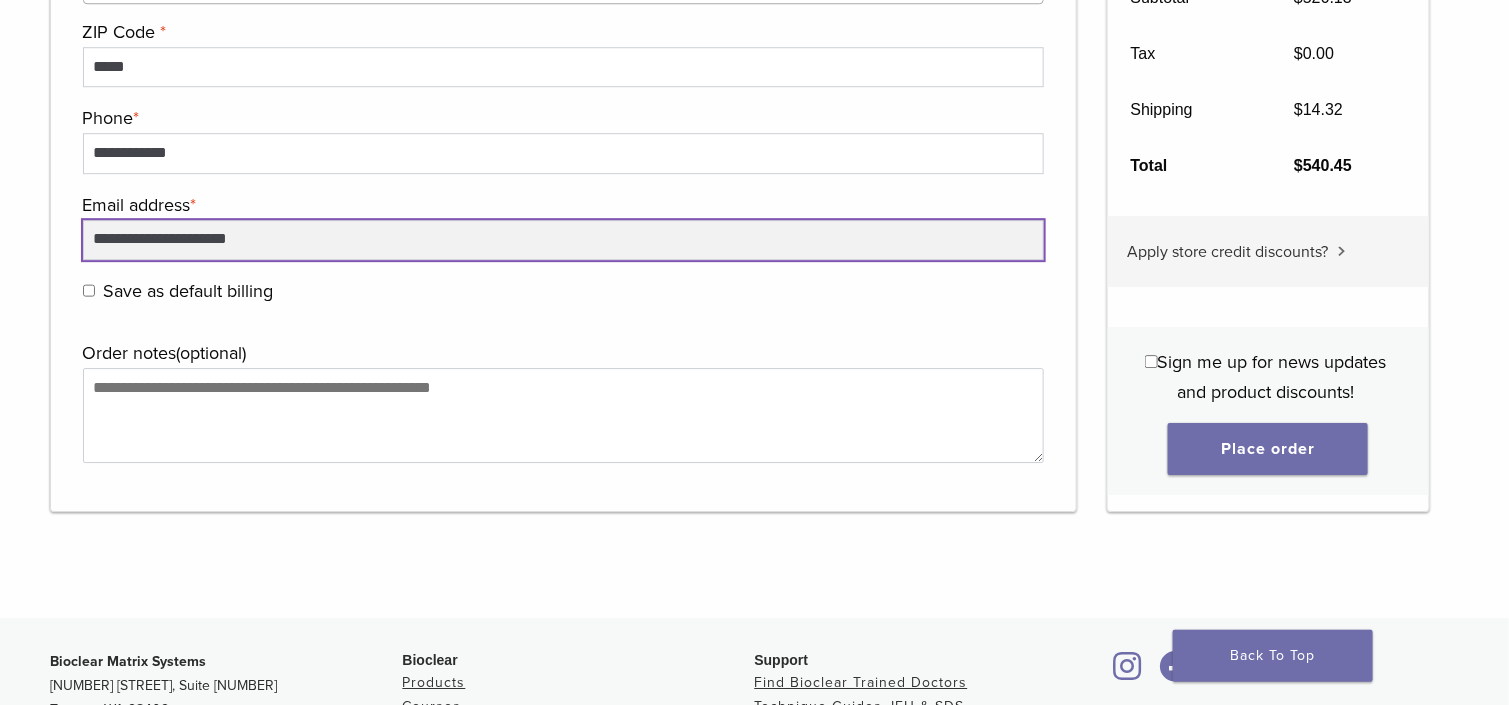 click on "**********" at bounding box center (564, 240) 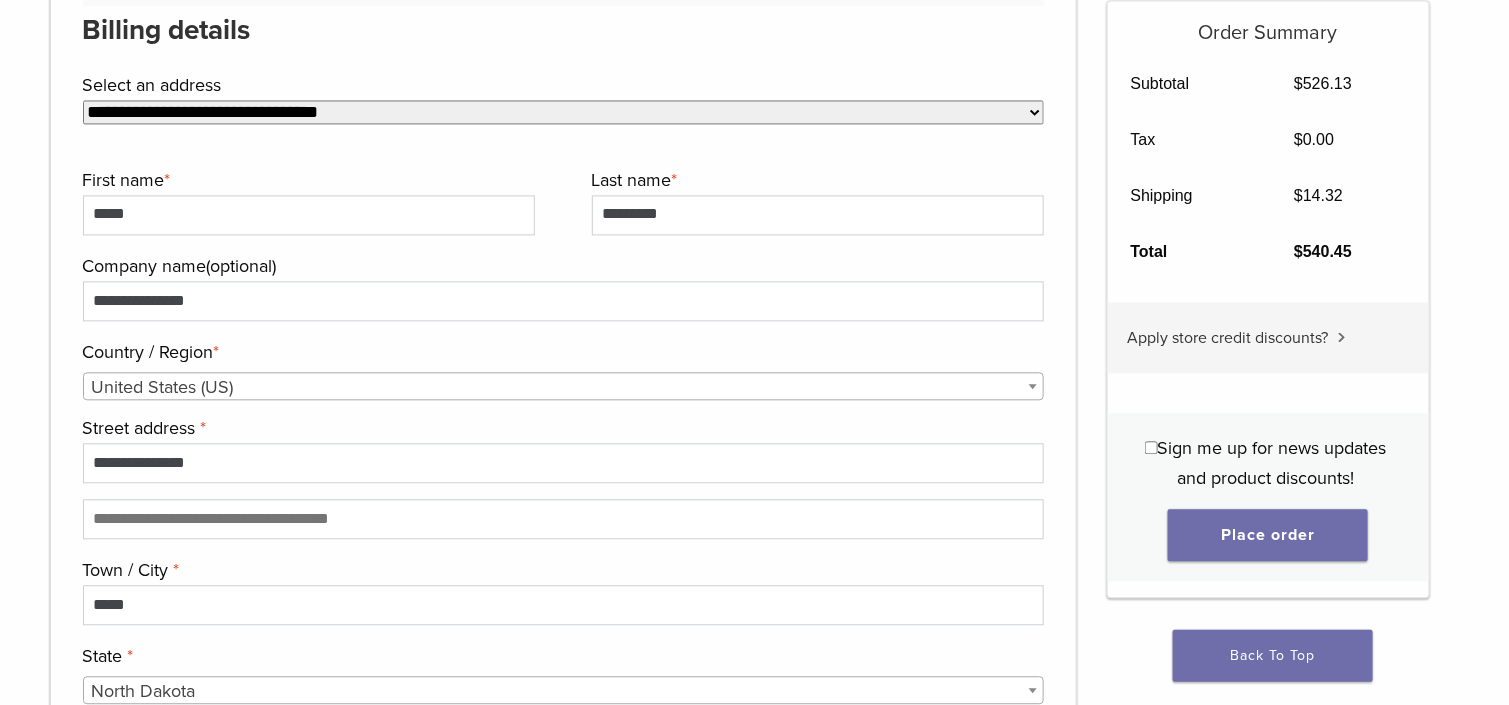 scroll, scrollTop: 1900, scrollLeft: 0, axis: vertical 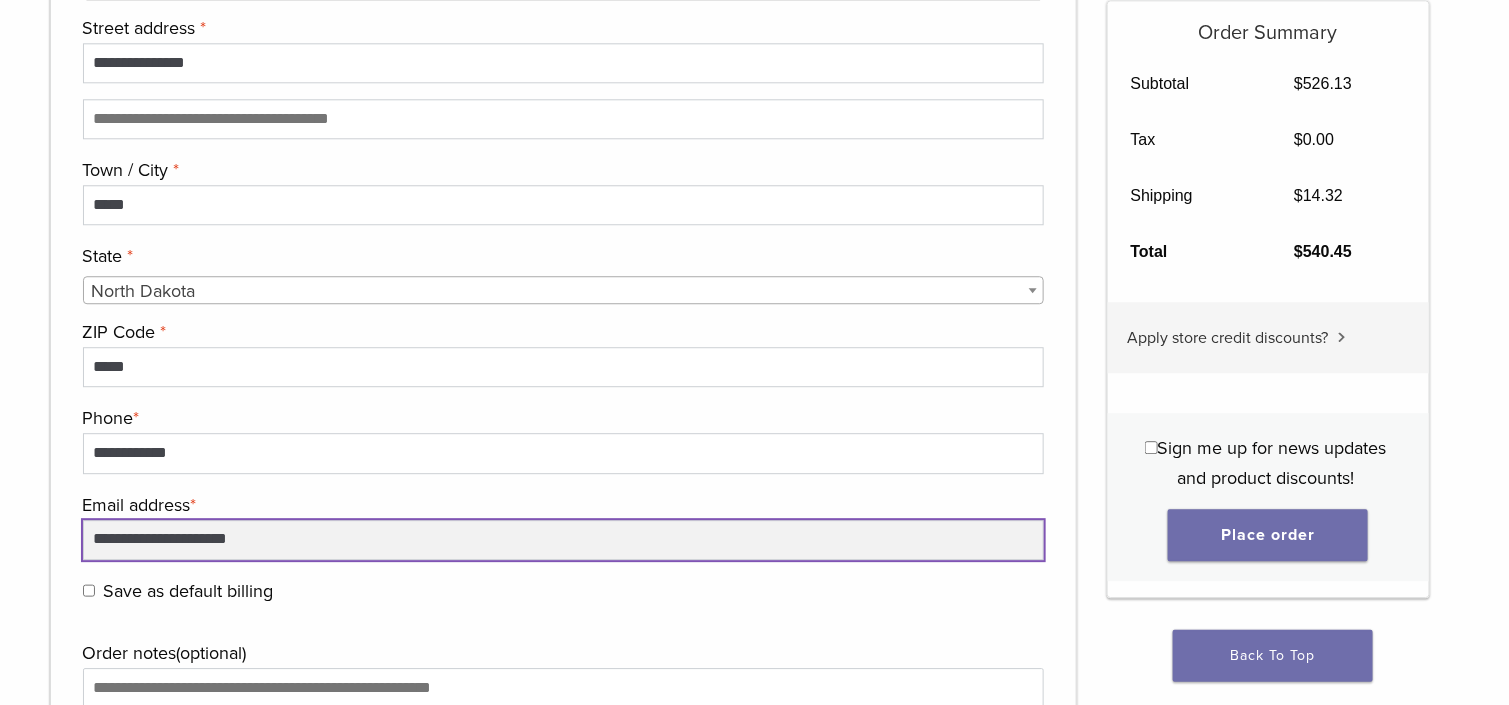type on "**********" 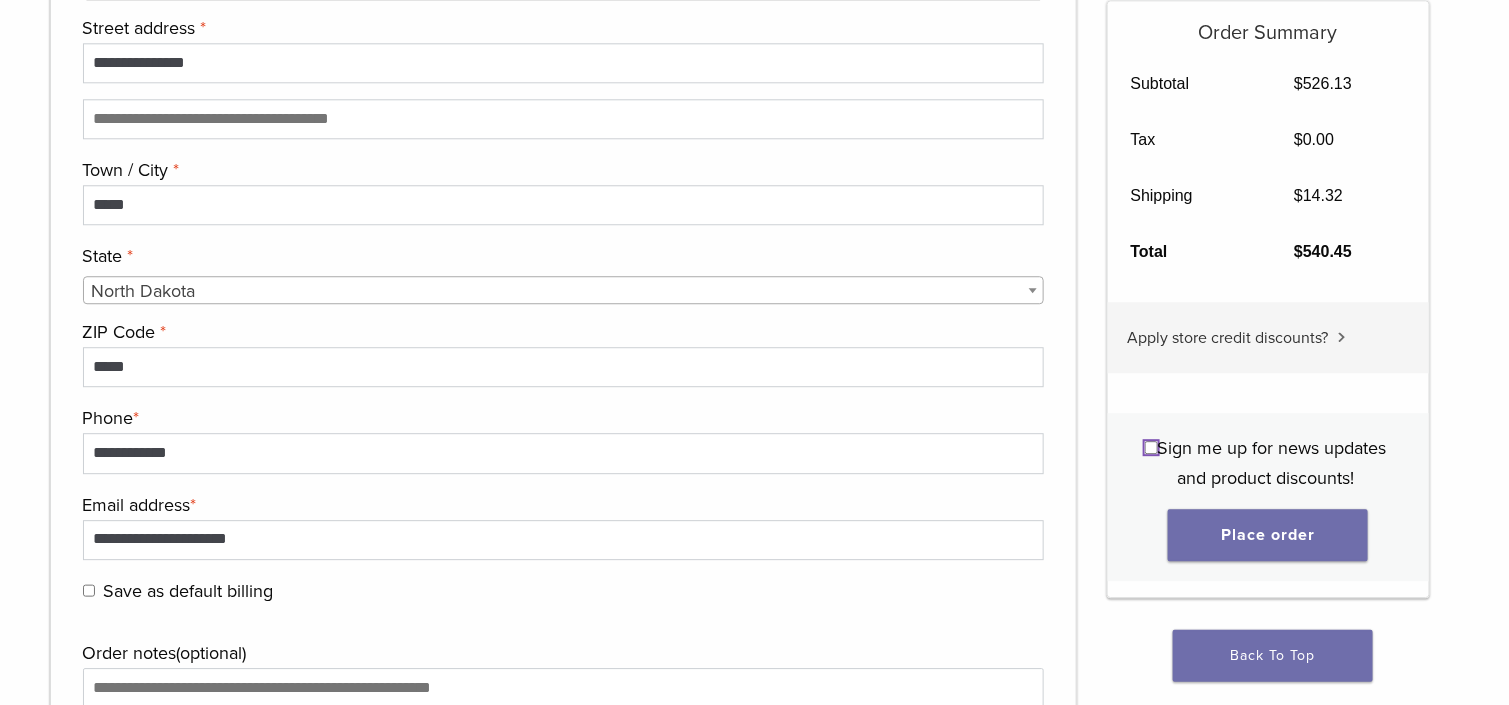 click on "Sign me up for news updates and product discounts!" at bounding box center [1266, 463] 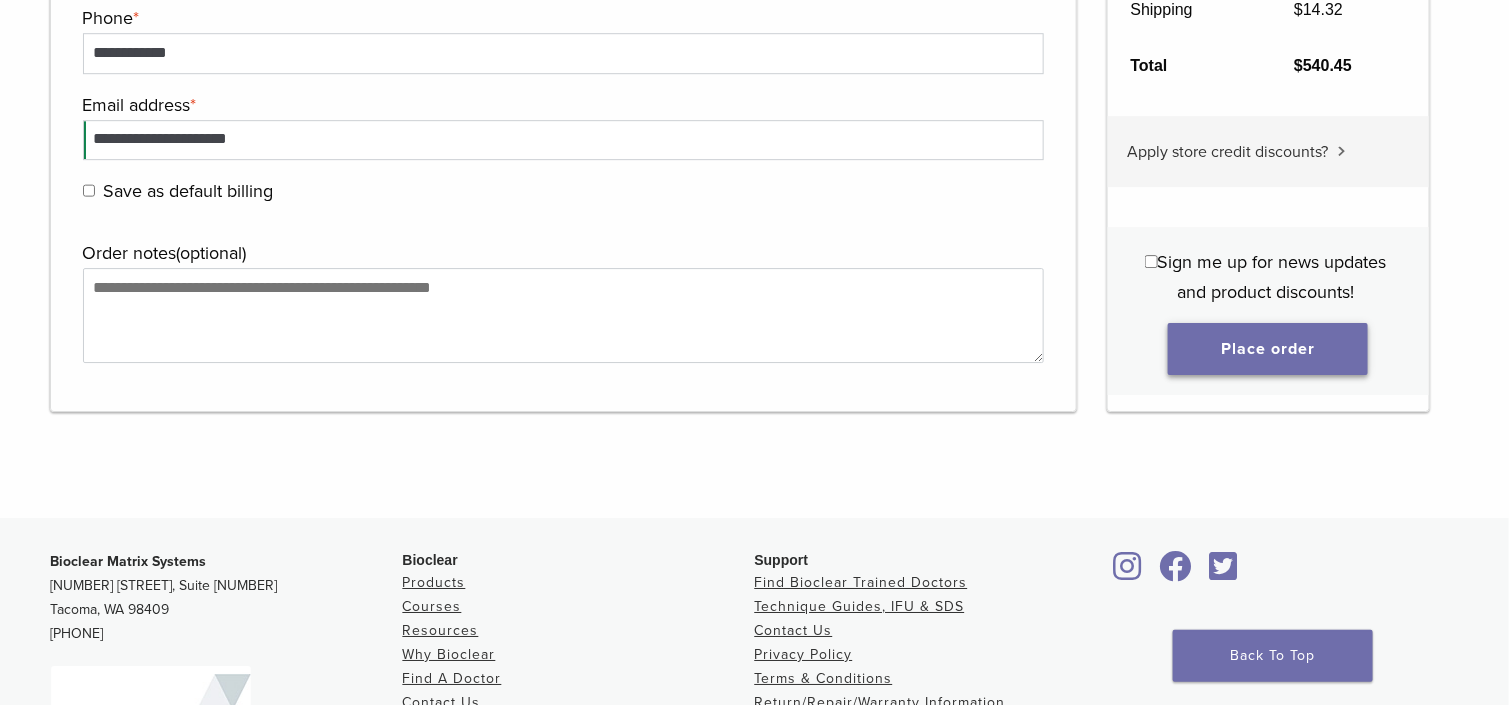 click on "Place order" at bounding box center [1268, 349] 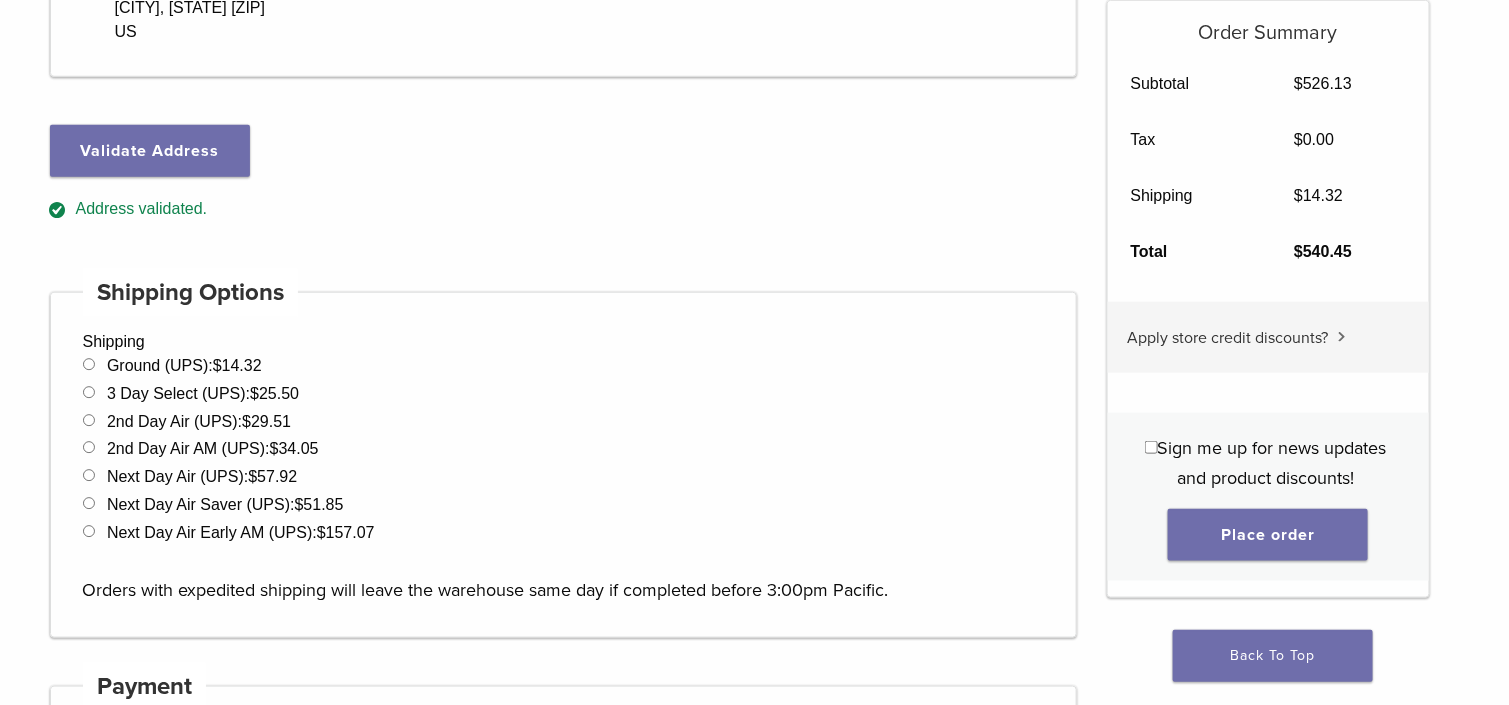 scroll, scrollTop: 857, scrollLeft: 0, axis: vertical 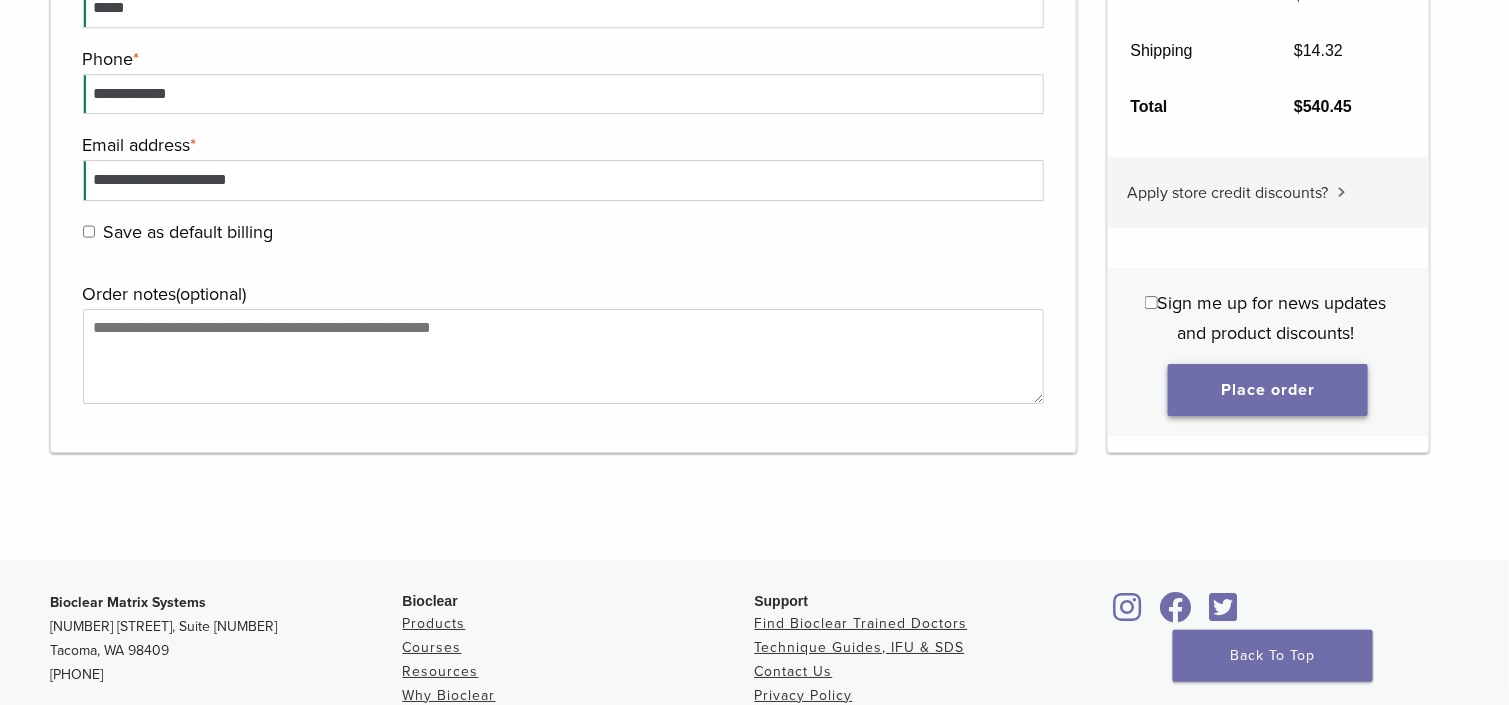 click on "Place order" at bounding box center [1268, 390] 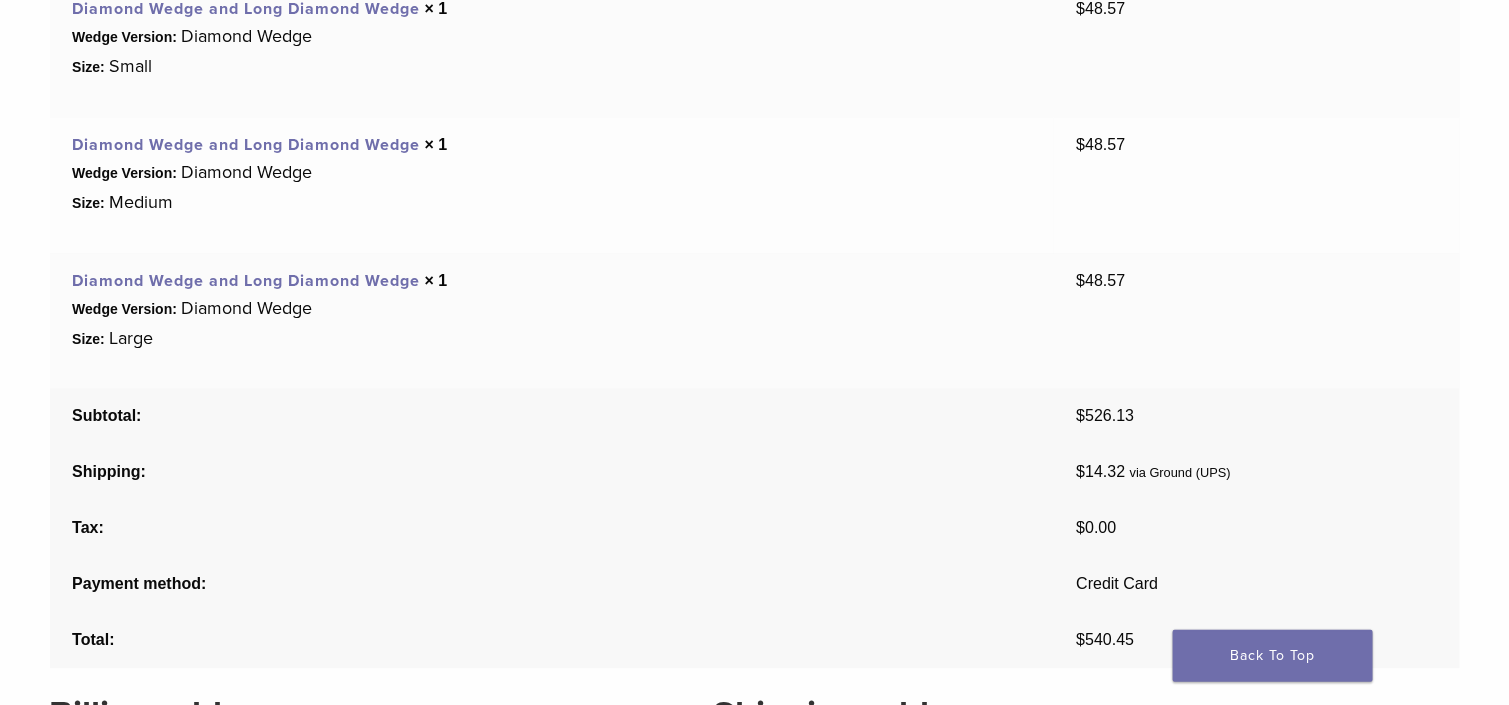 scroll, scrollTop: 1620, scrollLeft: 0, axis: vertical 